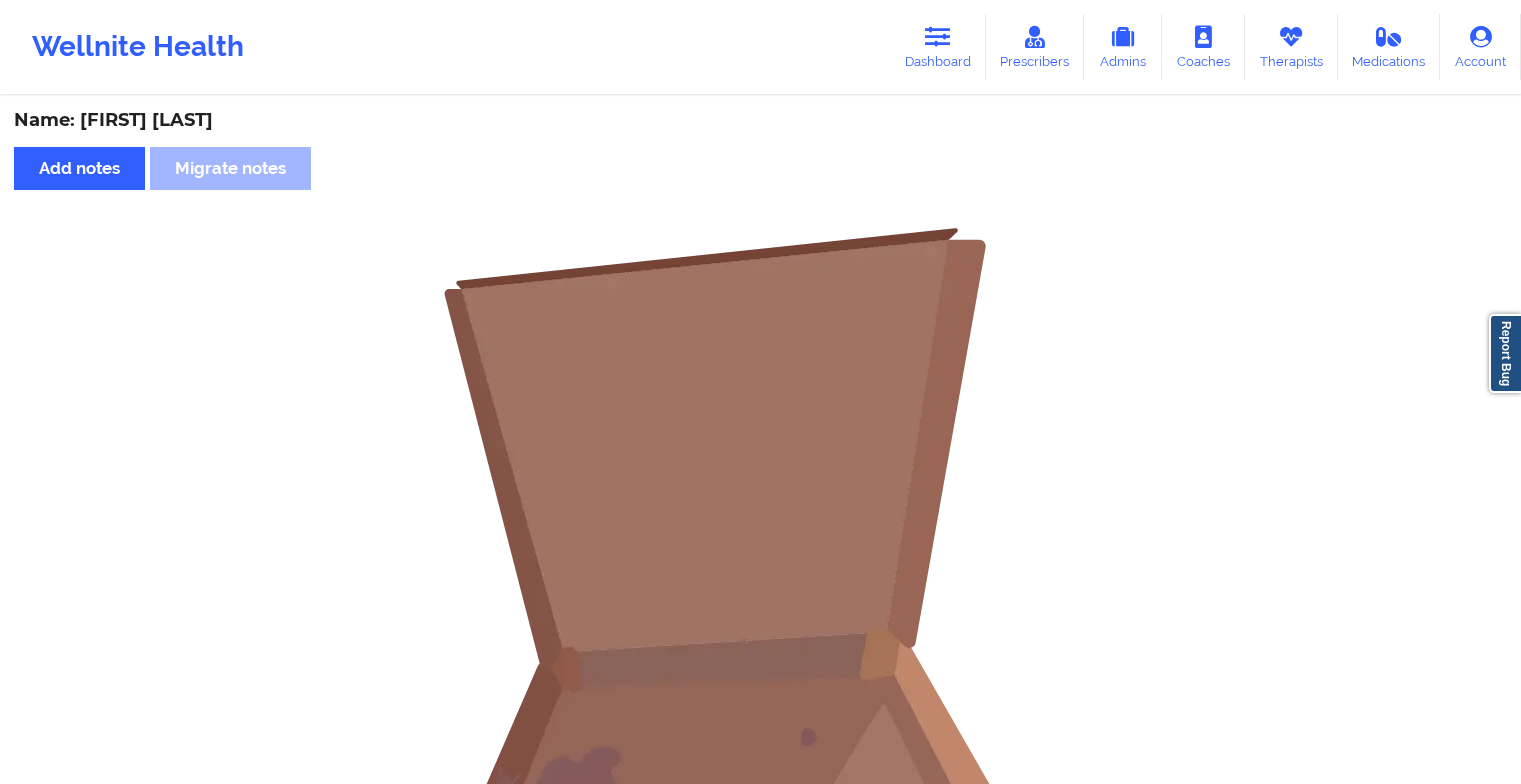 scroll, scrollTop: 0, scrollLeft: 0, axis: both 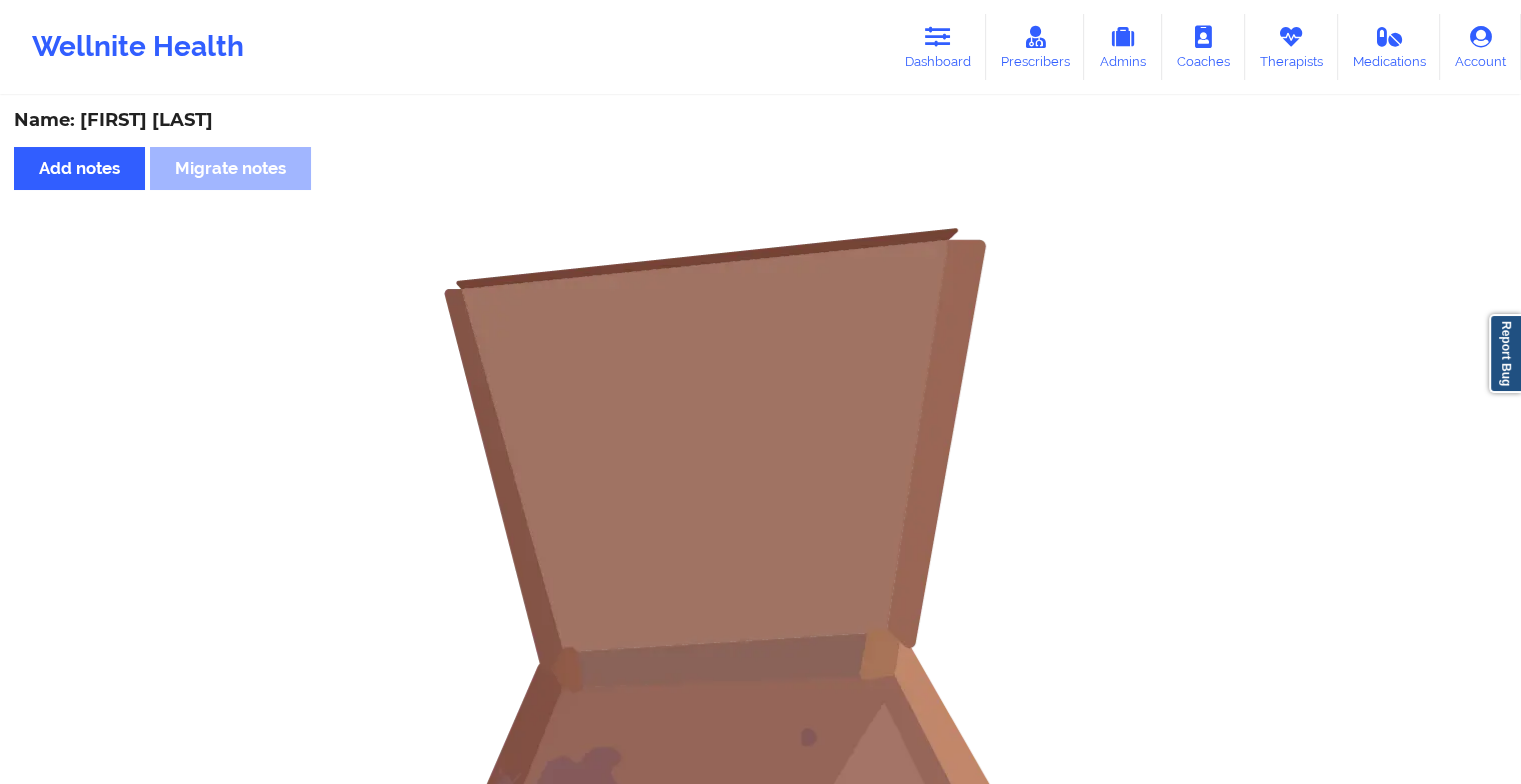 click on "Dashboard" at bounding box center [938, 47] 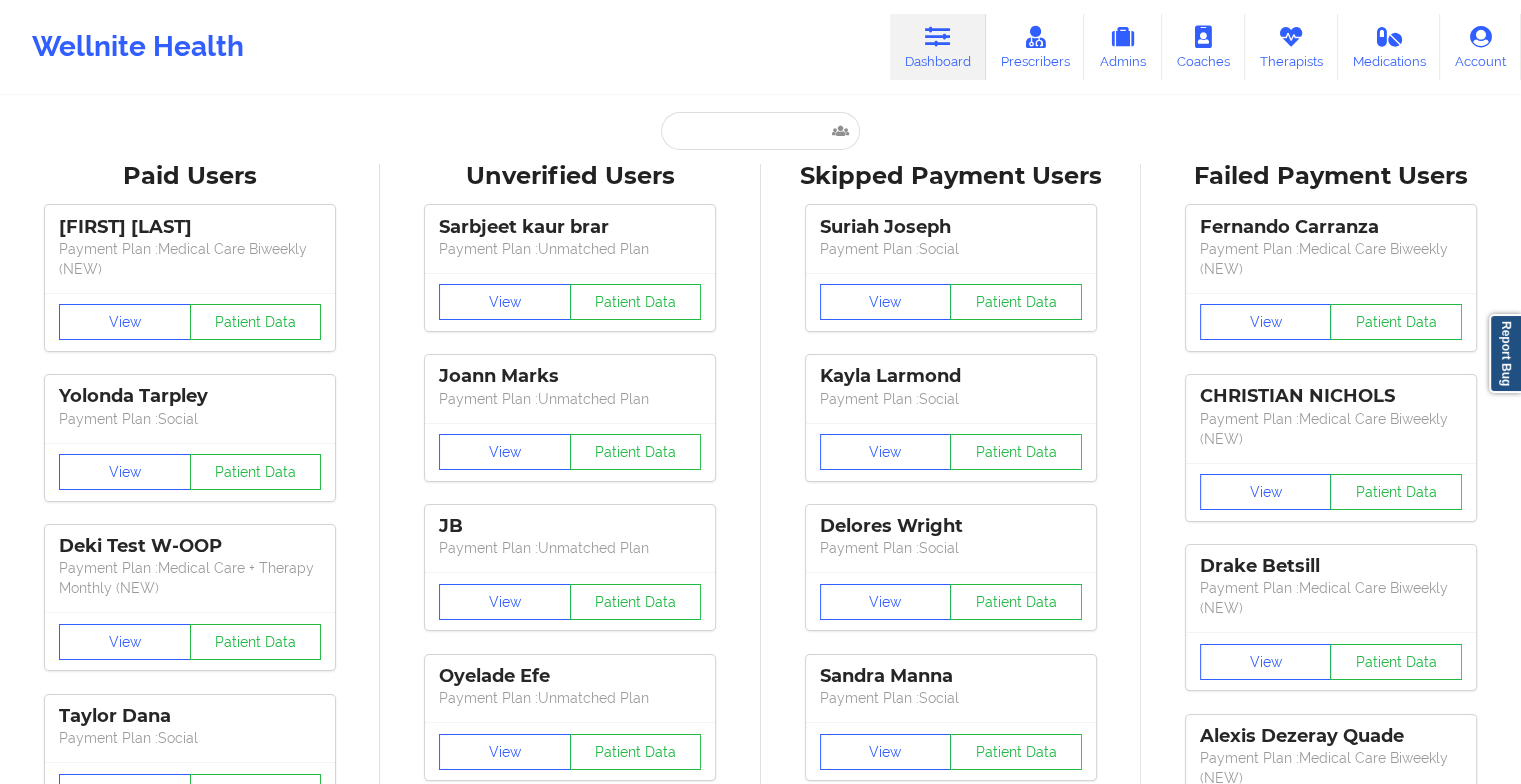 scroll, scrollTop: 0, scrollLeft: 0, axis: both 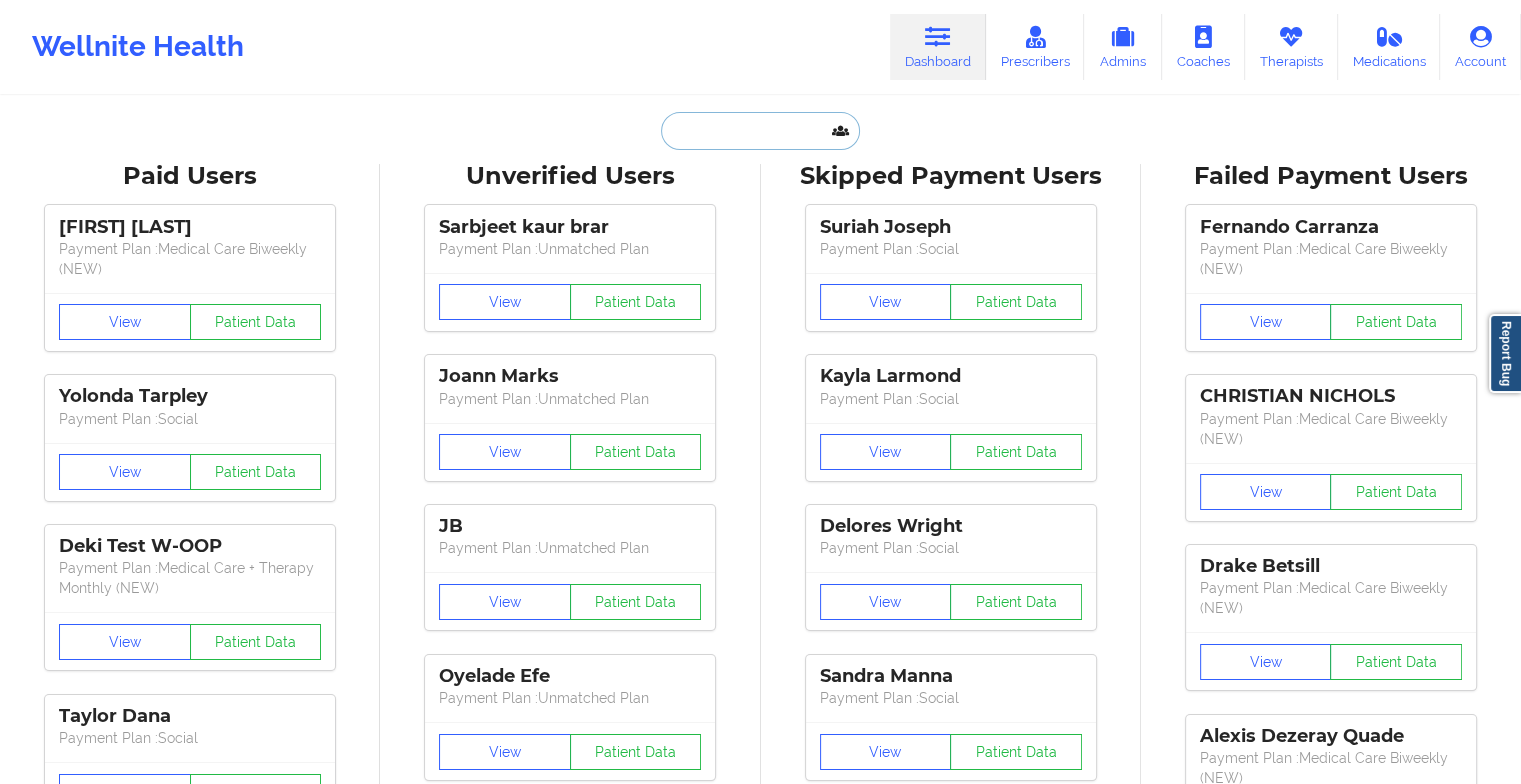 click at bounding box center (760, 131) 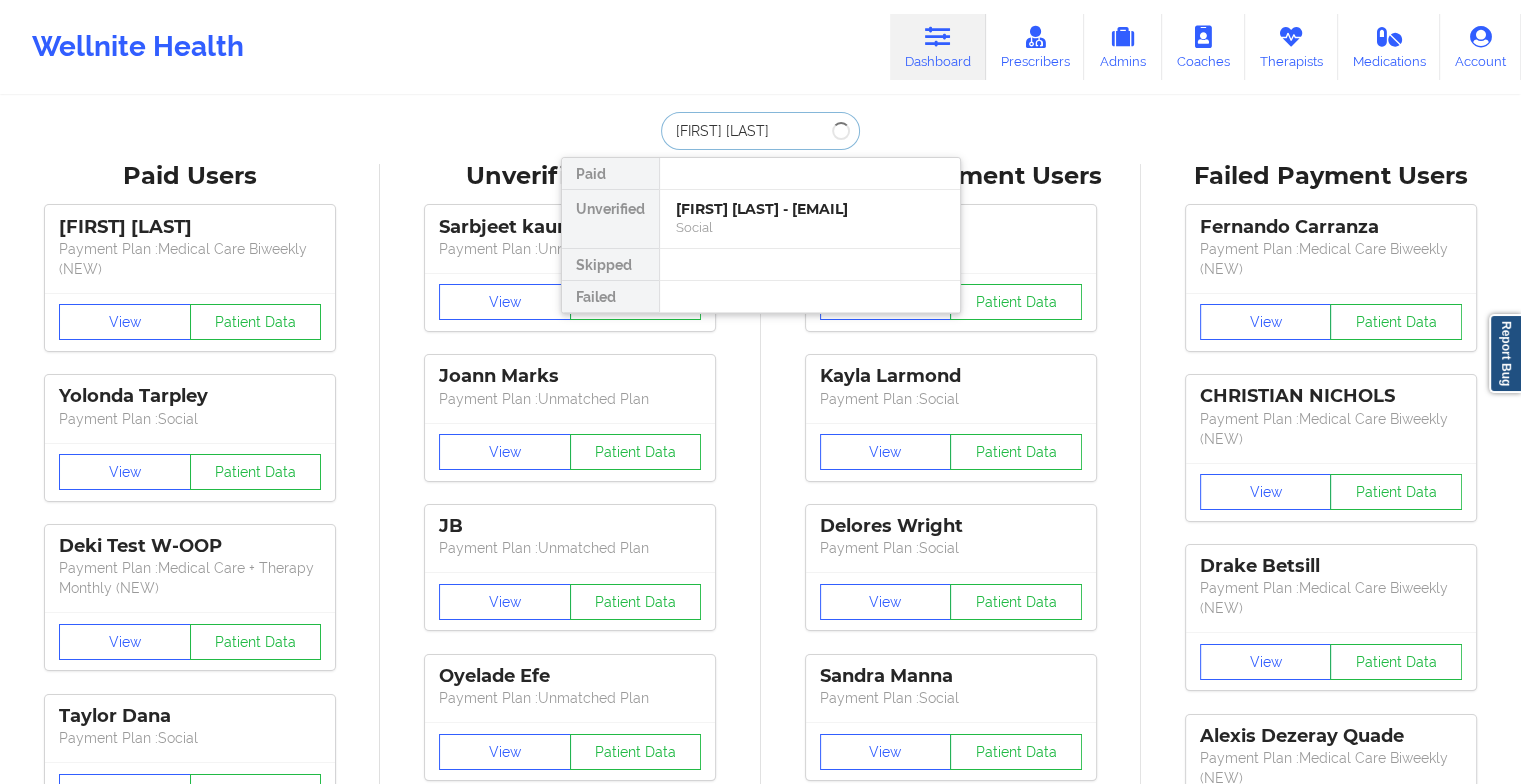 type on "[FIRST] [LAST]" 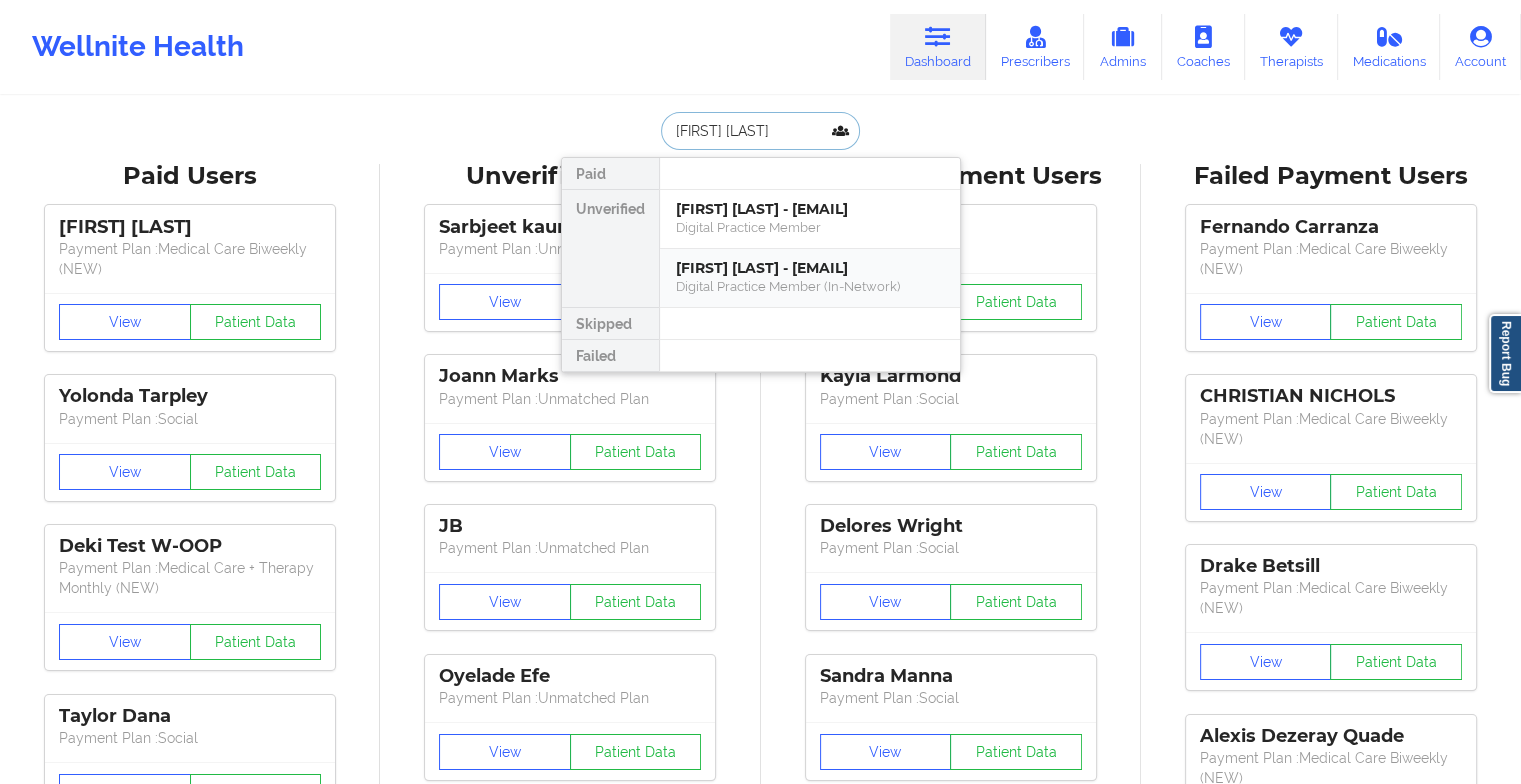 click on "[FIRST] [LAST]  - [EMAIL]" at bounding box center [810, 268] 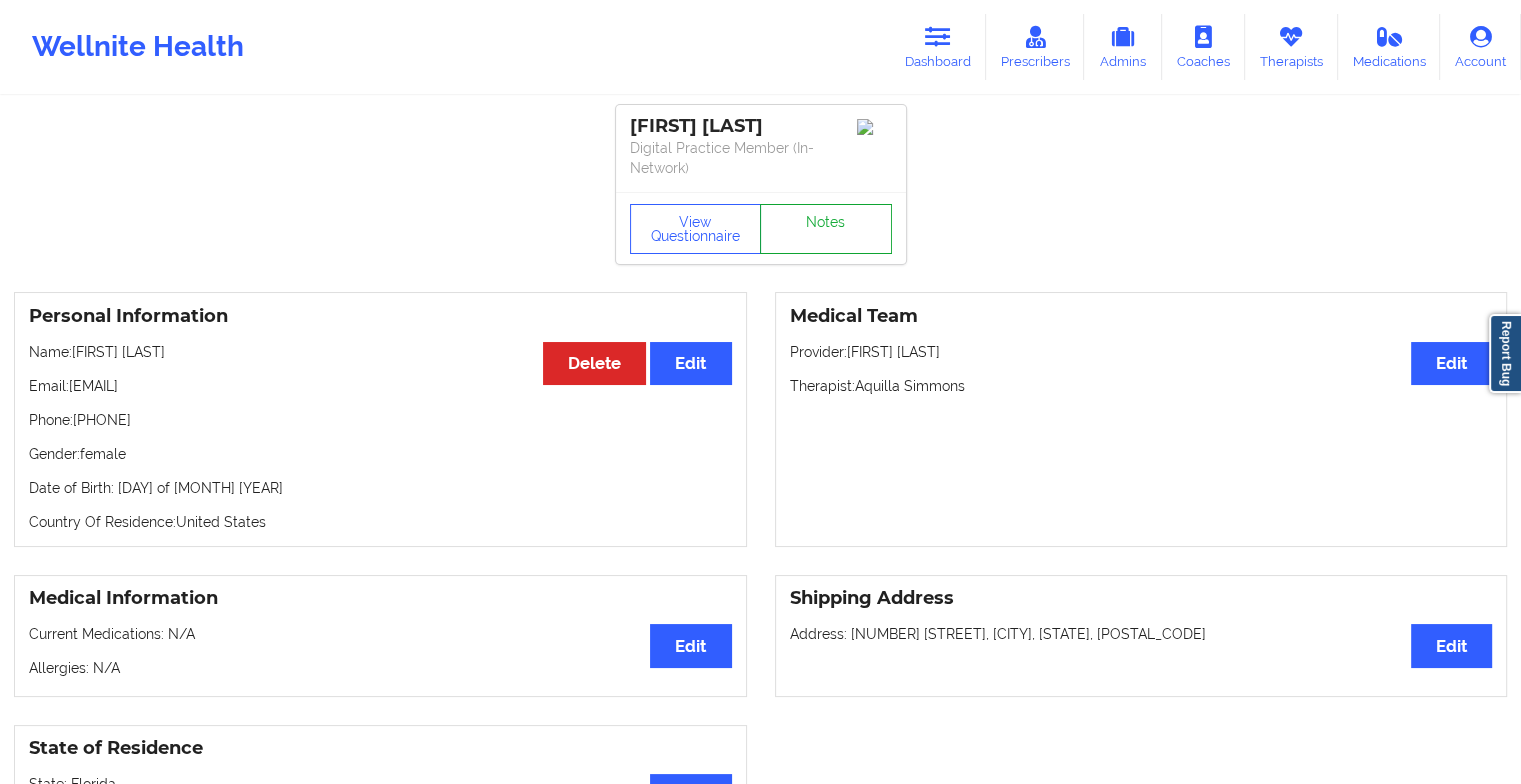 click on "Notes" at bounding box center (826, 229) 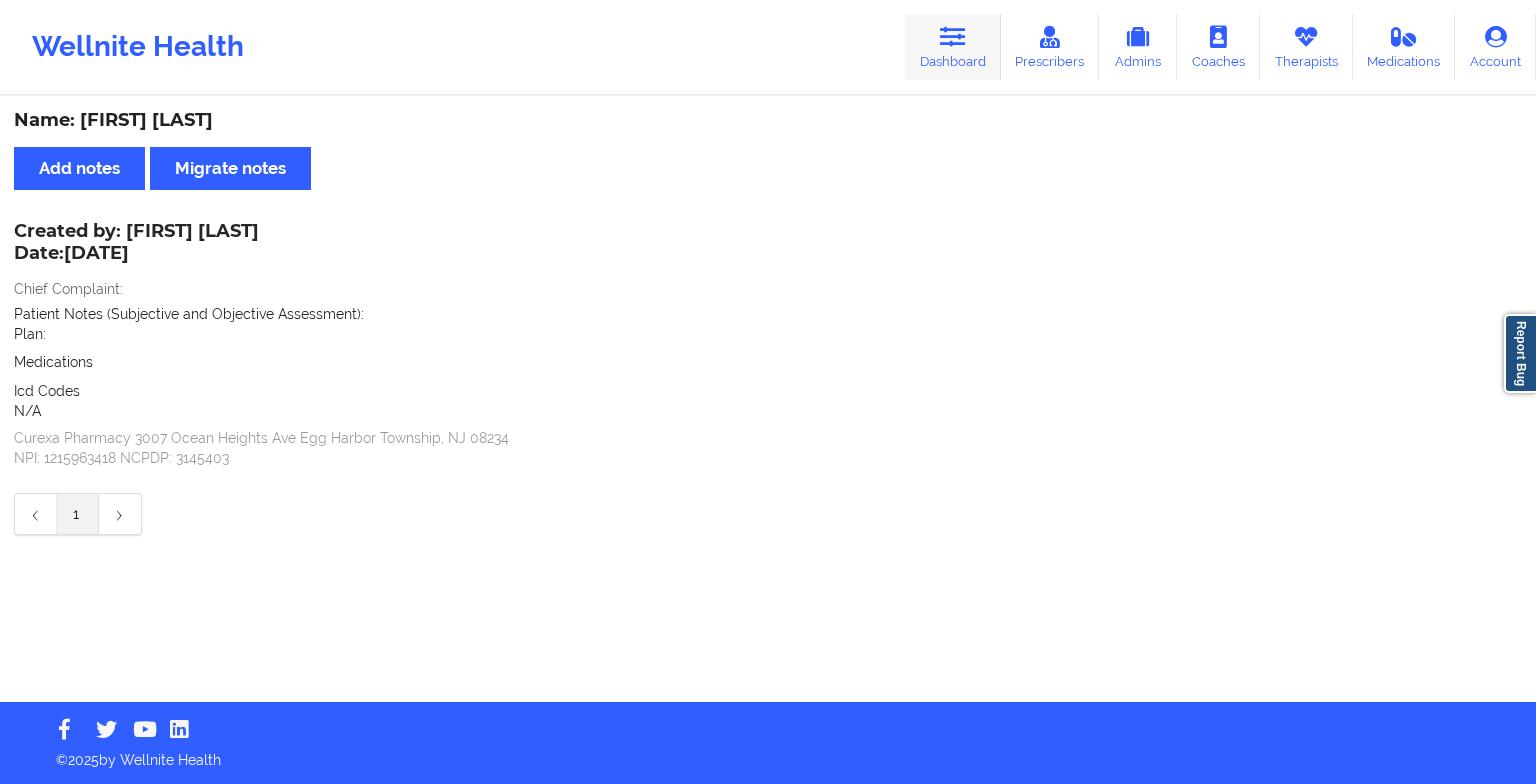 click on "Dashboard" at bounding box center [953, 47] 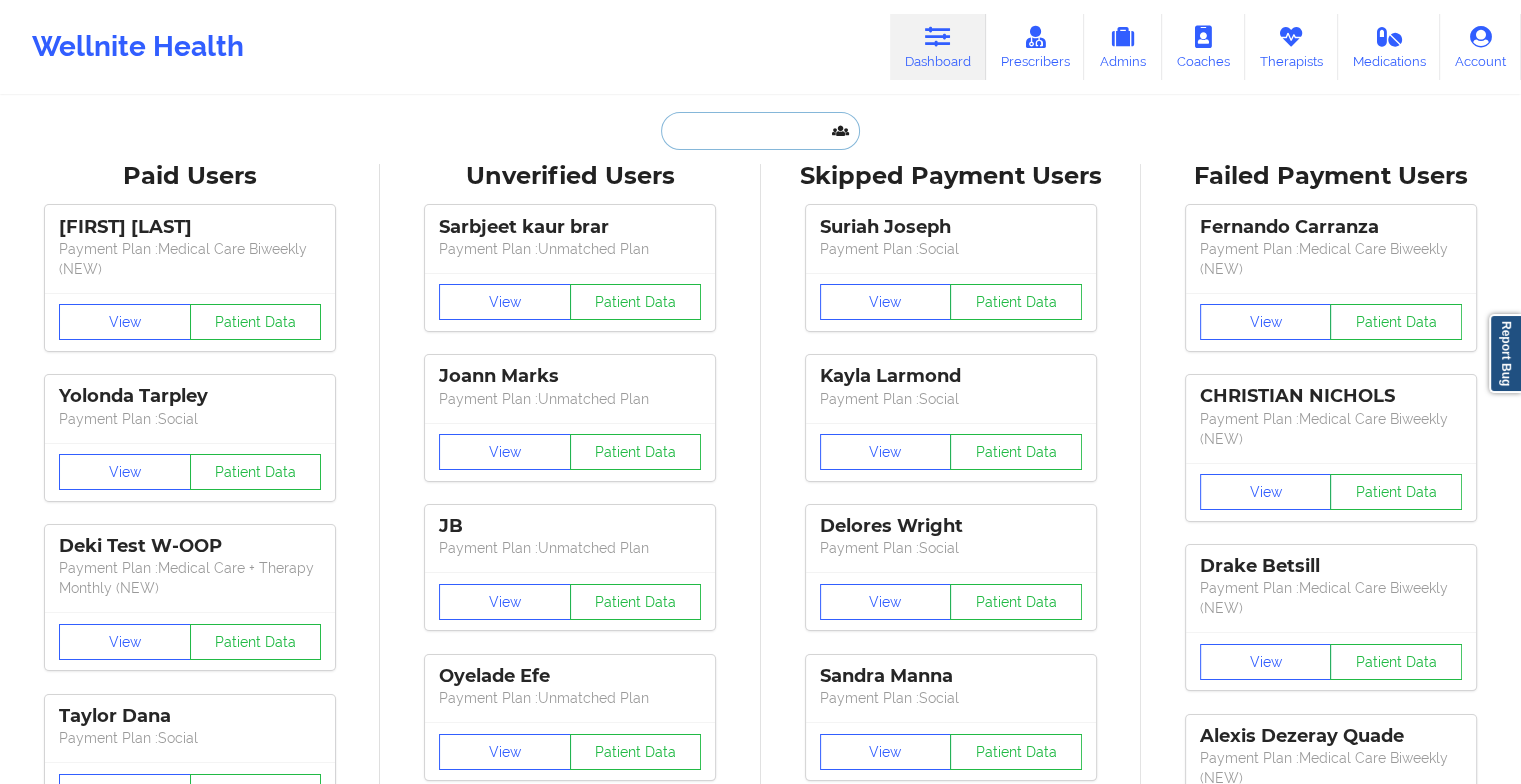 click at bounding box center (760, 131) 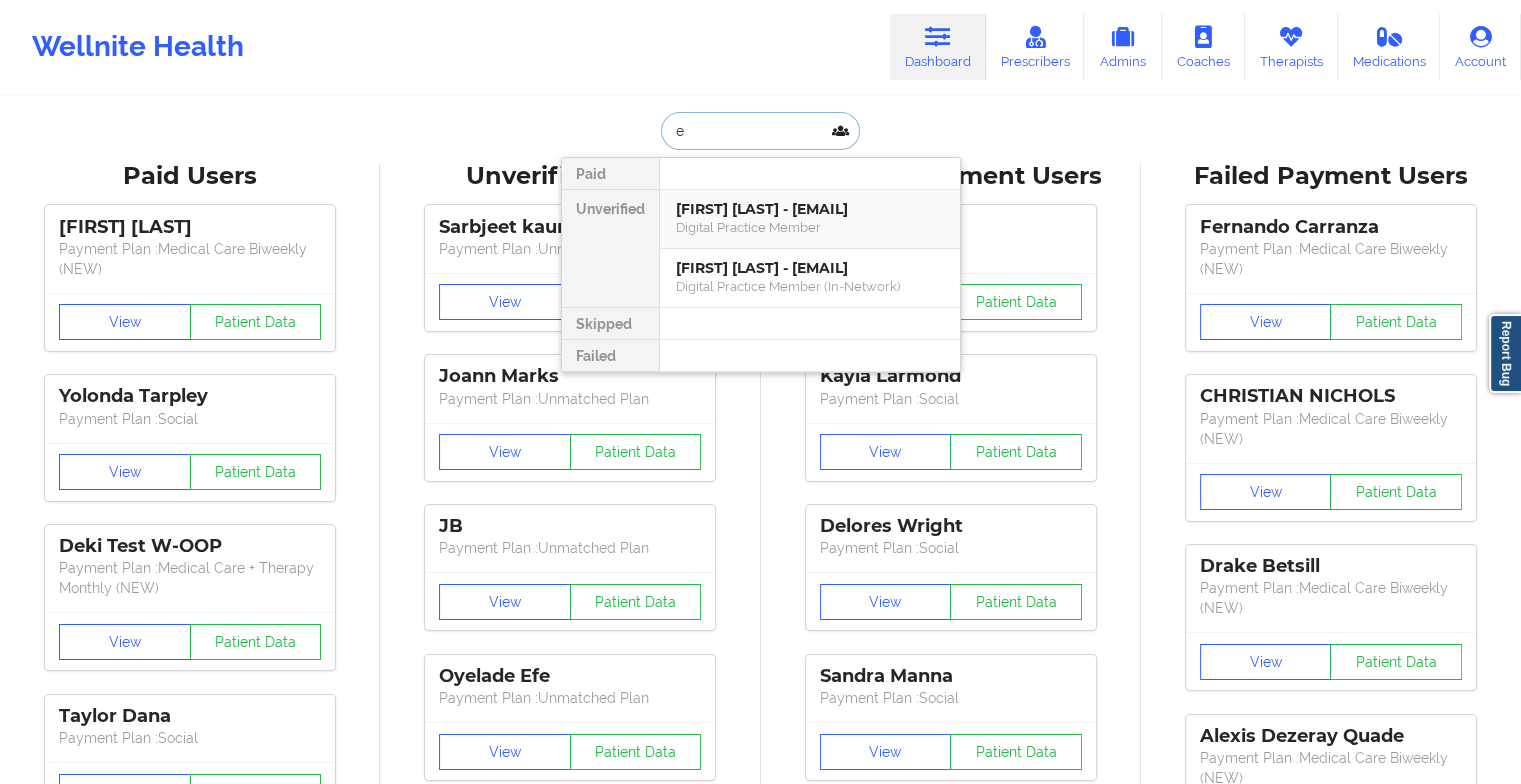 click on "[FIRST] [LAST]  - [EMAIL]" at bounding box center (810, 209) 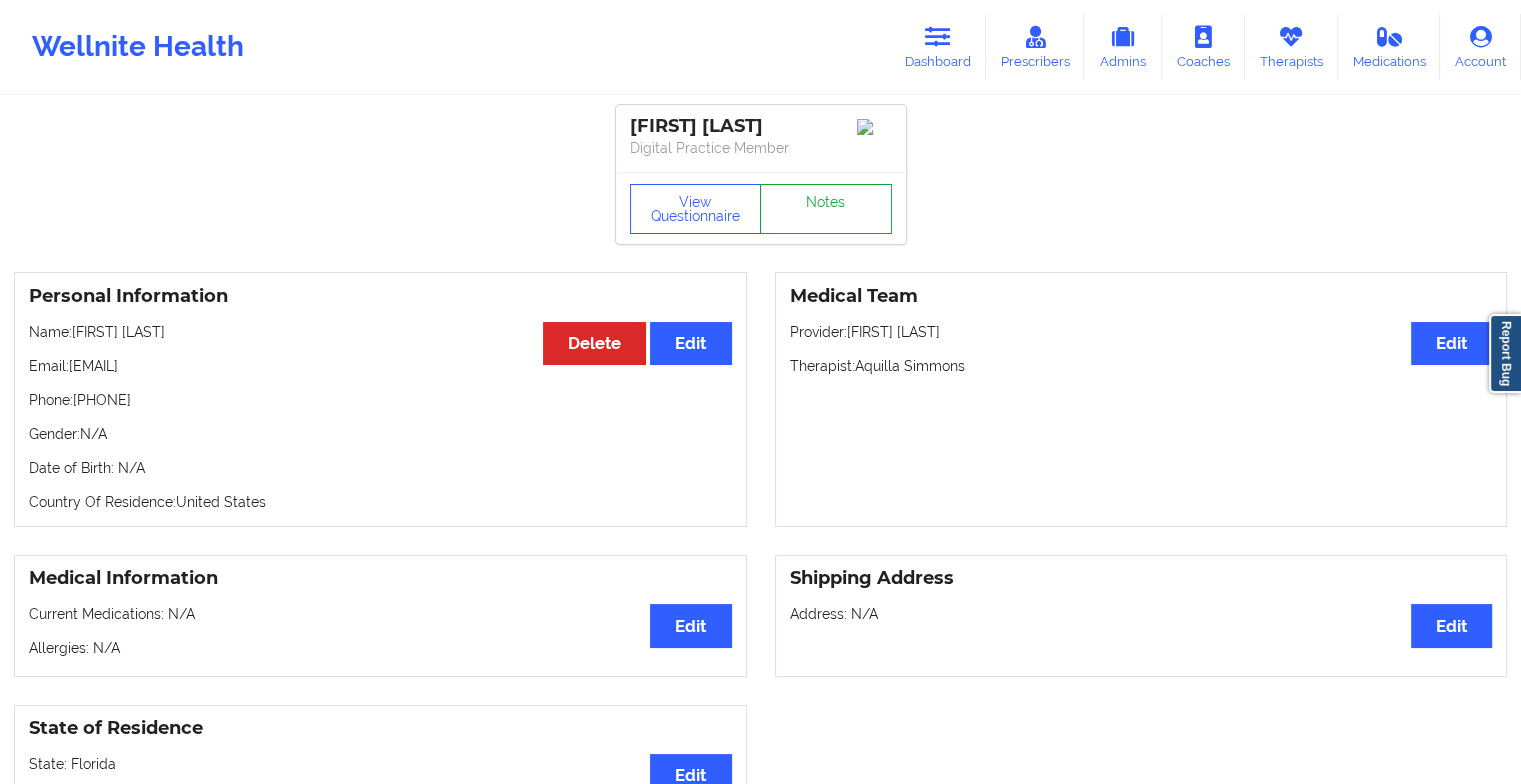 click on "Notes" at bounding box center [826, 209] 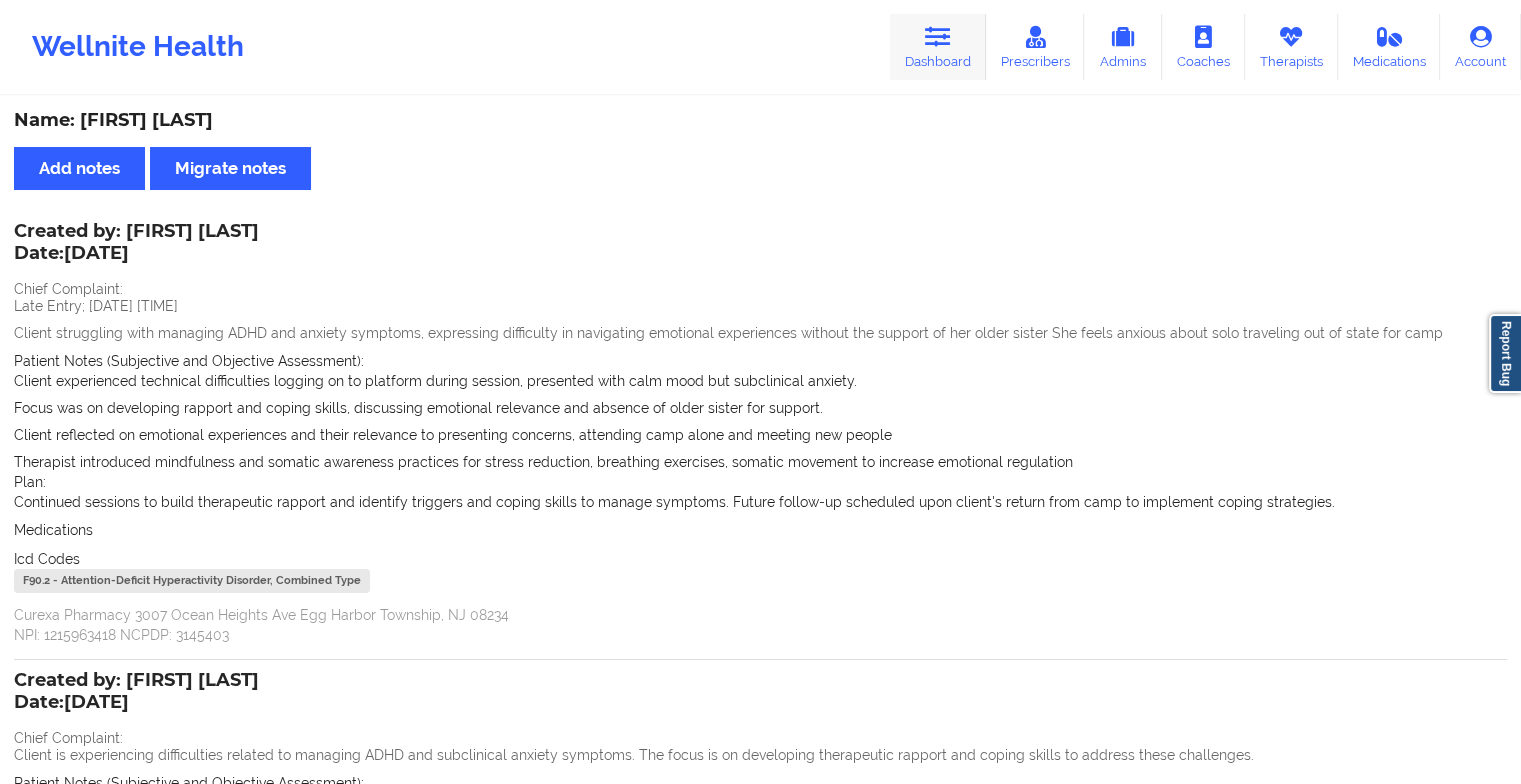 click at bounding box center (938, 37) 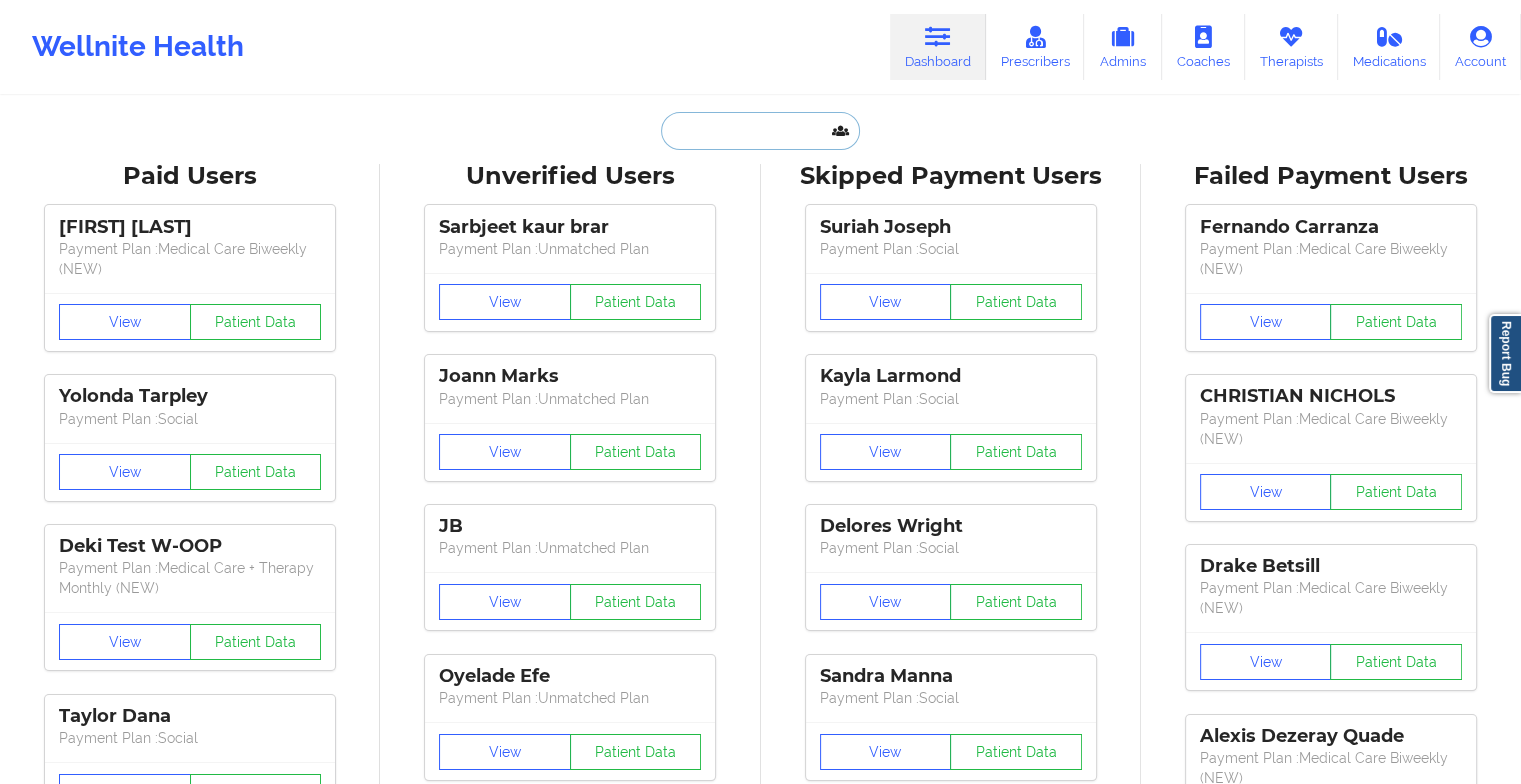 click at bounding box center [760, 131] 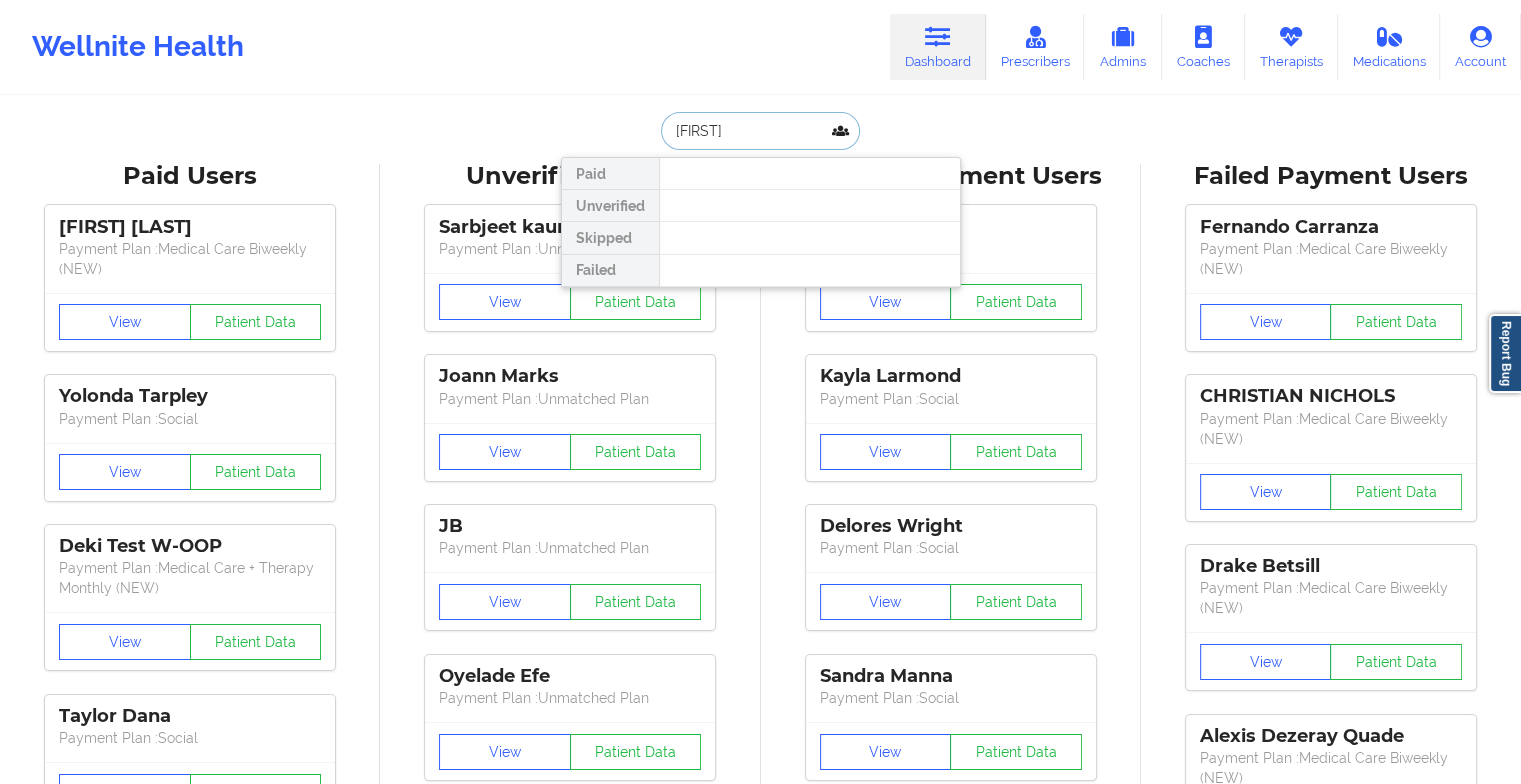 type on "gwendolyn" 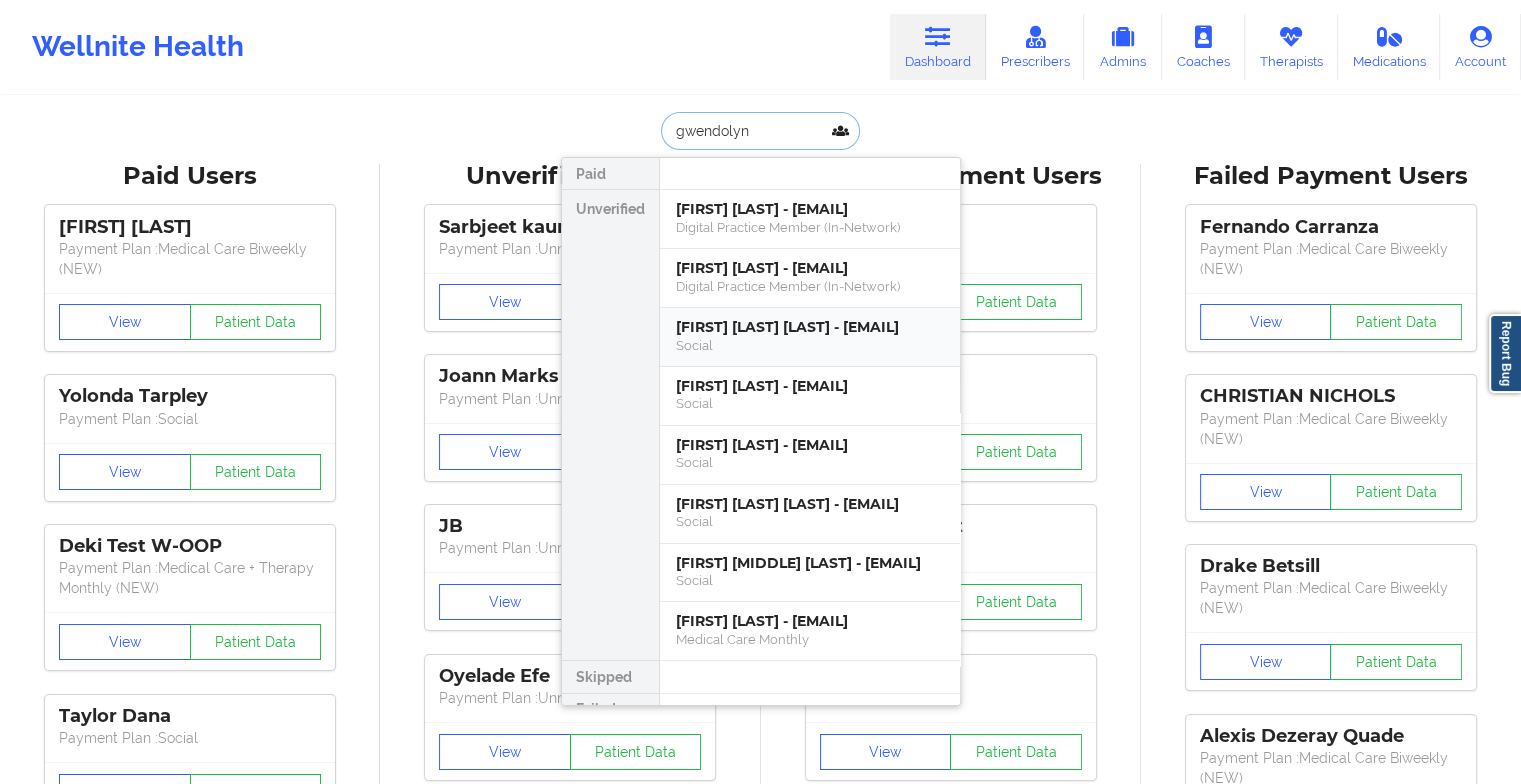click on "[FIRST] [LAST] [LAST] - [EMAIL]" at bounding box center (810, 327) 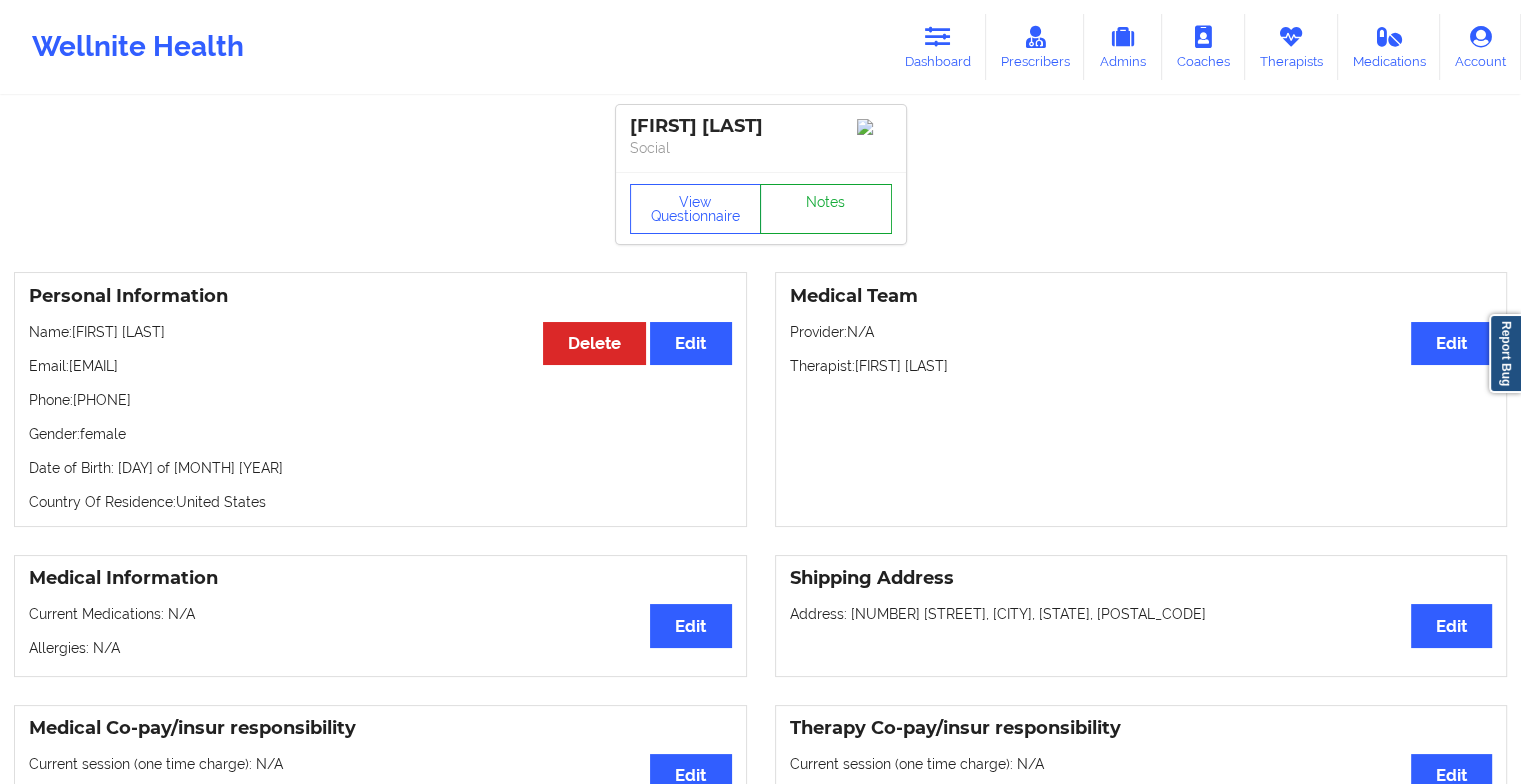 click on "Notes" at bounding box center [826, 209] 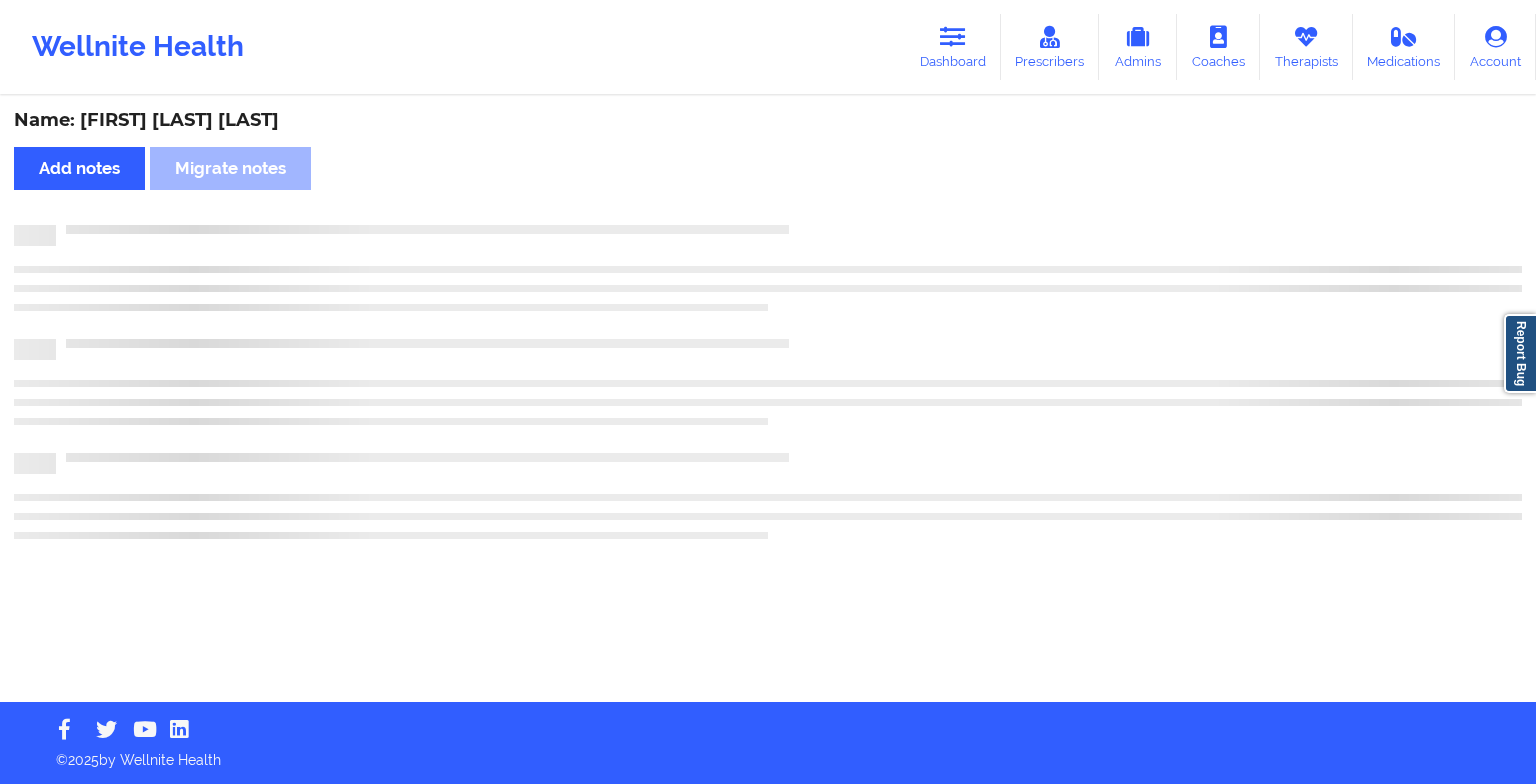 click on "Name: [FIRST] [MIDDLE] [LAST] Add notes Migrate notes" at bounding box center (768, 400) 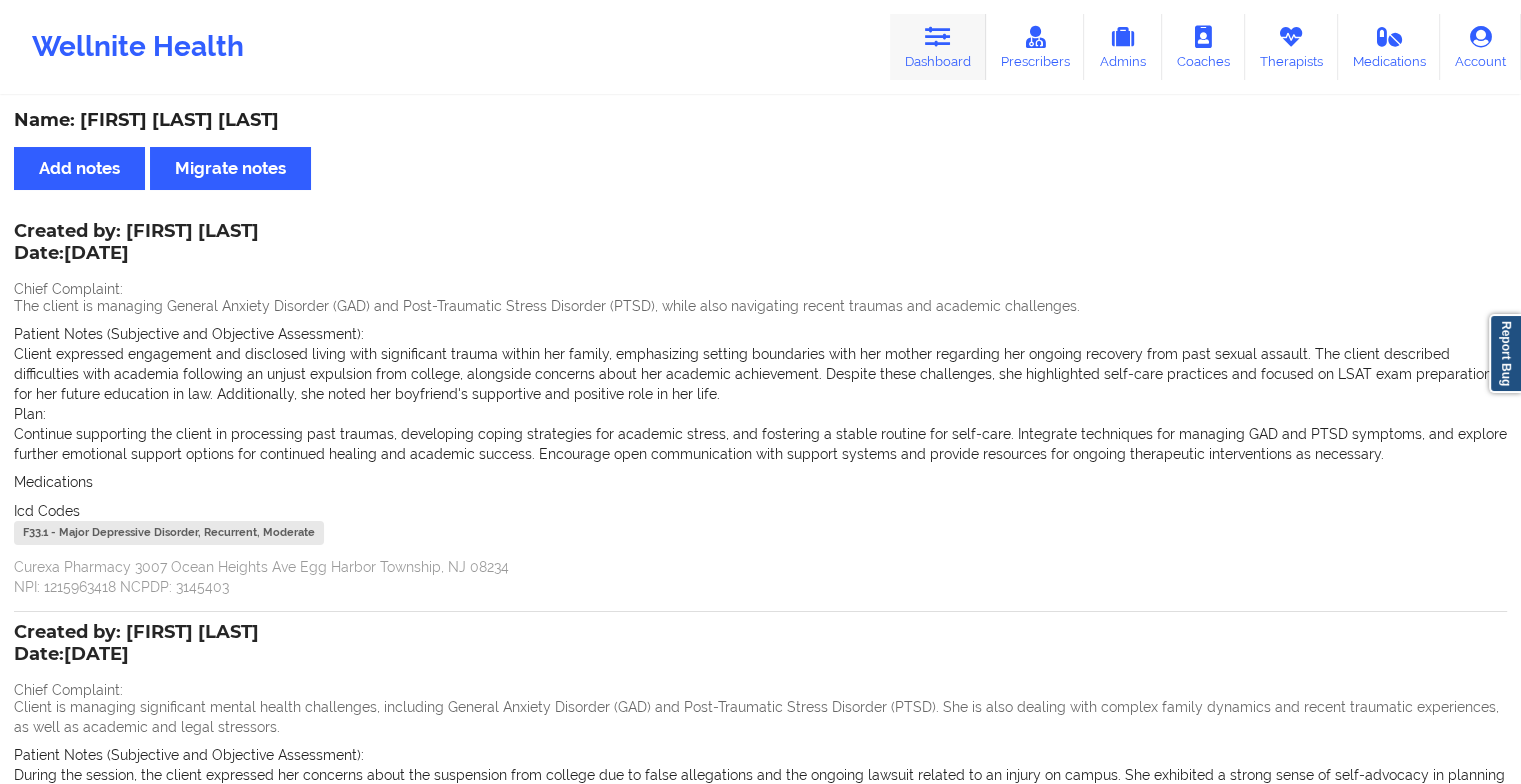 click on "Dashboard" at bounding box center (938, 47) 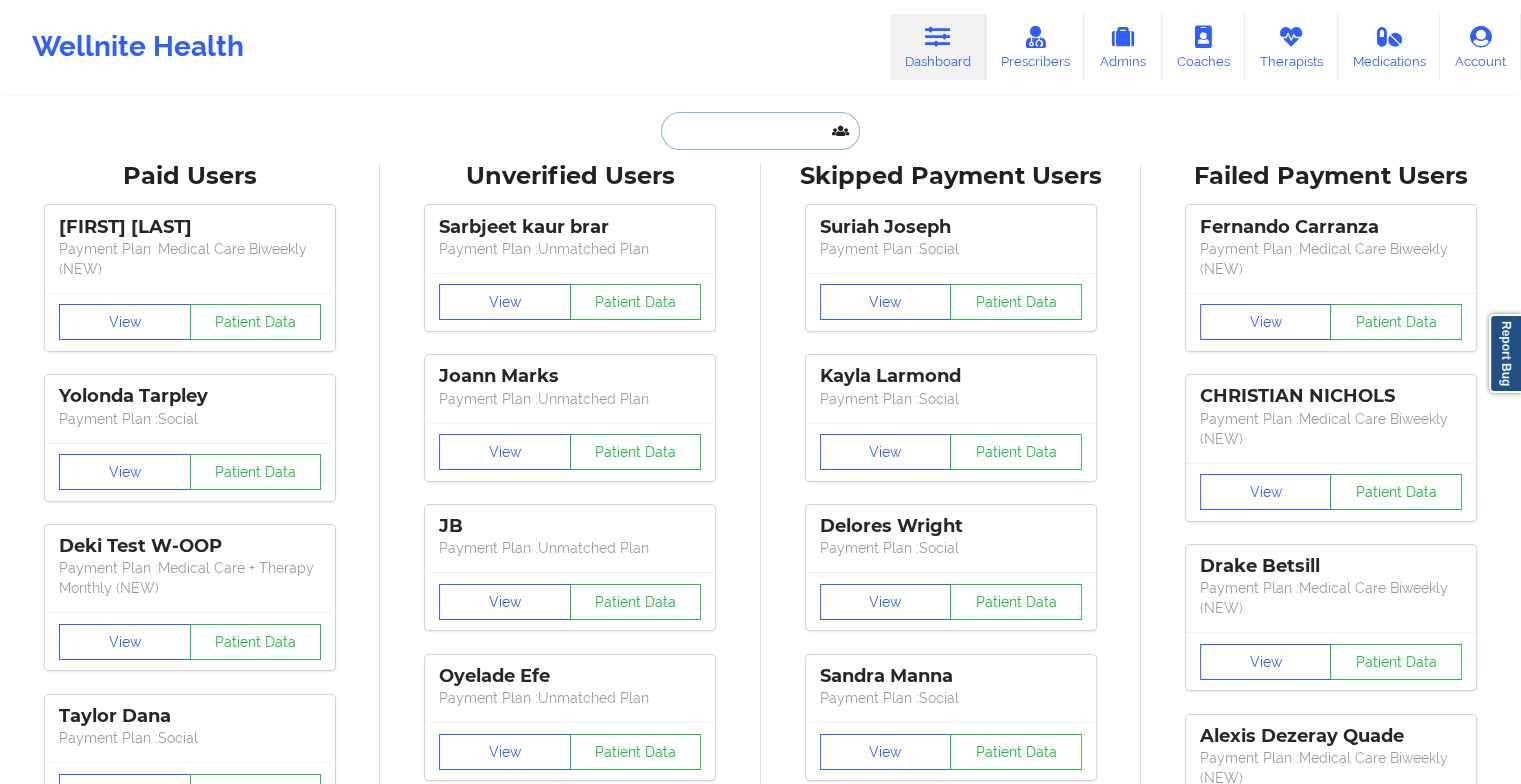 click at bounding box center [760, 131] 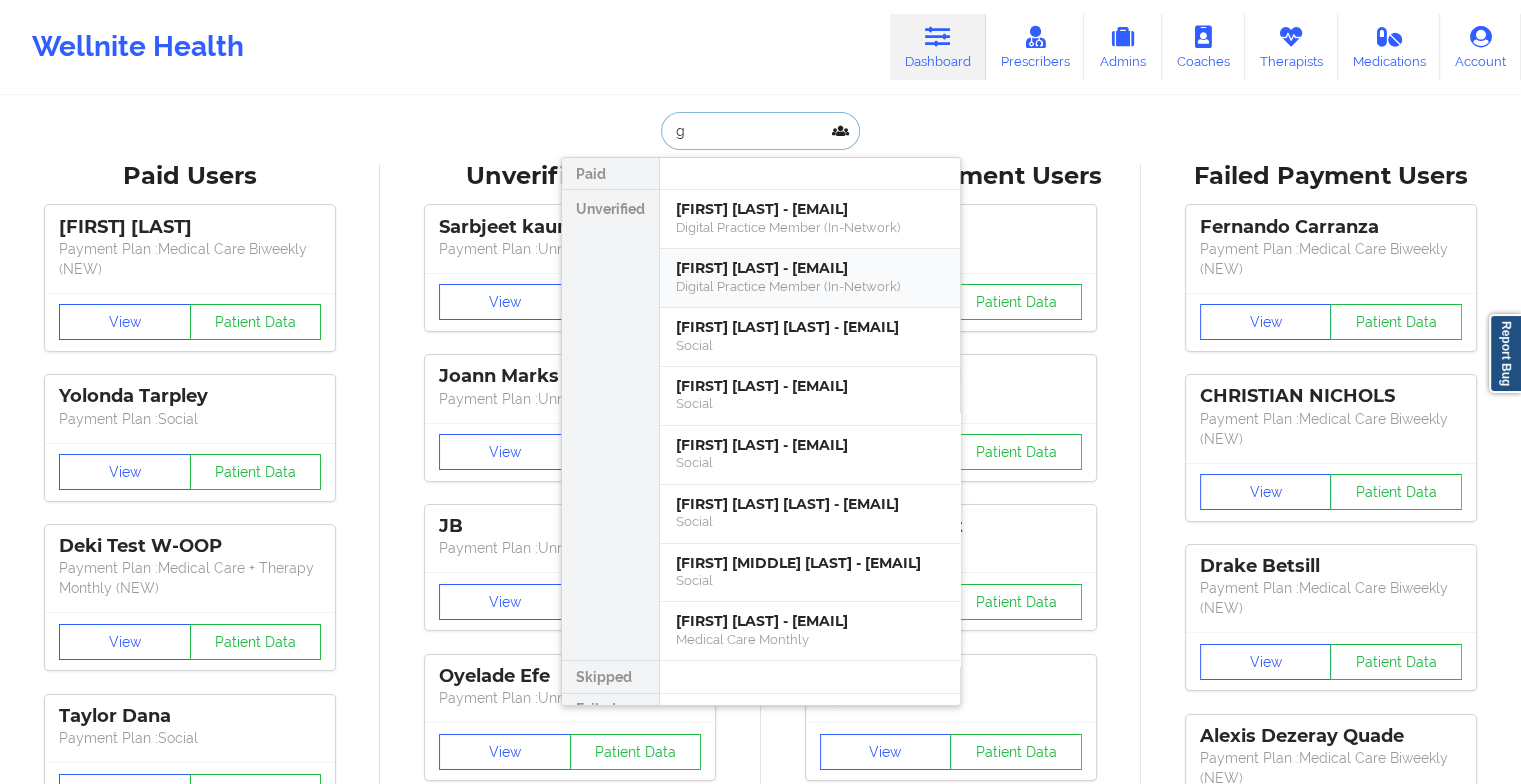 click on "[FIRST] [LAST] - [EMAIL]" at bounding box center [810, 268] 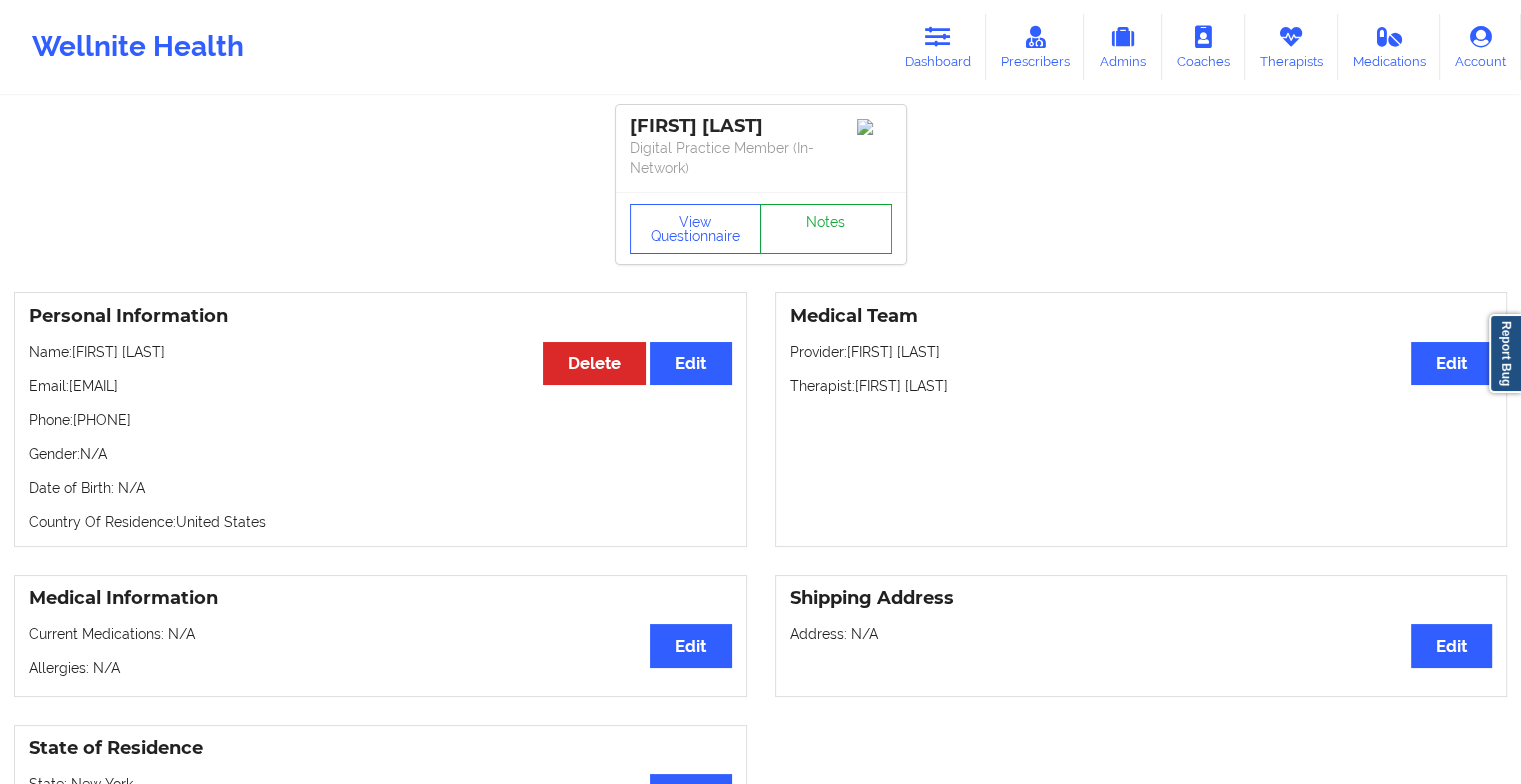 click on "Notes" at bounding box center [826, 229] 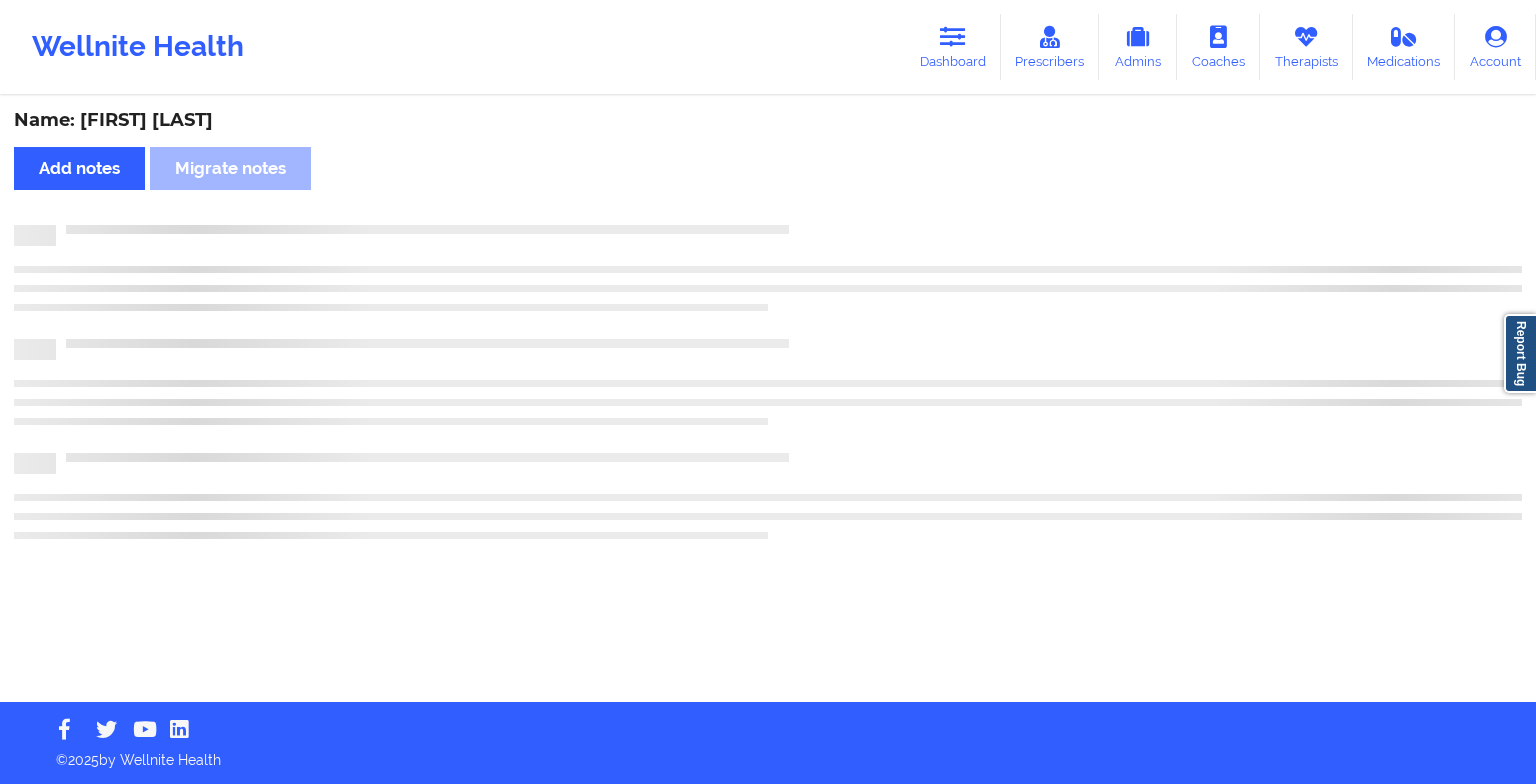 click on "Name: [FIRST] [LAST] Add notes Migrate notes" at bounding box center [768, 400] 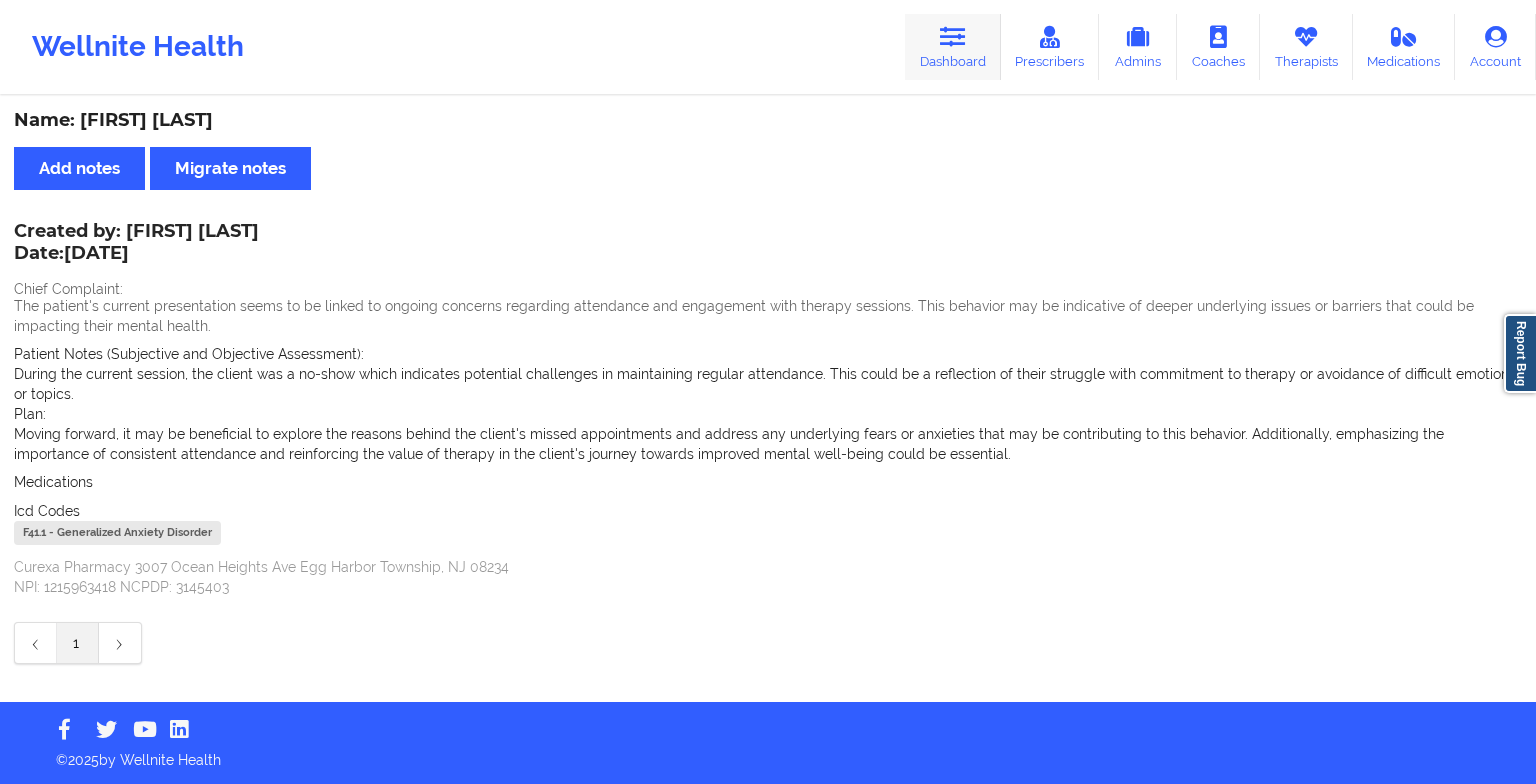 click at bounding box center (953, 37) 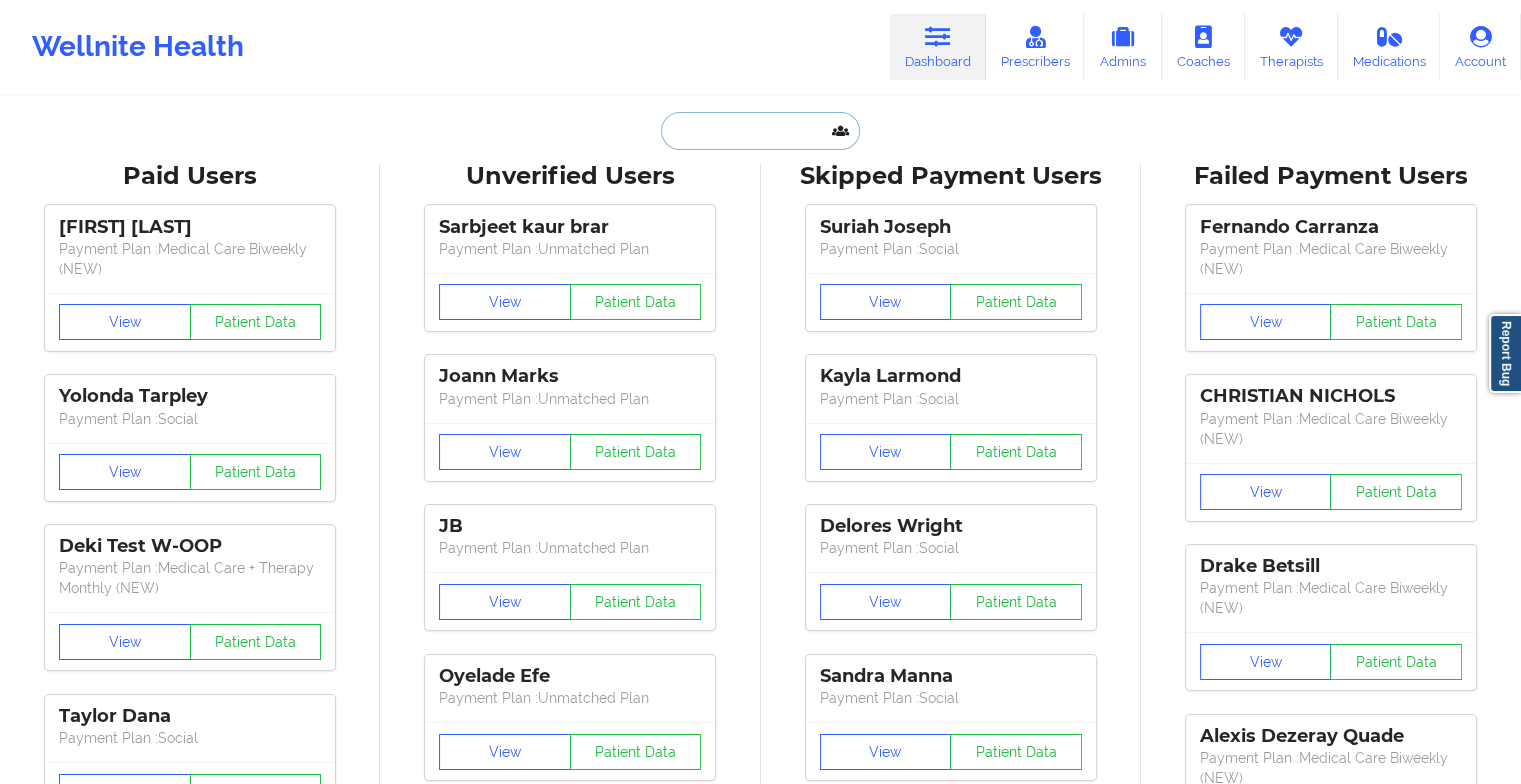 click at bounding box center [760, 131] 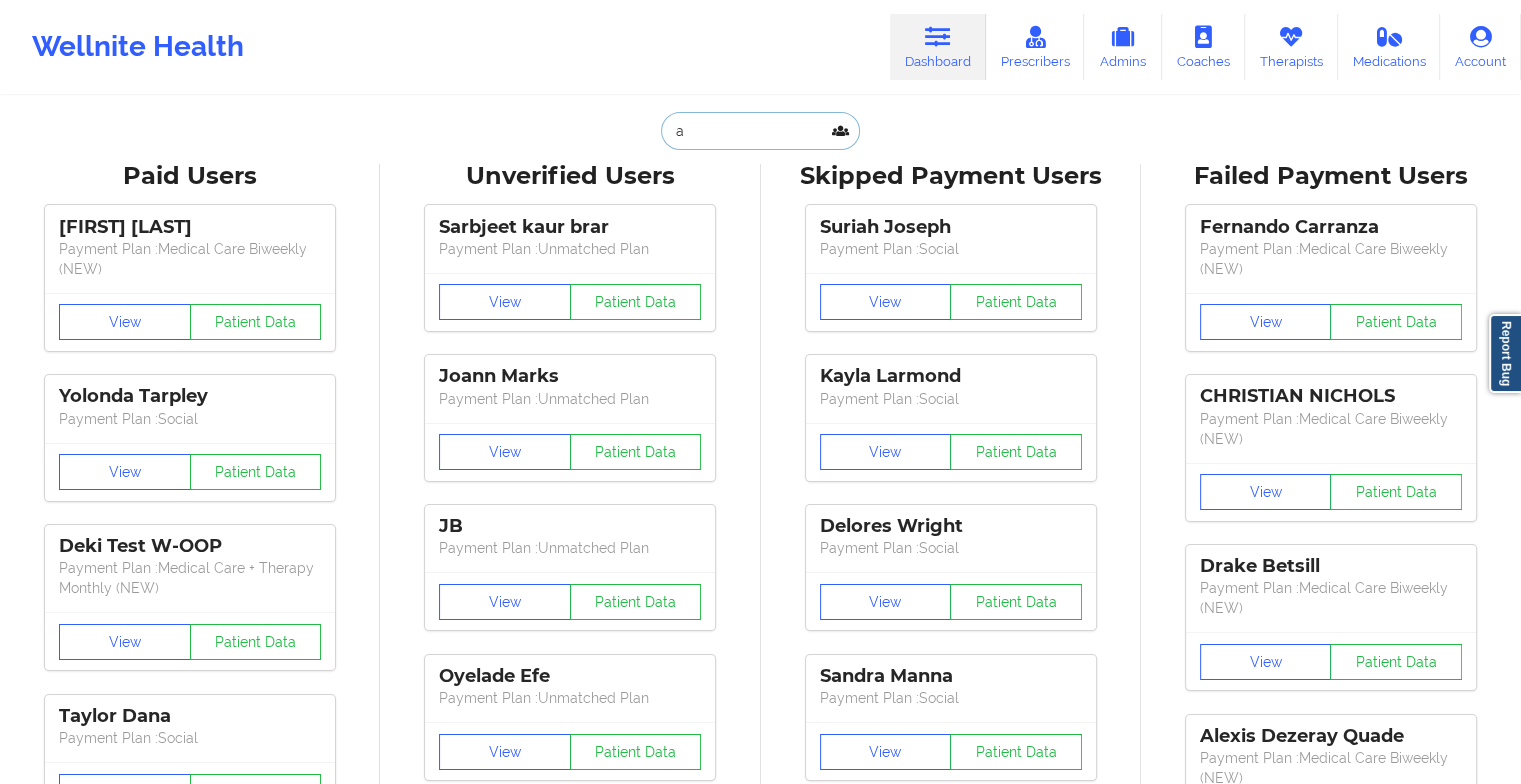click on "a" at bounding box center (760, 131) 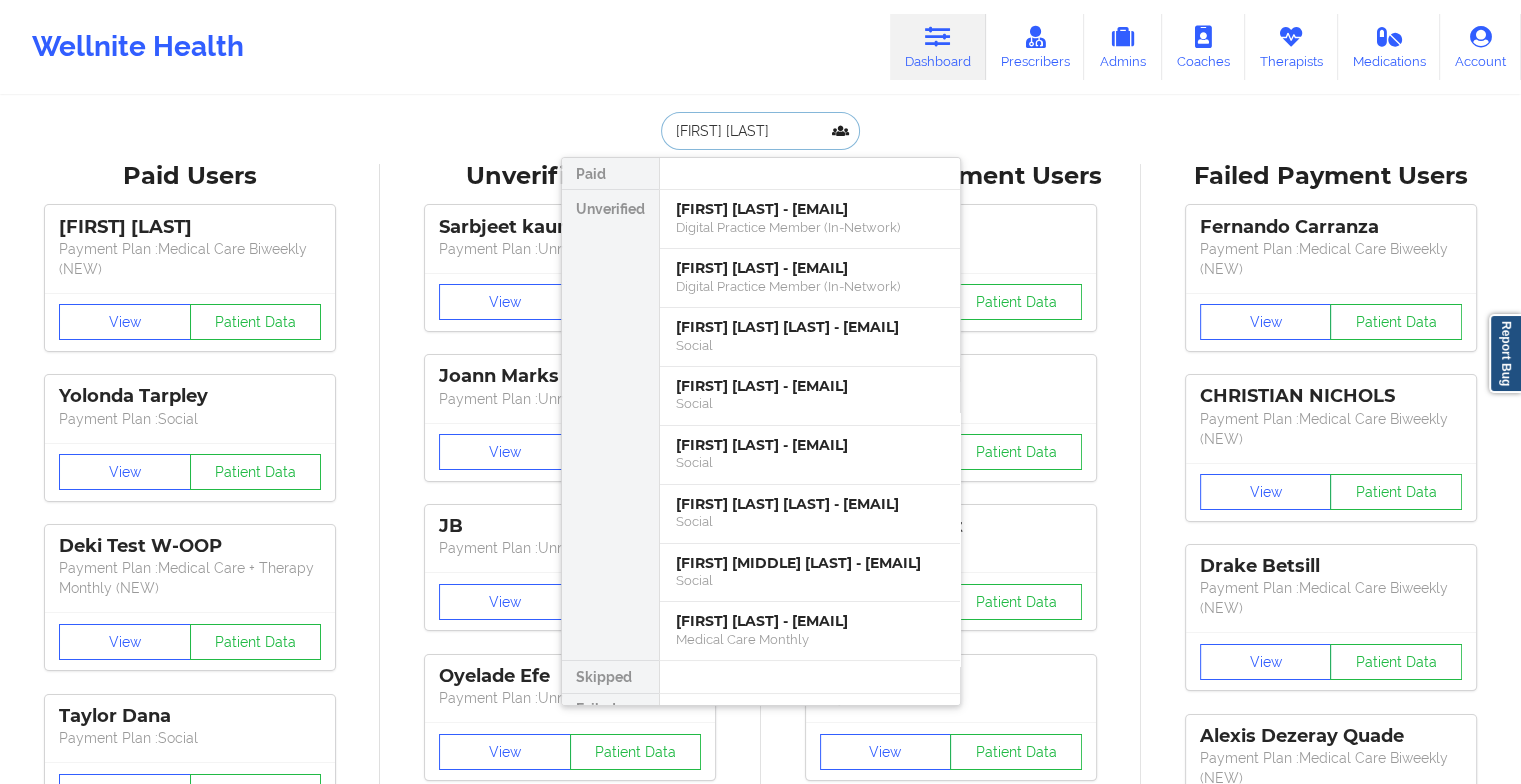type on "[FIRST] [LAST]" 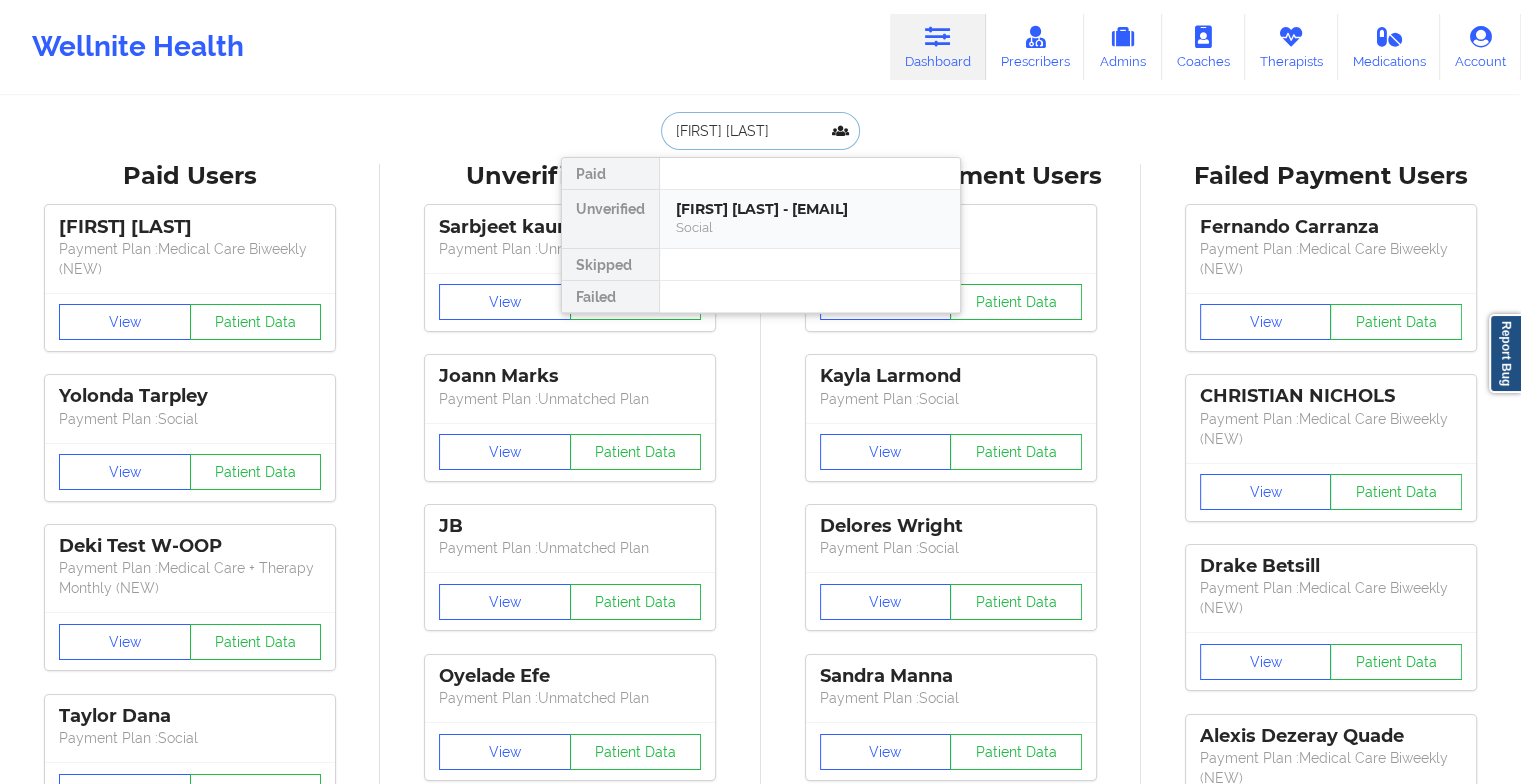 click on "[FIRST] [LAST]  - [EMAIL]" at bounding box center (810, 209) 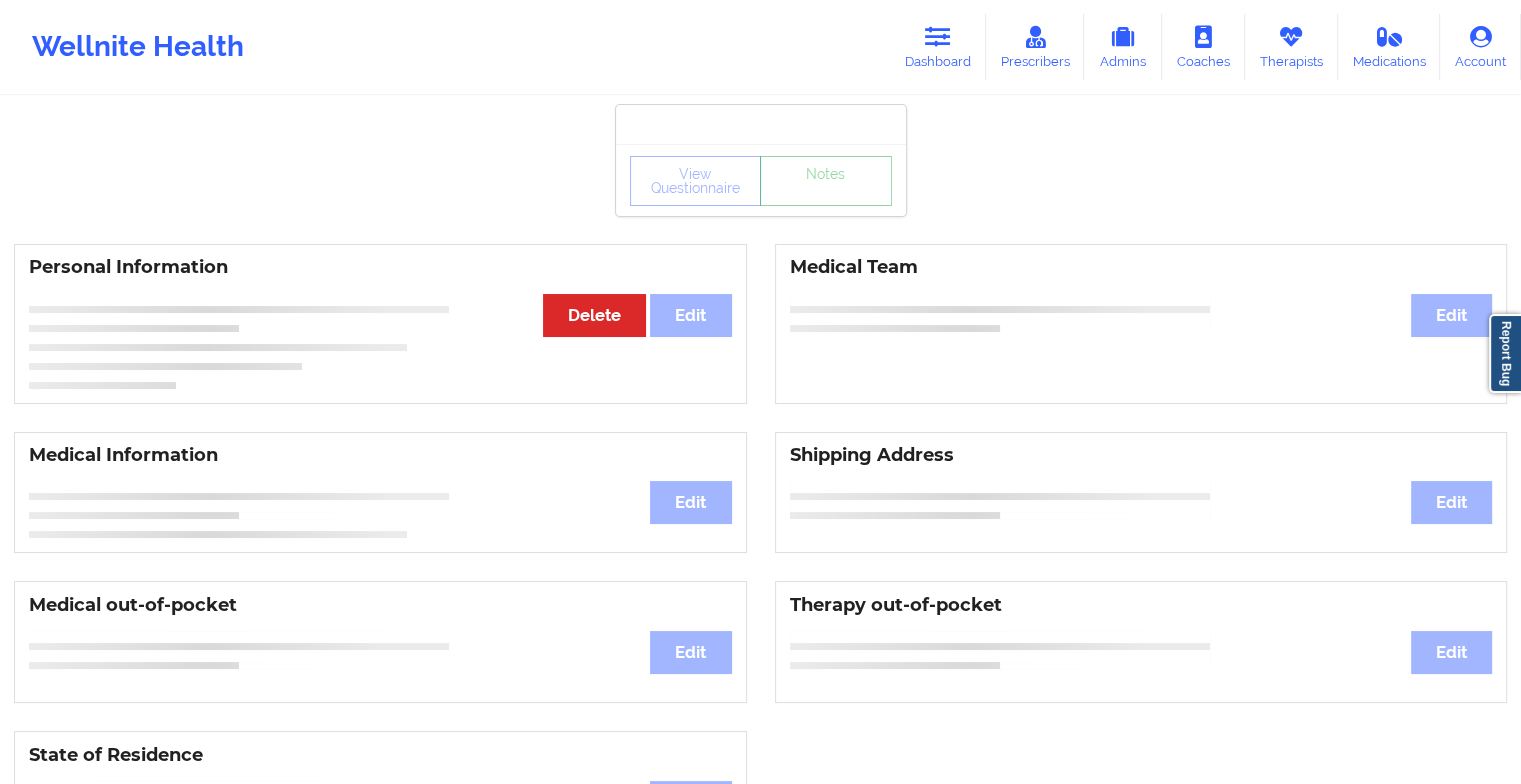 click on "Notes" at bounding box center [826, 181] 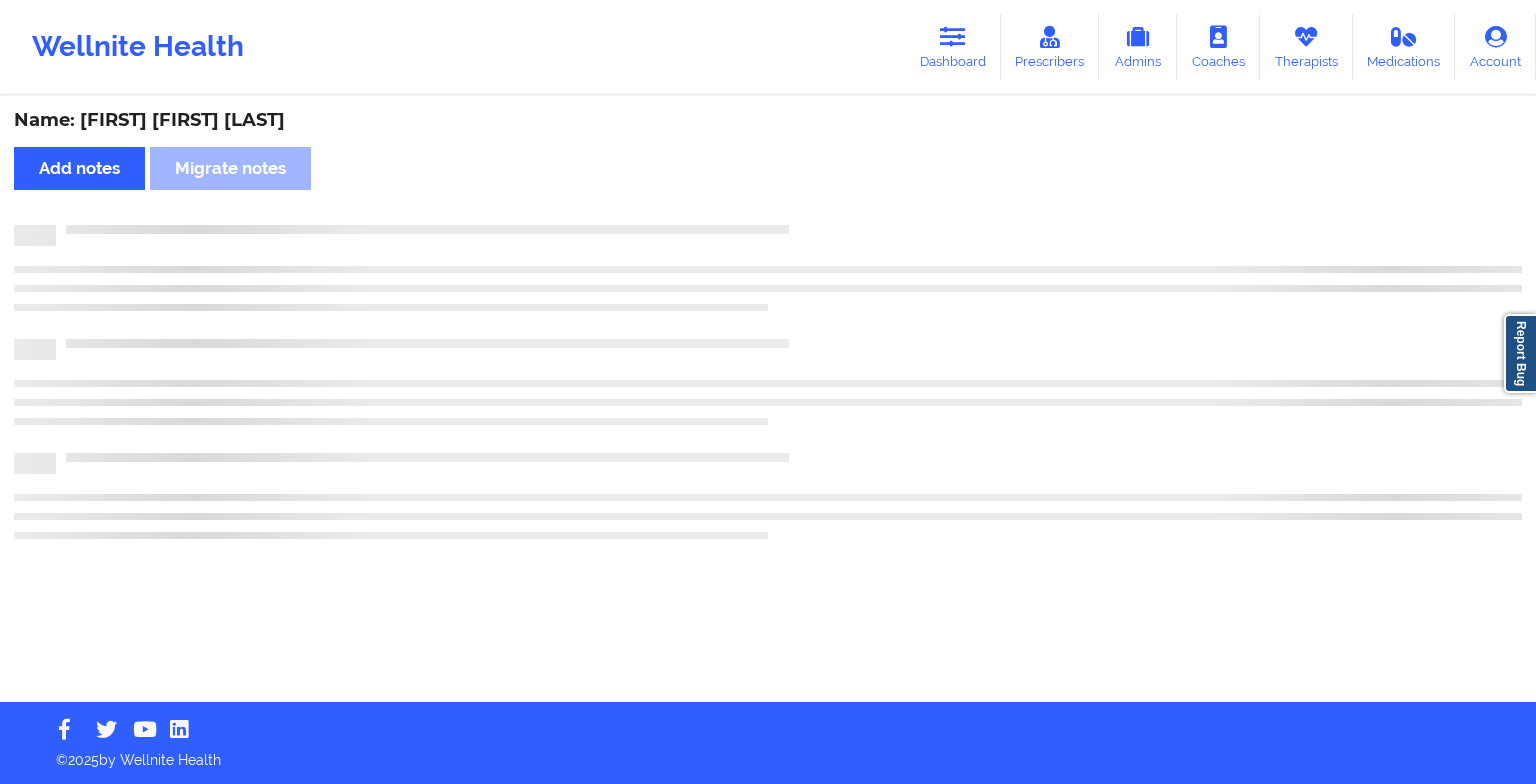 click on "Name: [FIRST] [LAST] Add notes Migrate notes" at bounding box center (768, 400) 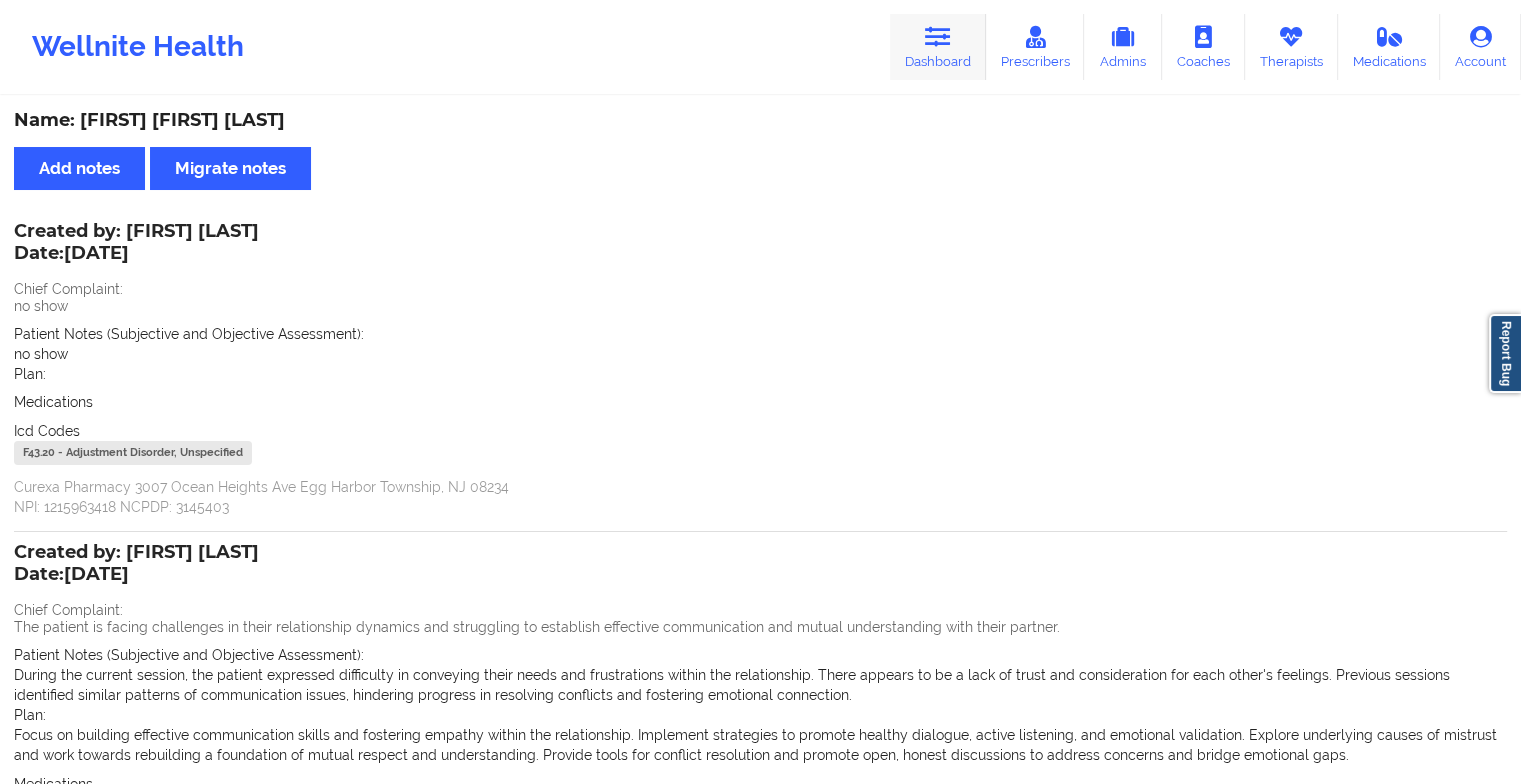 click at bounding box center (938, 37) 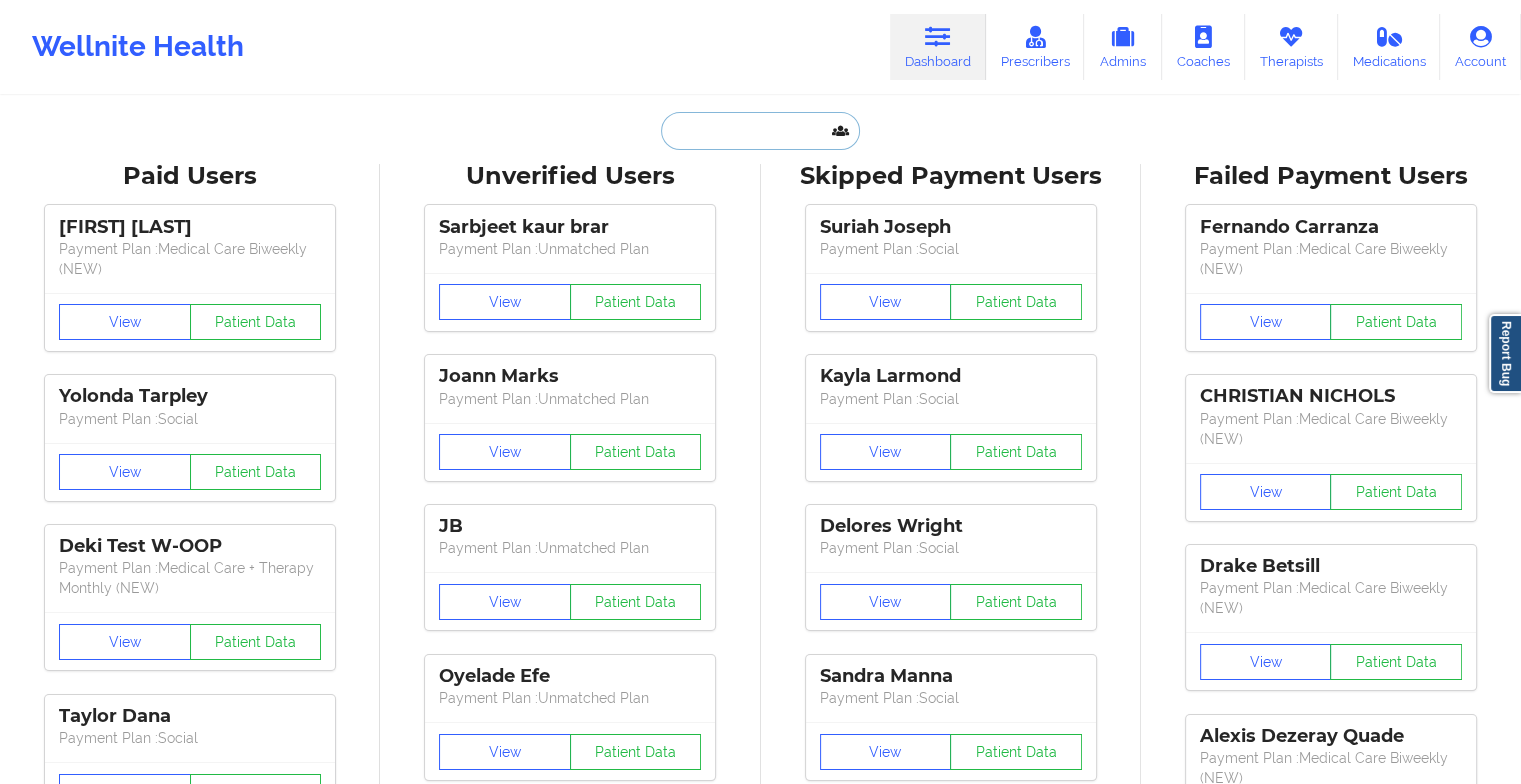 click at bounding box center (760, 131) 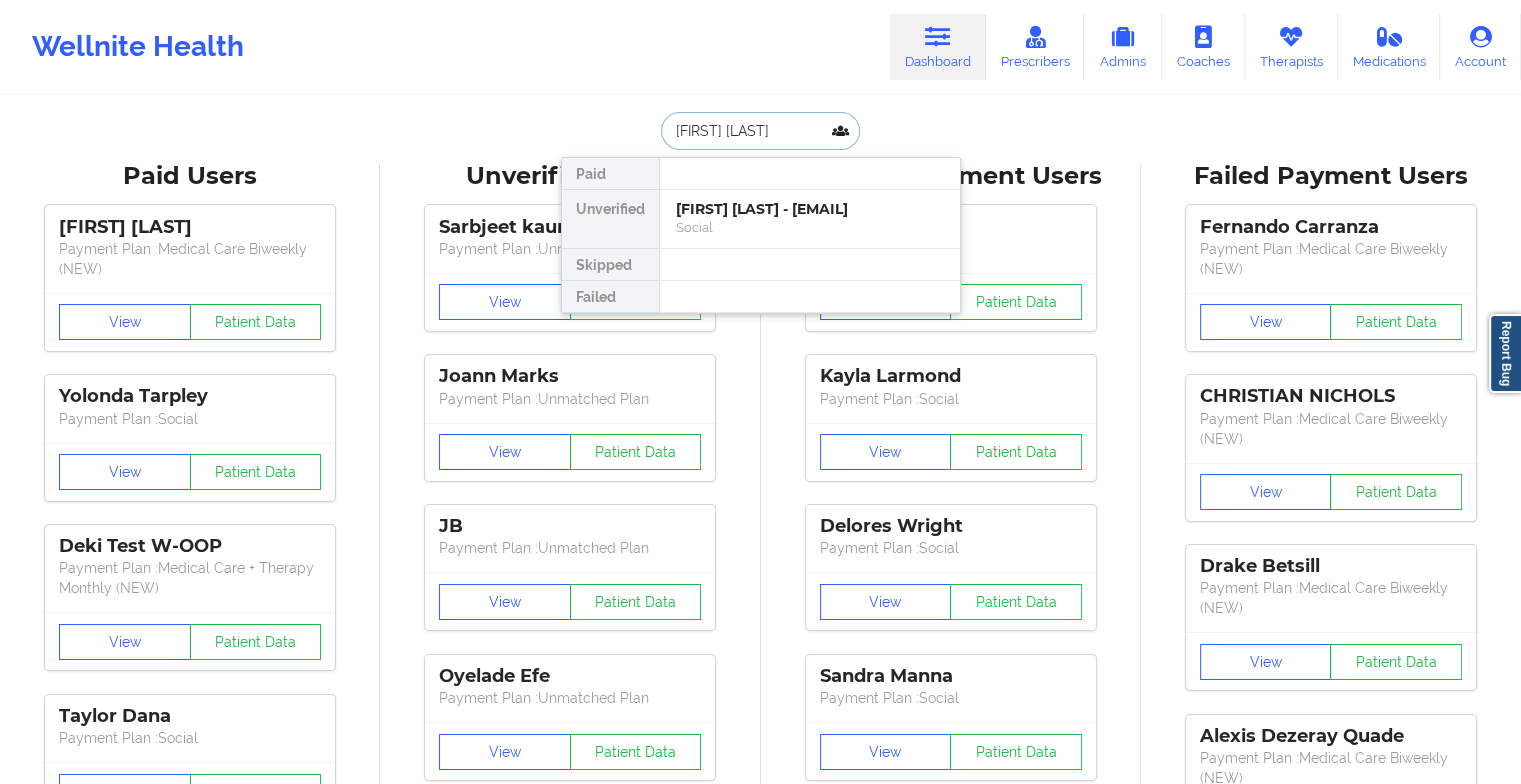 type on "[FIRST] [LAST]" 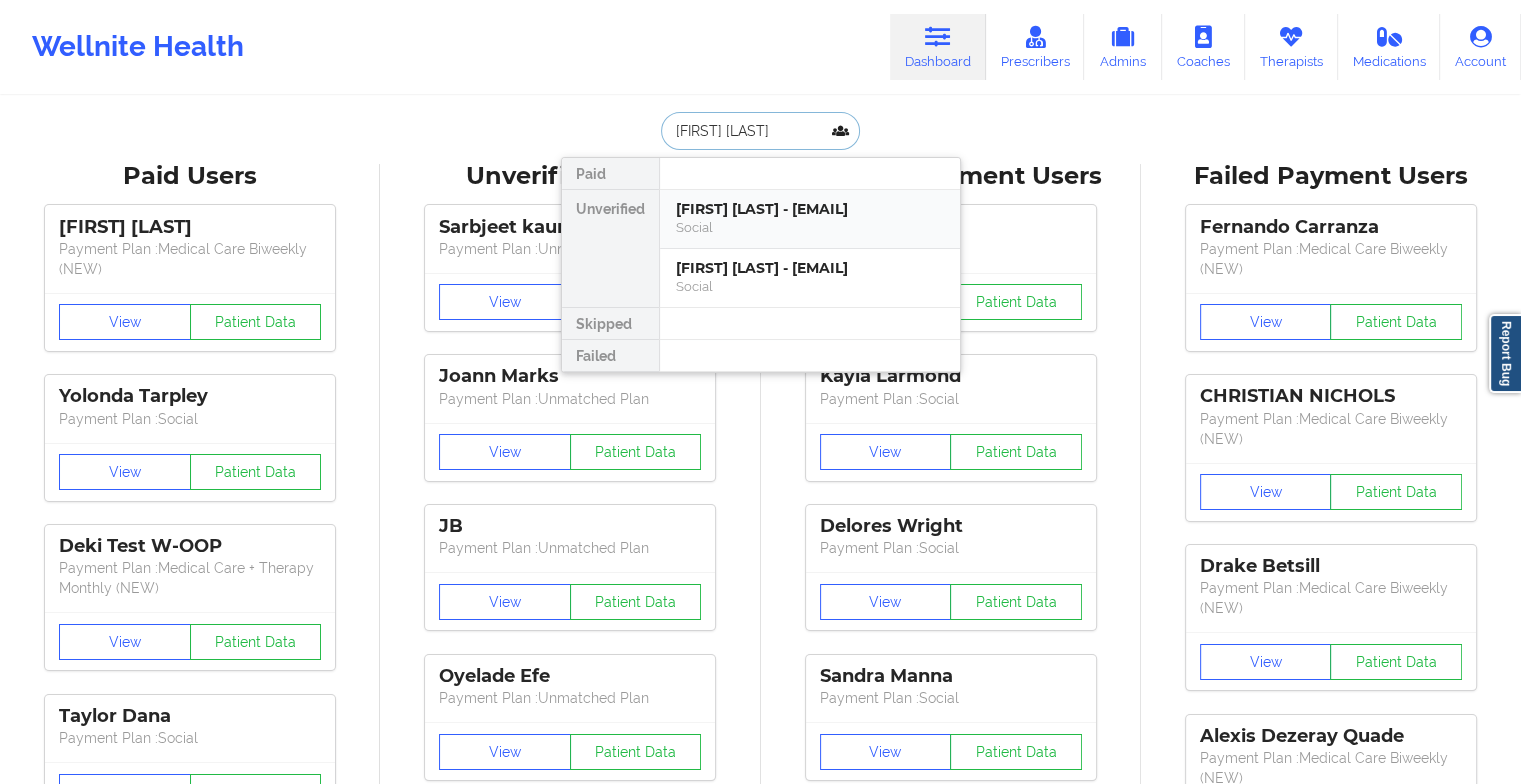 click on "Social" at bounding box center [810, 227] 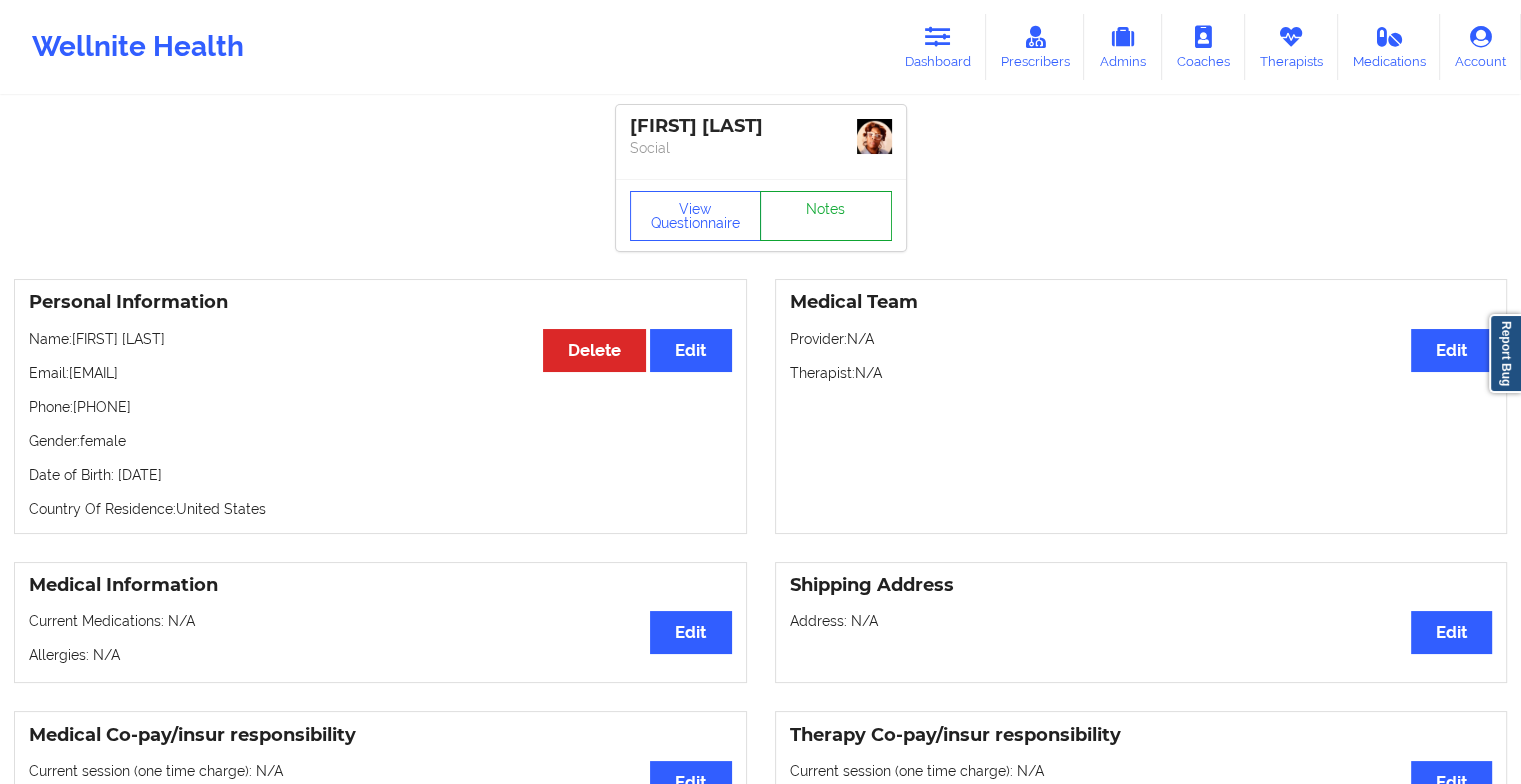 click on "Notes" at bounding box center [826, 216] 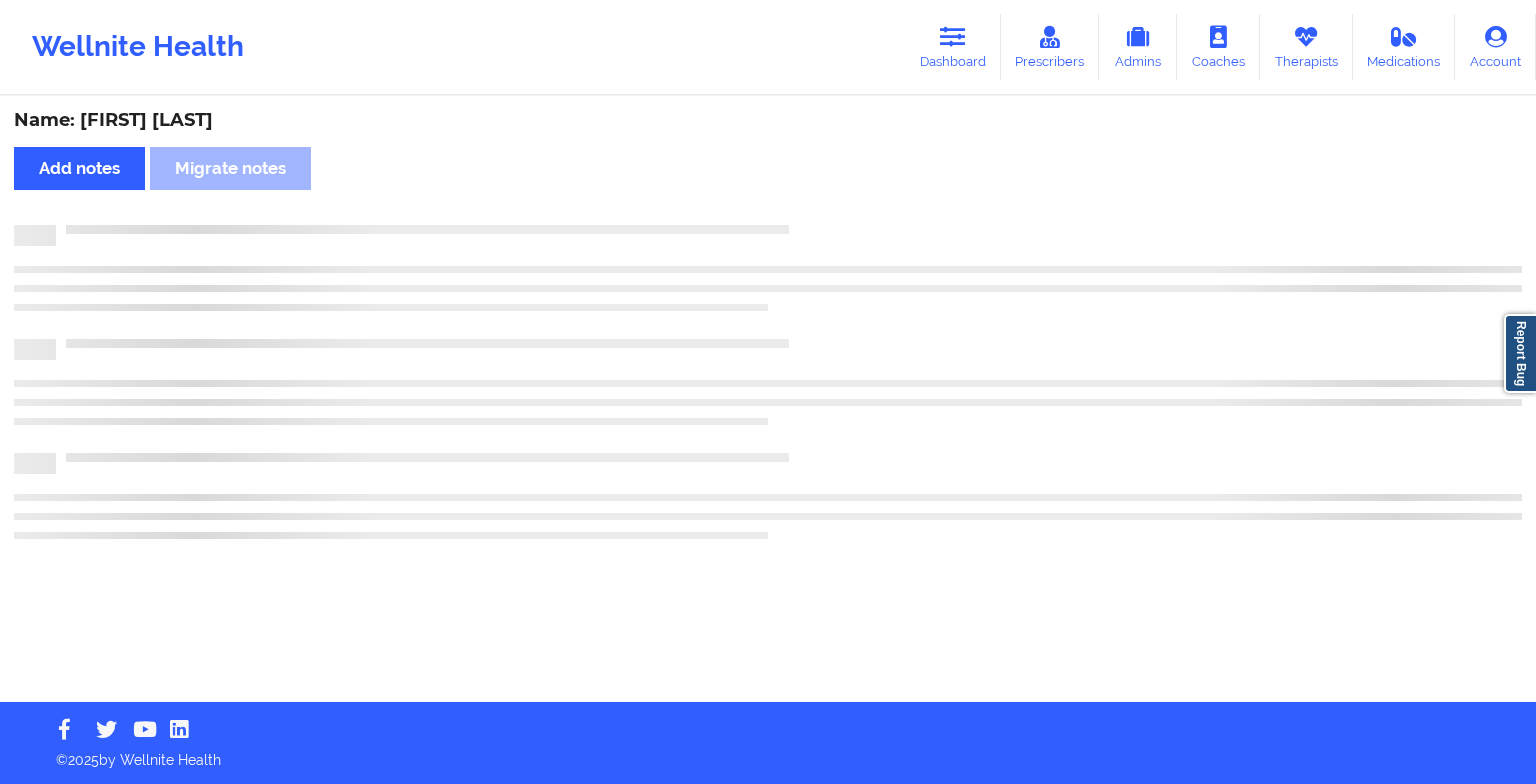 click on "Name: [FIRST] [LAST] Add notes Migrate notes" at bounding box center (768, 400) 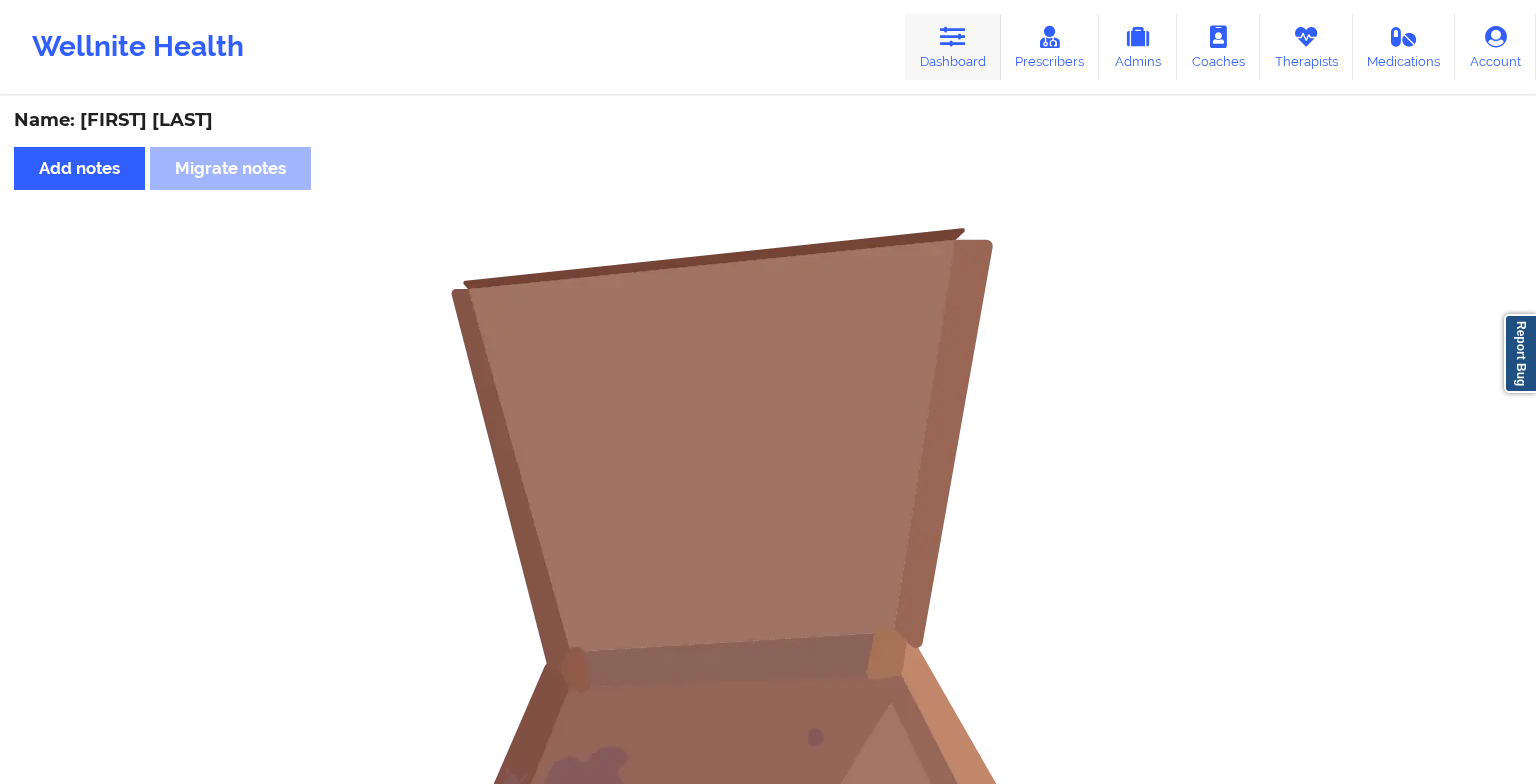 click at bounding box center (953, 37) 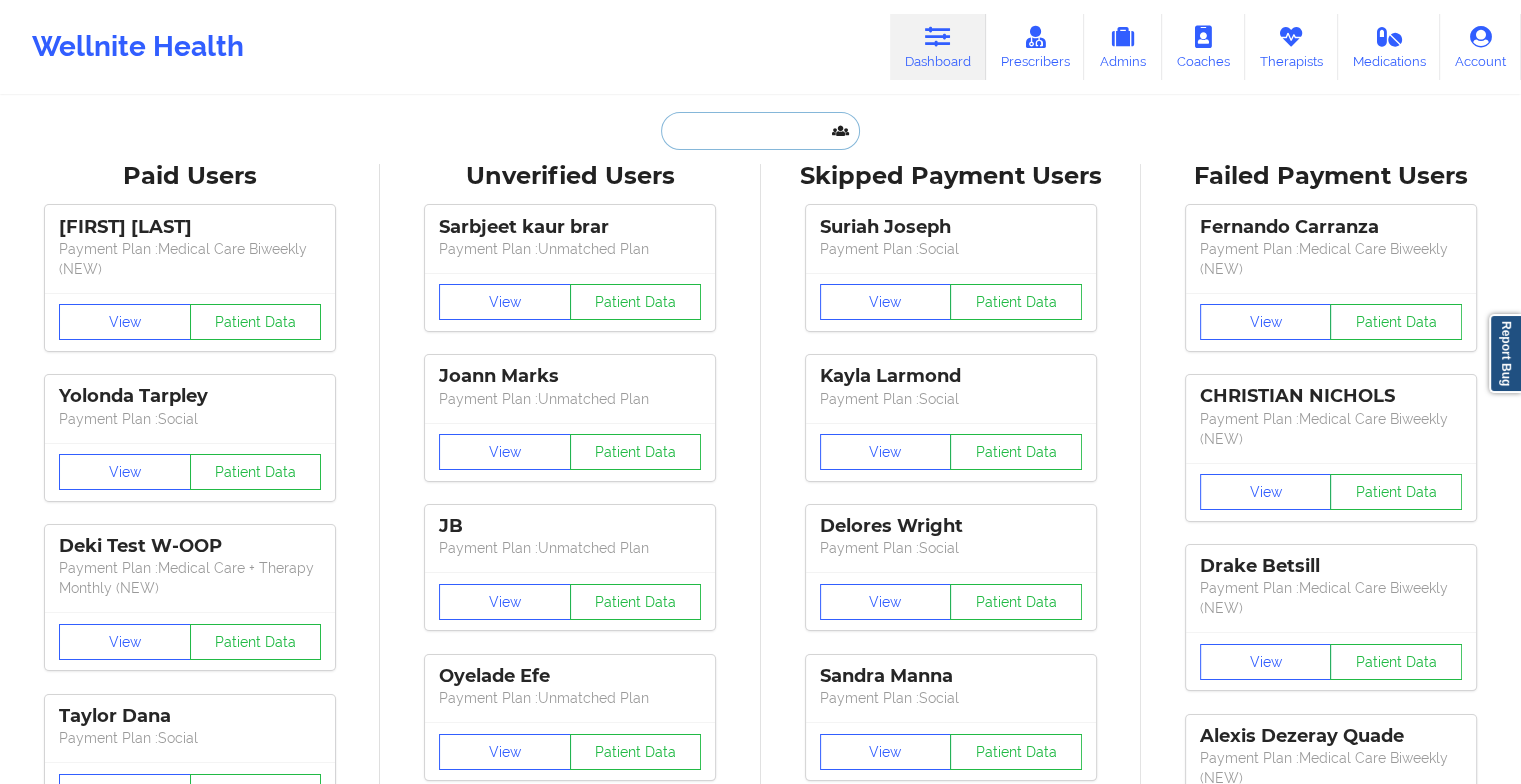 click at bounding box center [760, 131] 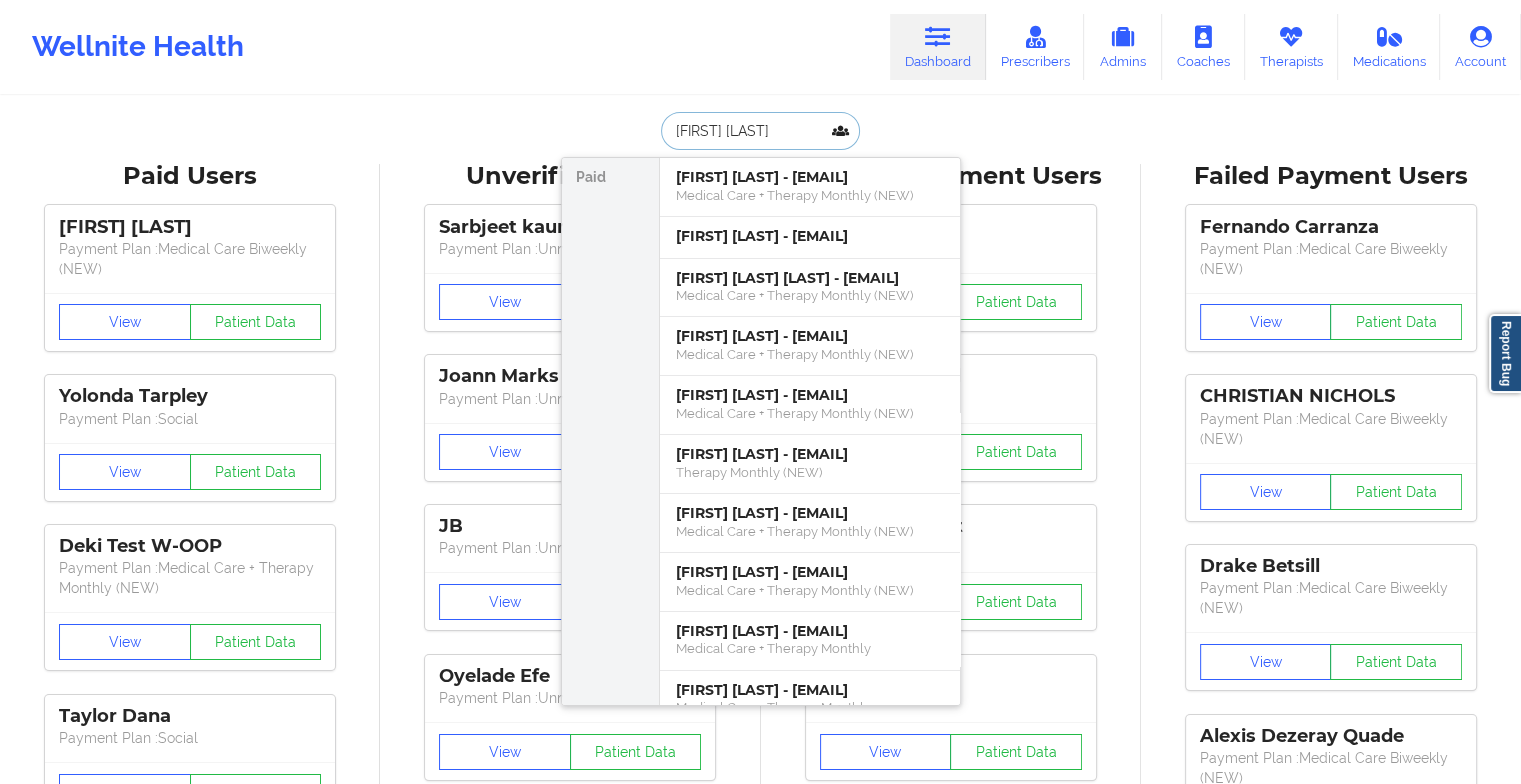 type on "[FIRST] [LAST]" 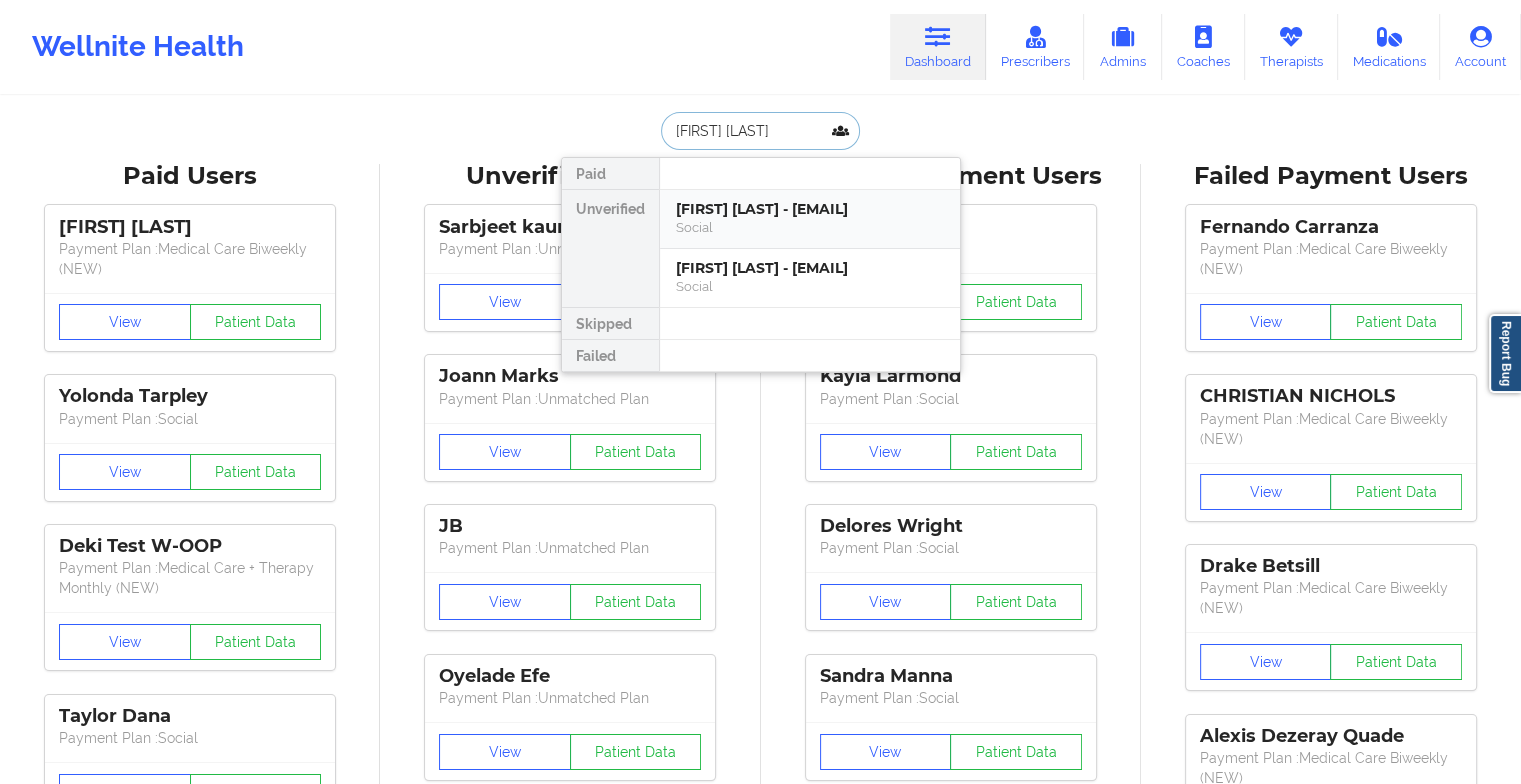 click on "Social" at bounding box center (810, 227) 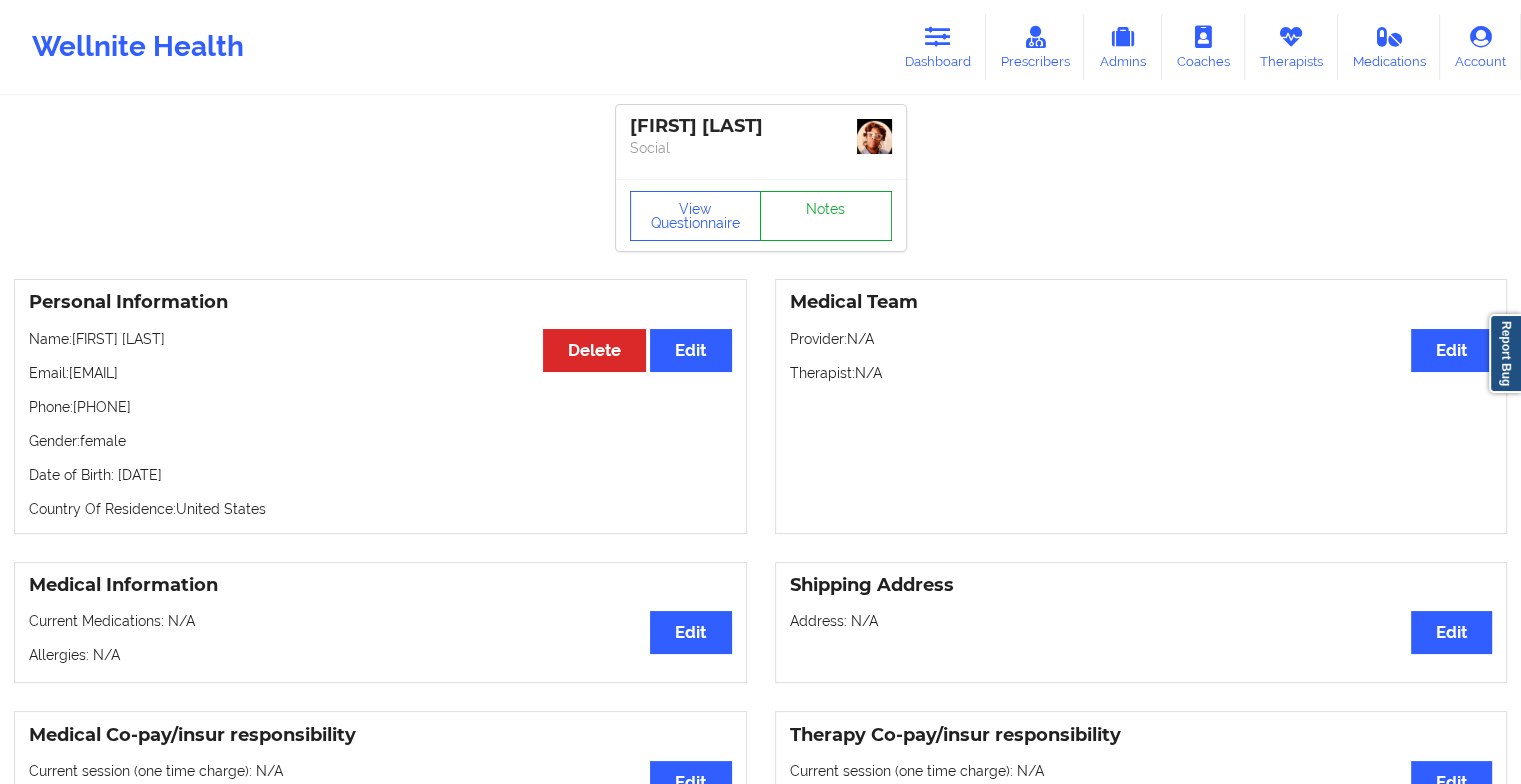 click on "Notes" at bounding box center [826, 216] 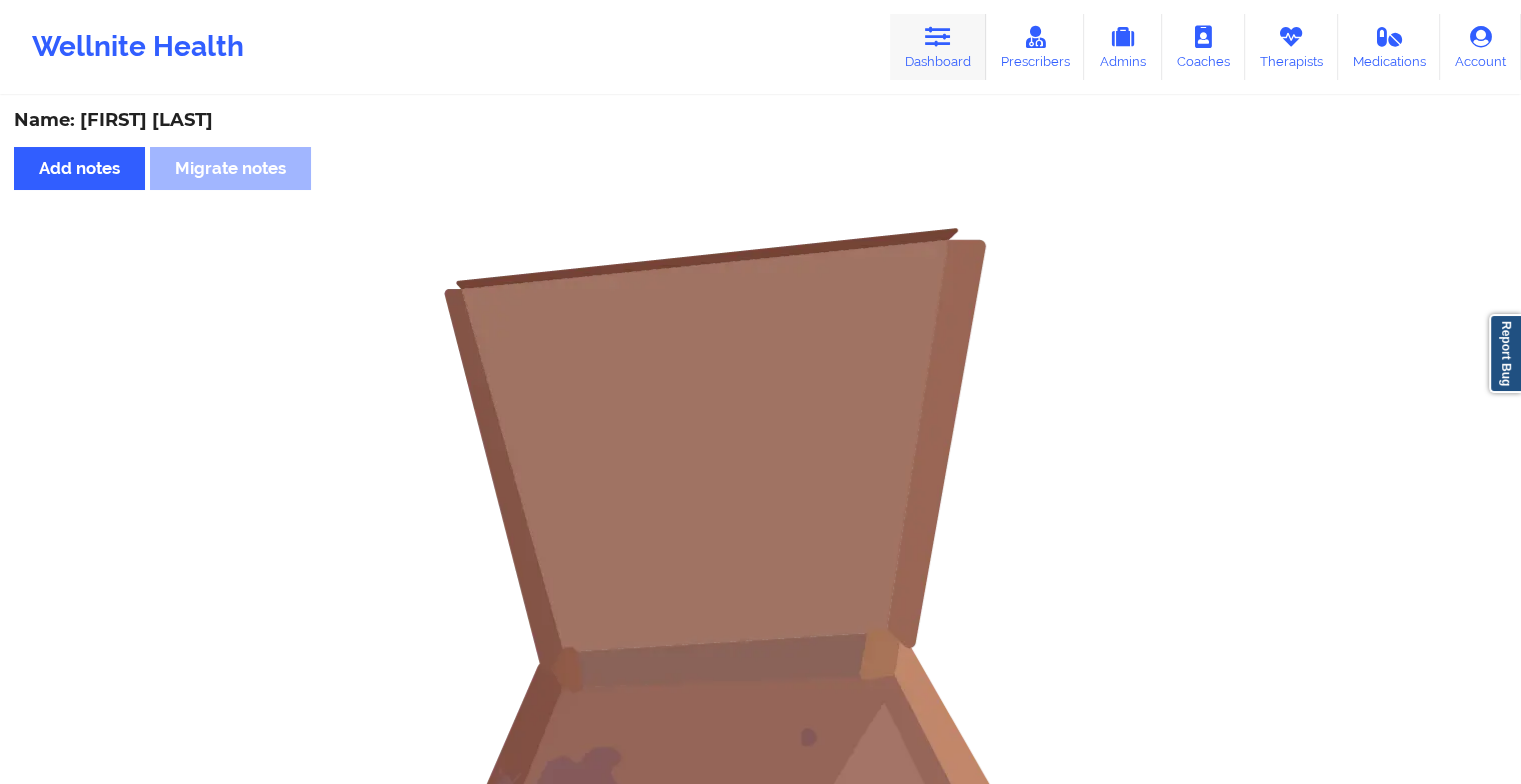 click on "Dashboard" at bounding box center (938, 47) 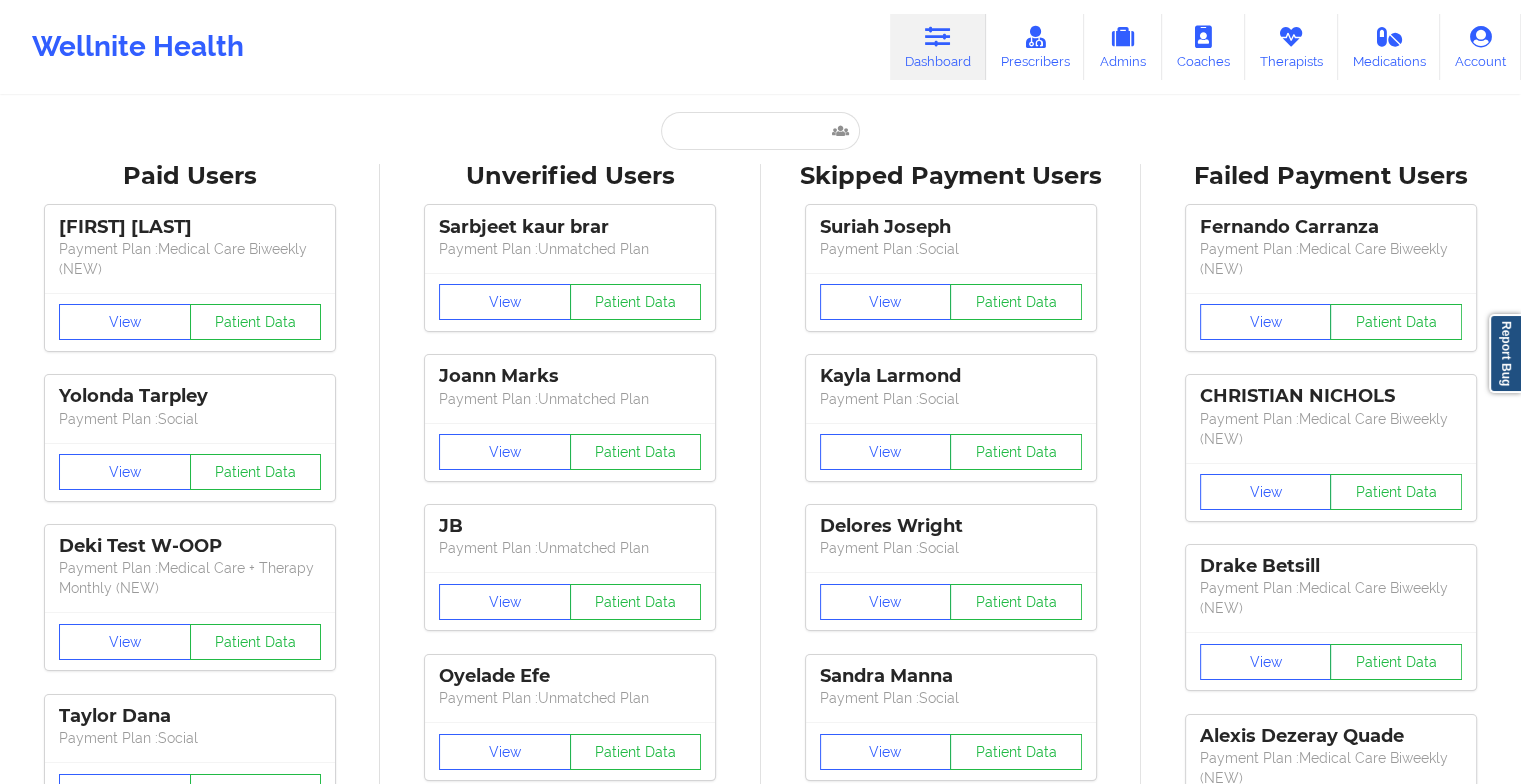 click on "Paid Unverified [FIRST] [LAST] - [EMAIL] Social [FIRST] [LAST] - [EMAIL] Social Skipped Failed Paid Users [FIRST] [LAST] Payment Plan : Medical Care Biweekly (NEW) View Patient Data [FIRST] [LAST] Payment Plan : Social View Patient Data [FIRST] Test W-OOP Payment Plan : Medical Care + Therapy Monthly (NEW) View Patient Data [FIRST] [LAST] Payment Plan : Social View Patient Data [FIRST] [LAST] Digital Practice Member View Patient Data [FIRST] [LAST] Payment Plan : Social View Patient Data [FIRST] [LAST] Digital Practice Member (In-Network) View Patient Data [FIRST] [LAST] View ⟨ 1 2 3 ⟩ Unverified Users [FIRST] [LAST] Payment Plan : Unmatched Plan View Patient Data [FIRST] [LAST] Payment Plan : Unmatched Plan View Patient Data [FIRST] Payment Plan : Unmatched Plan View Patient Data [FIRST] [LAST] Payment Plan : Unmatched Plan View Patient Data [FIRST] [LAST] Payment Plan : Unmatched Plan View Patient Data [FIRST] [LAST] Payment Plan : Unmatched Plan View Patient Data [FIRST] [LAST] Digital Practice Member (In-Network) View Patient Data [FIRST] [LAST] View" at bounding box center [760, 2500] 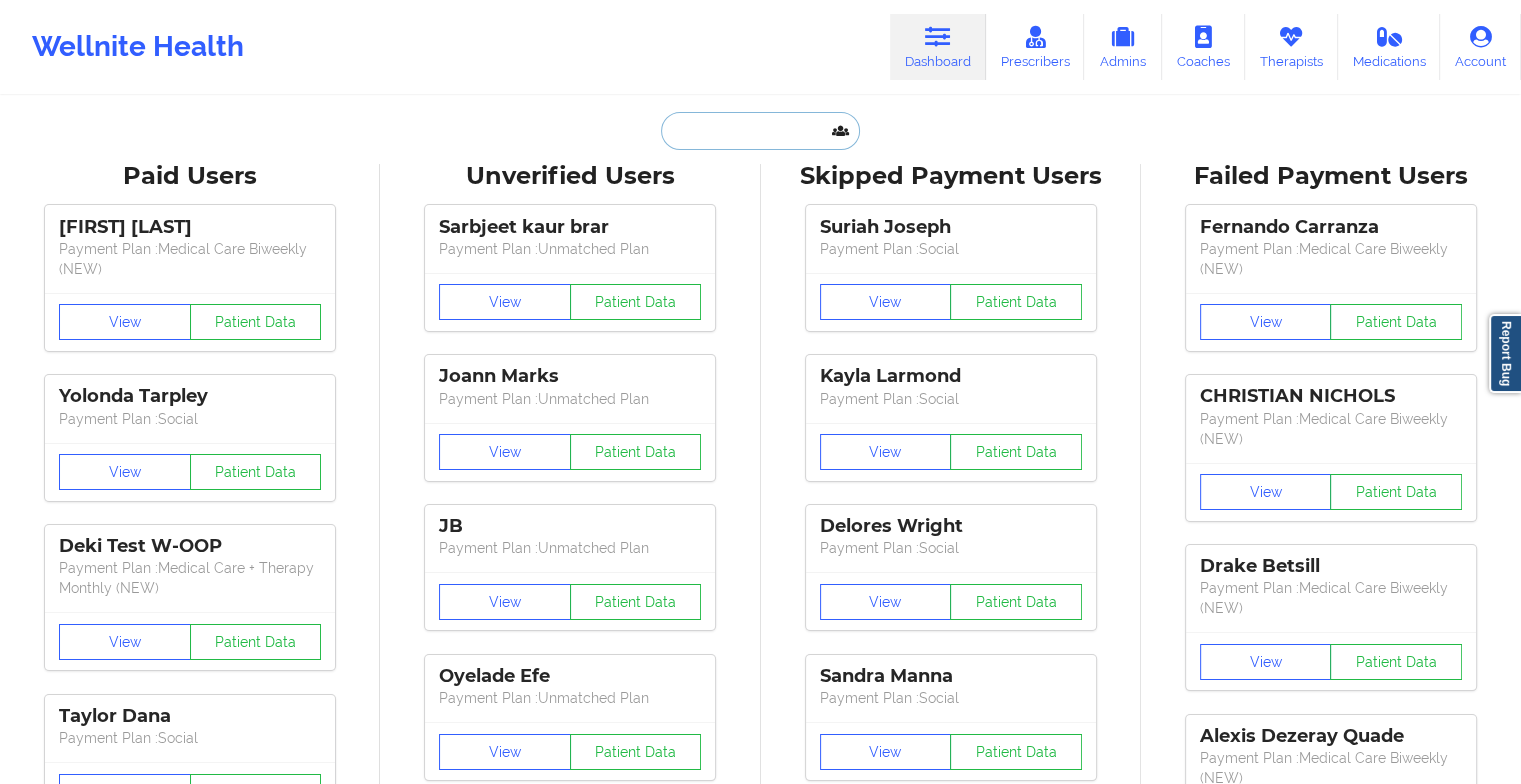 click at bounding box center (760, 131) 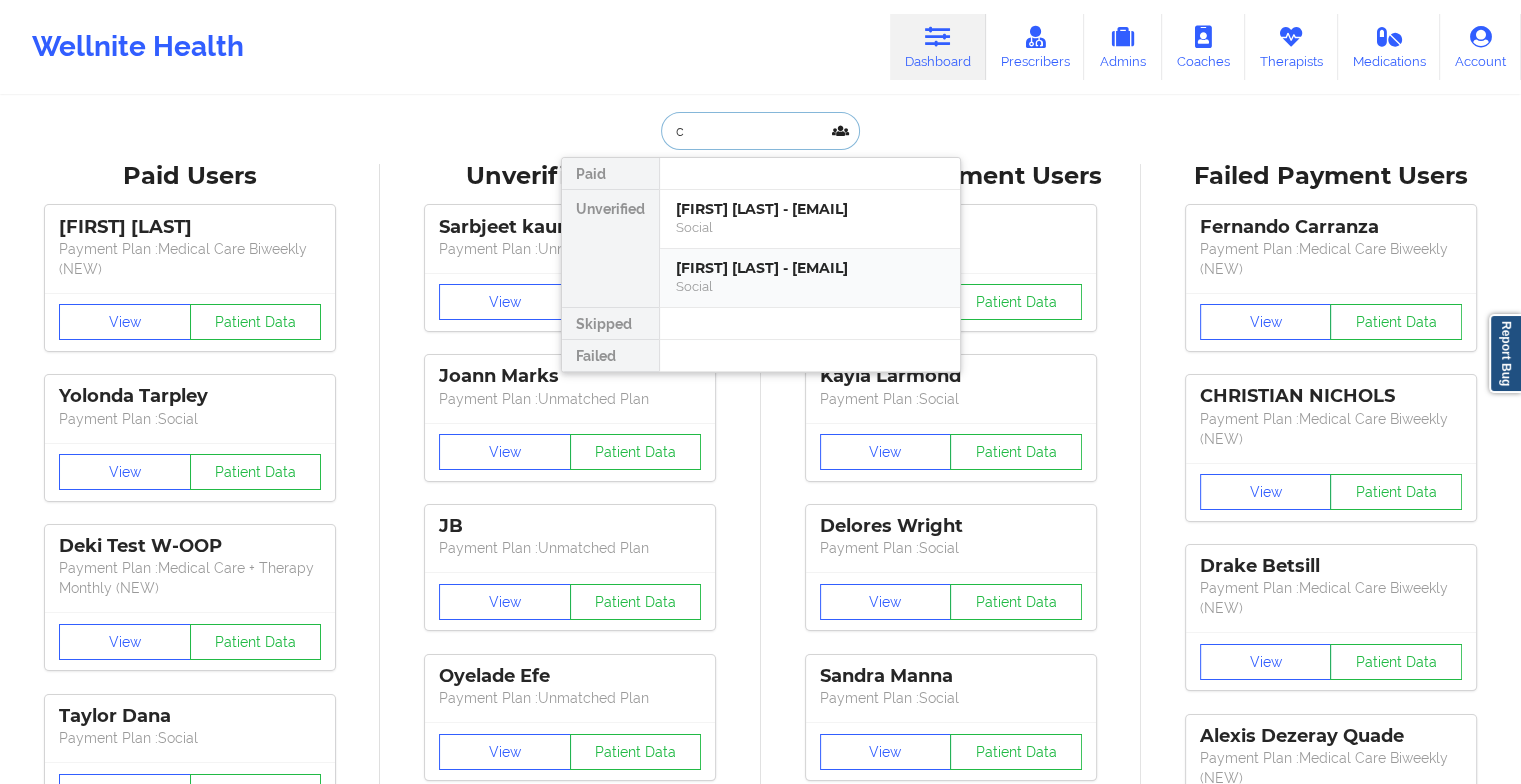 click on "[FIRST] [LAST] - [EMAIL]" at bounding box center (810, 268) 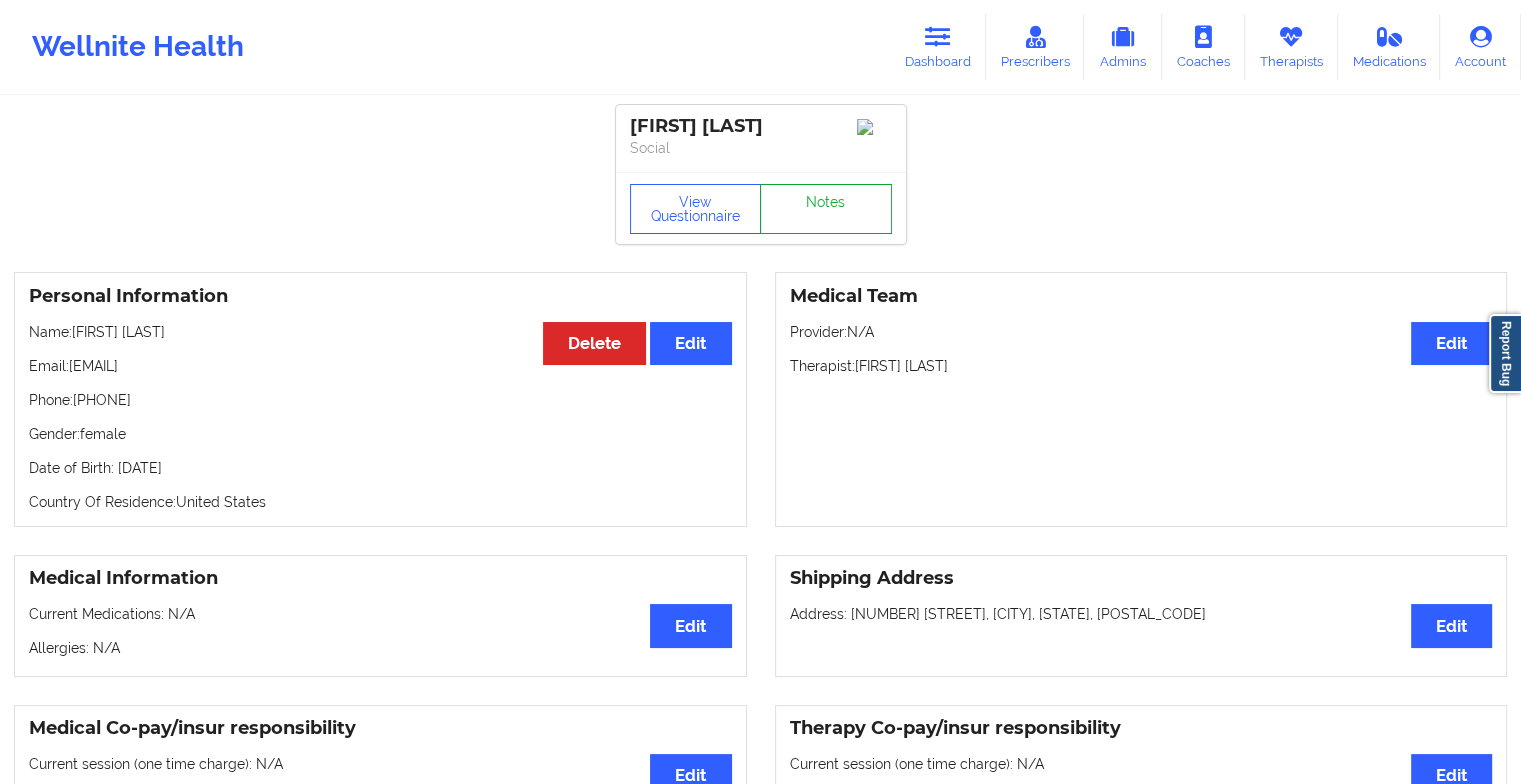 click on "Notes" at bounding box center (826, 209) 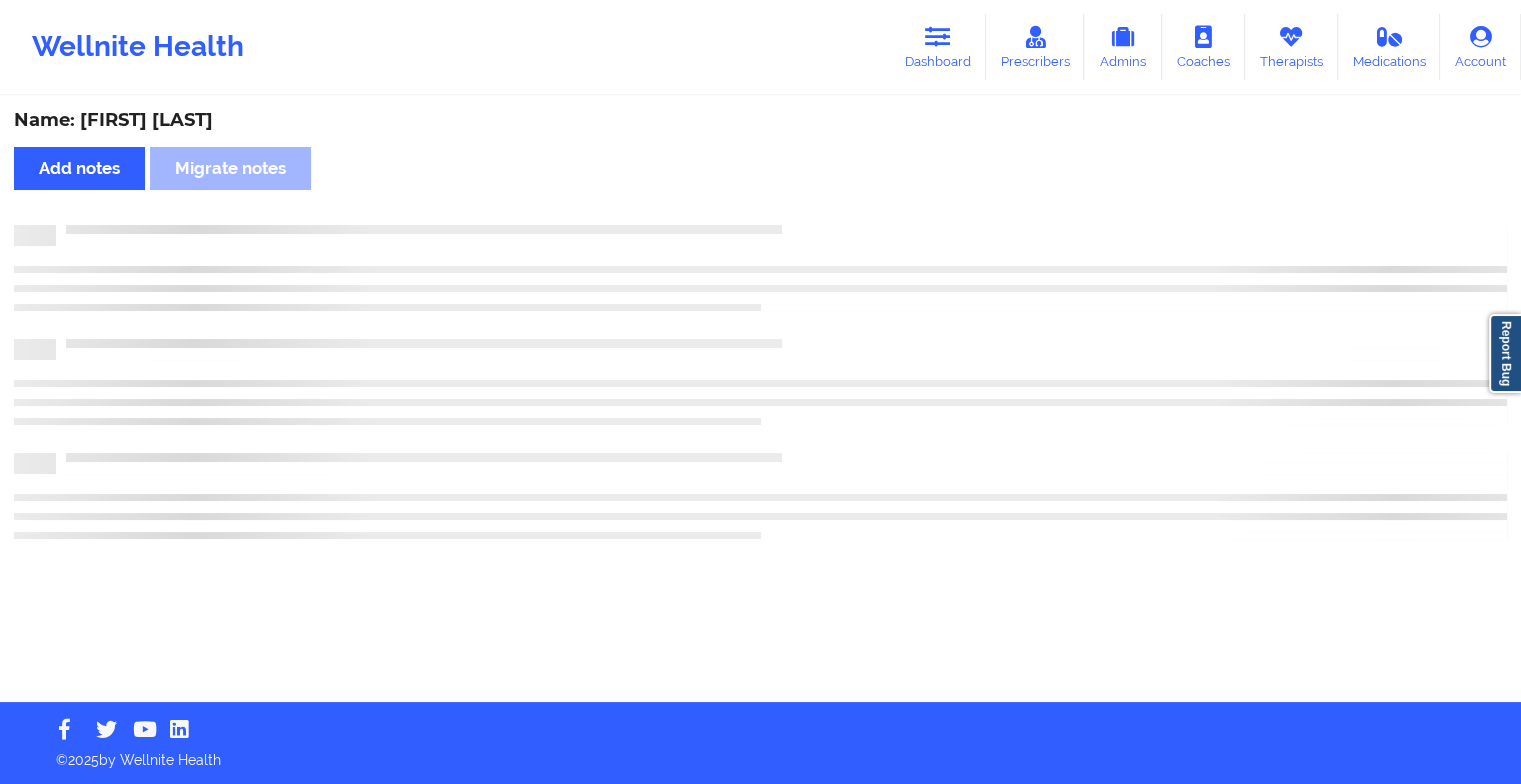 click on "Name: [FIRST] [LAST] Add notes Migrate notes" at bounding box center [760, 400] 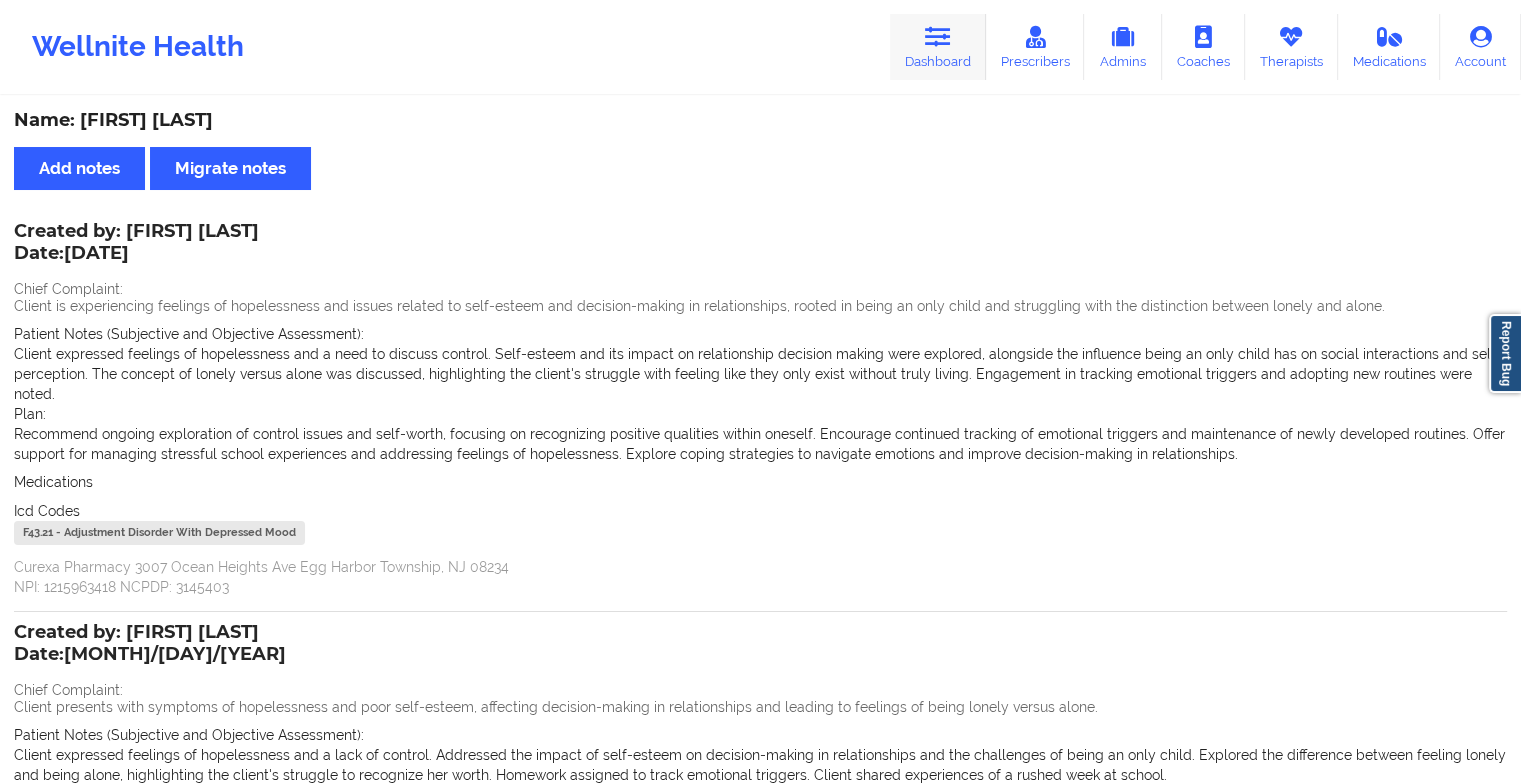 click on "Dashboard" at bounding box center (938, 47) 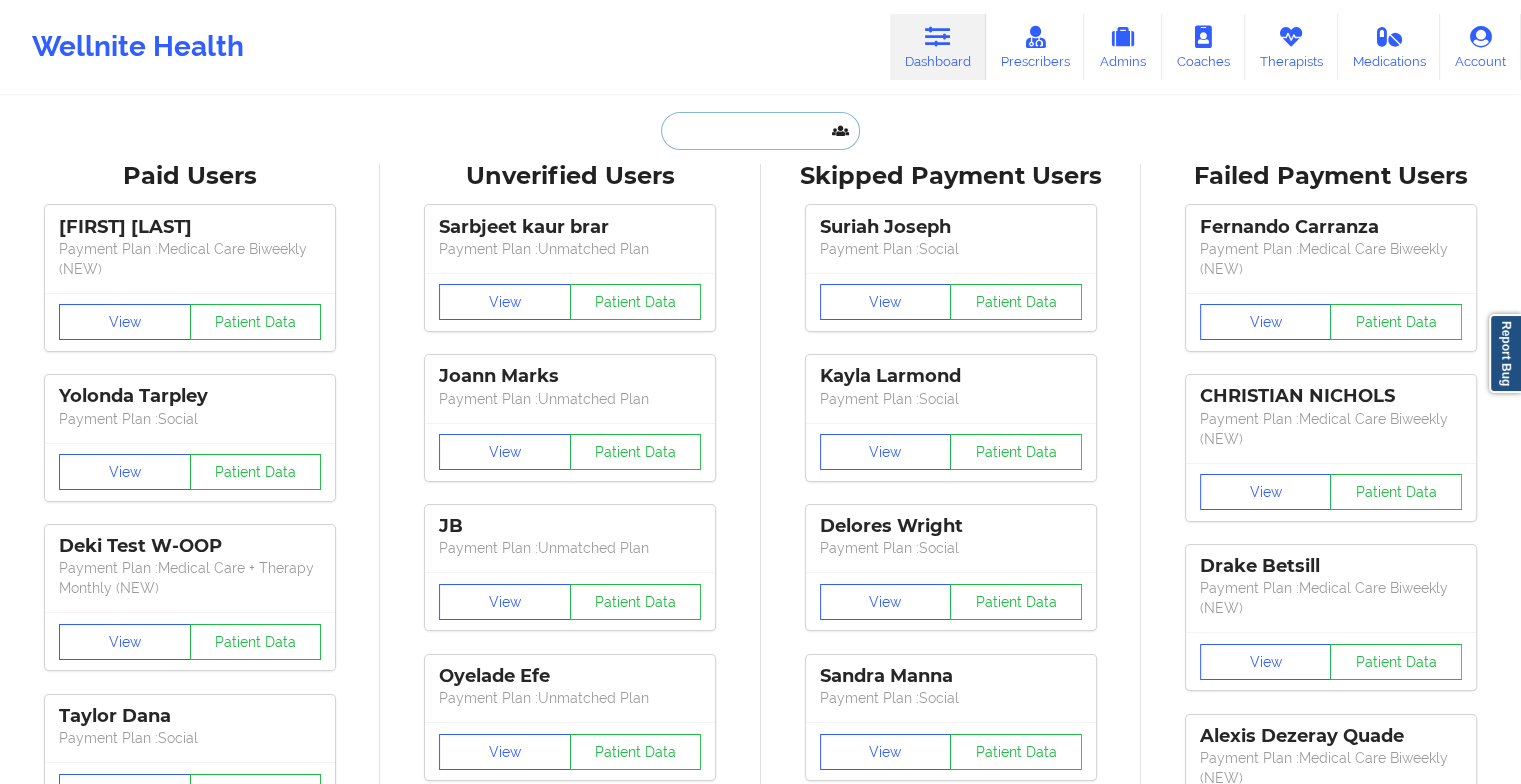 click at bounding box center [760, 131] 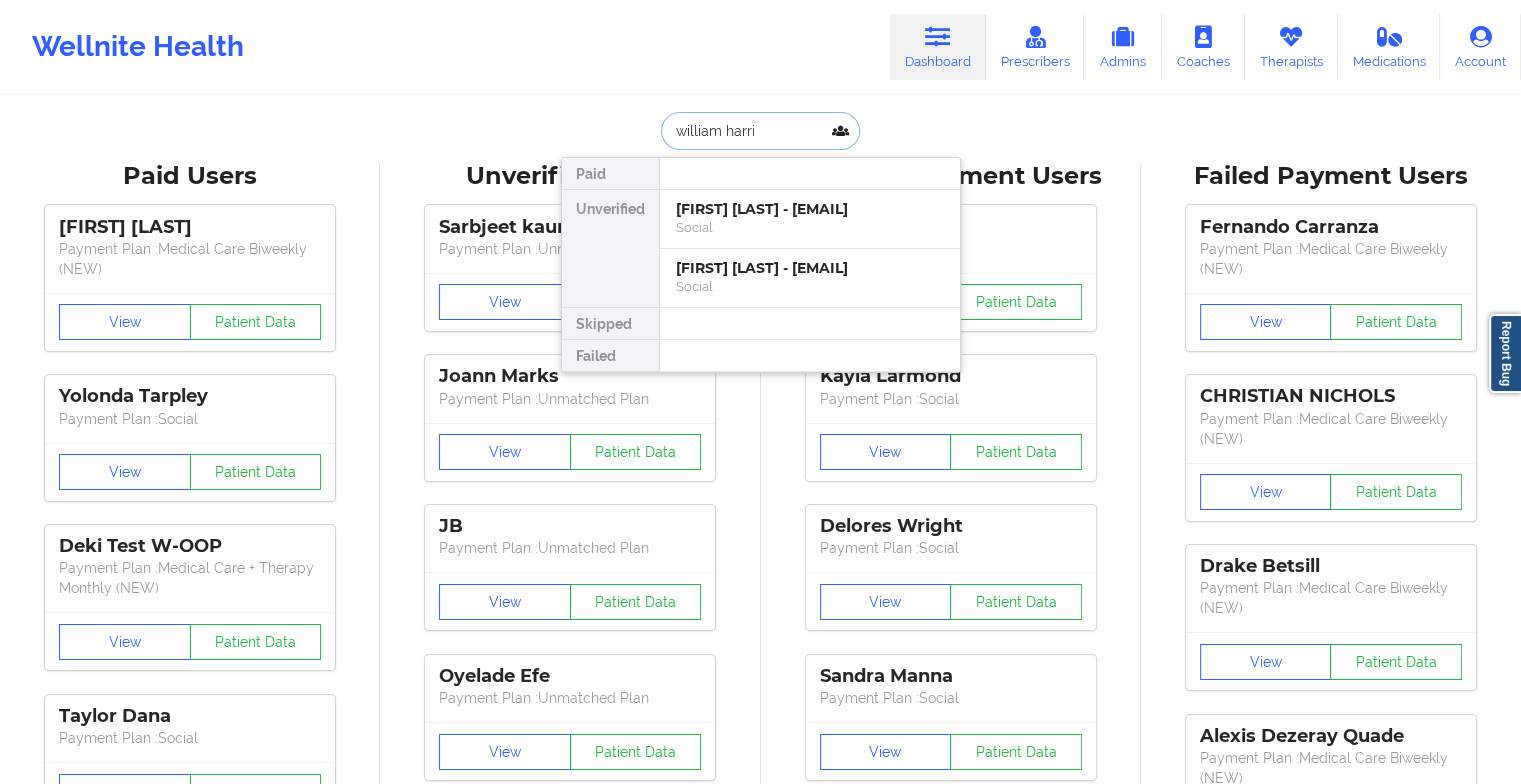type on "[FIRST] [LAST]" 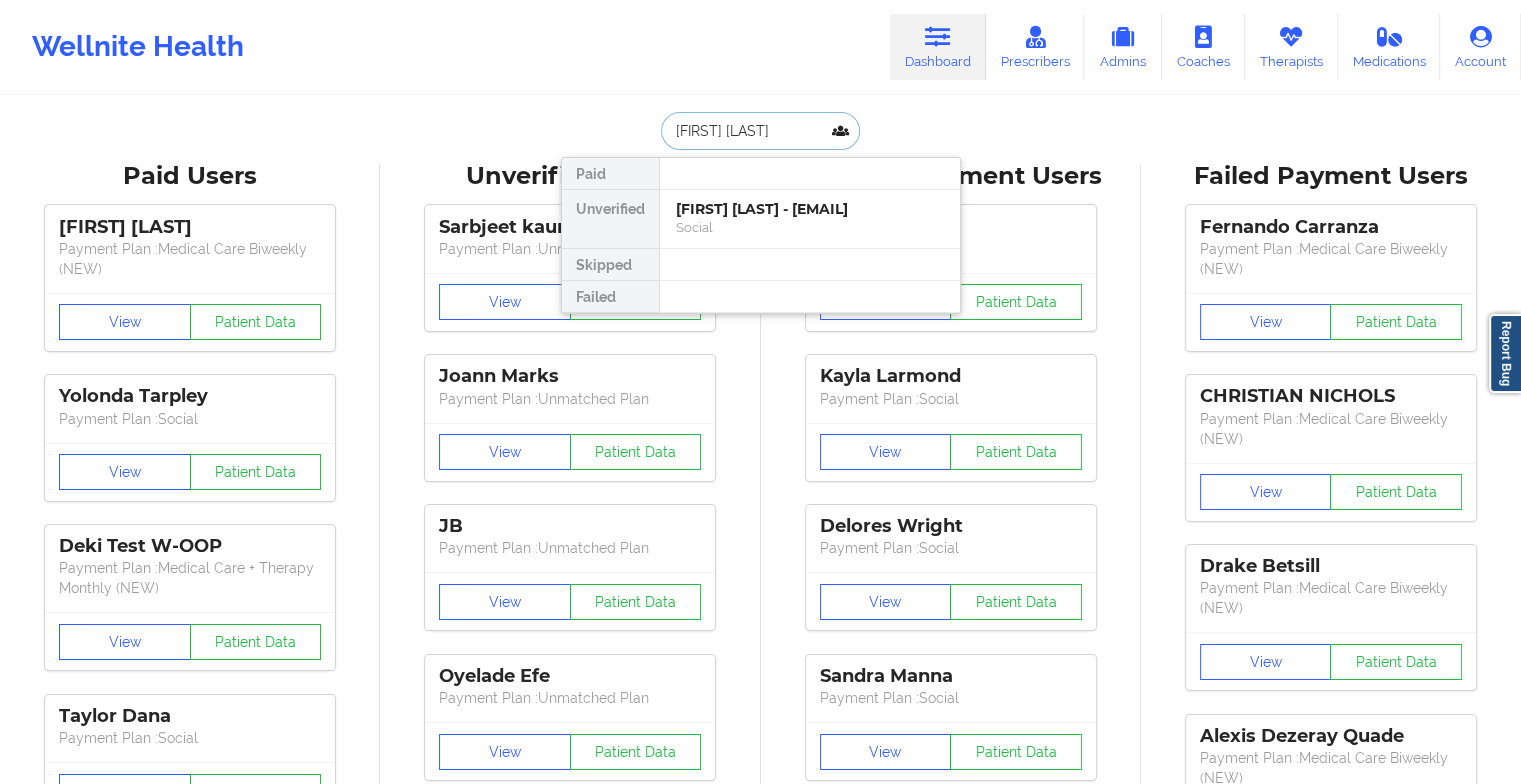 click on "[FIRST] [LAST] - [EMAIL]" at bounding box center [810, 209] 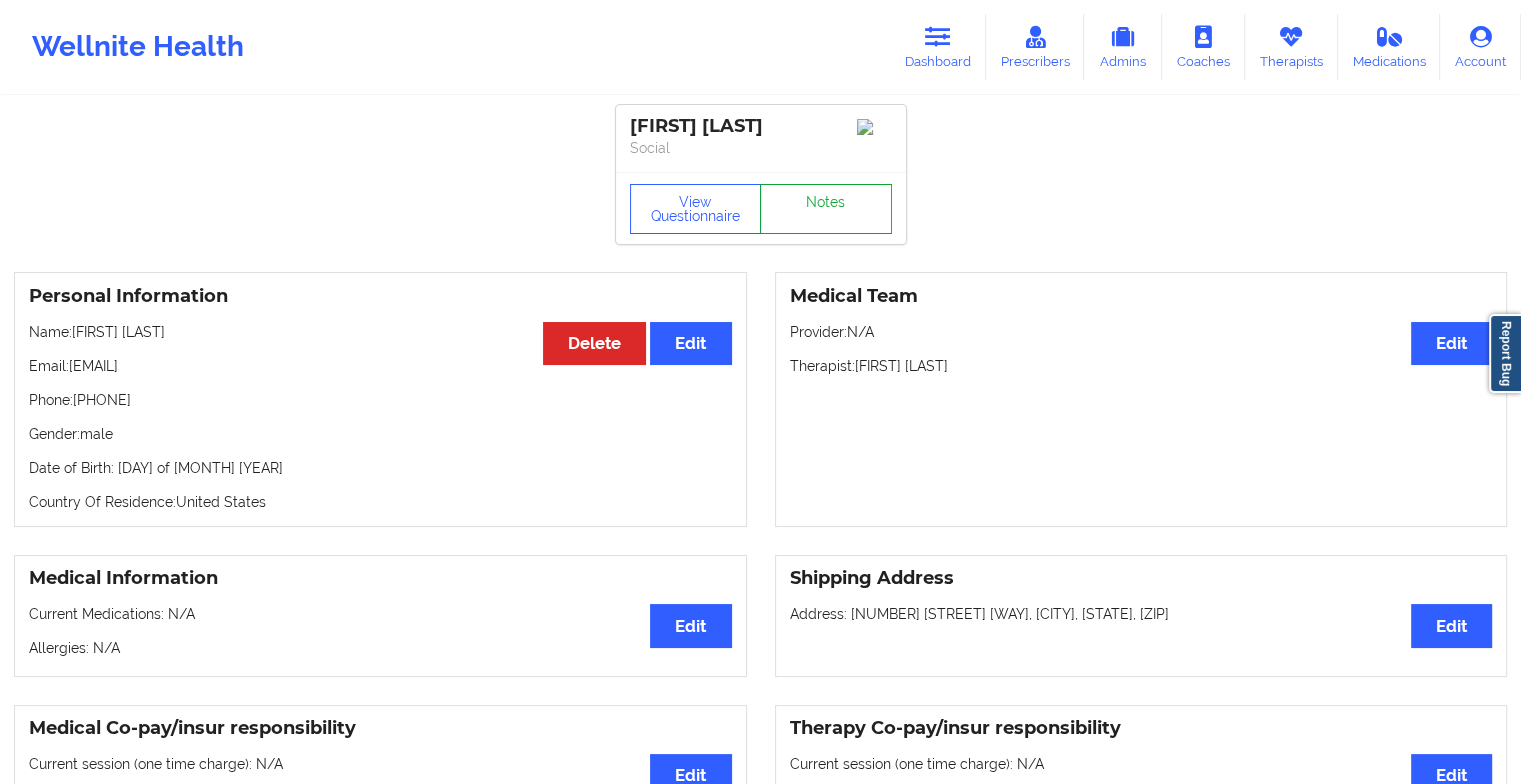click on "Notes" at bounding box center [826, 209] 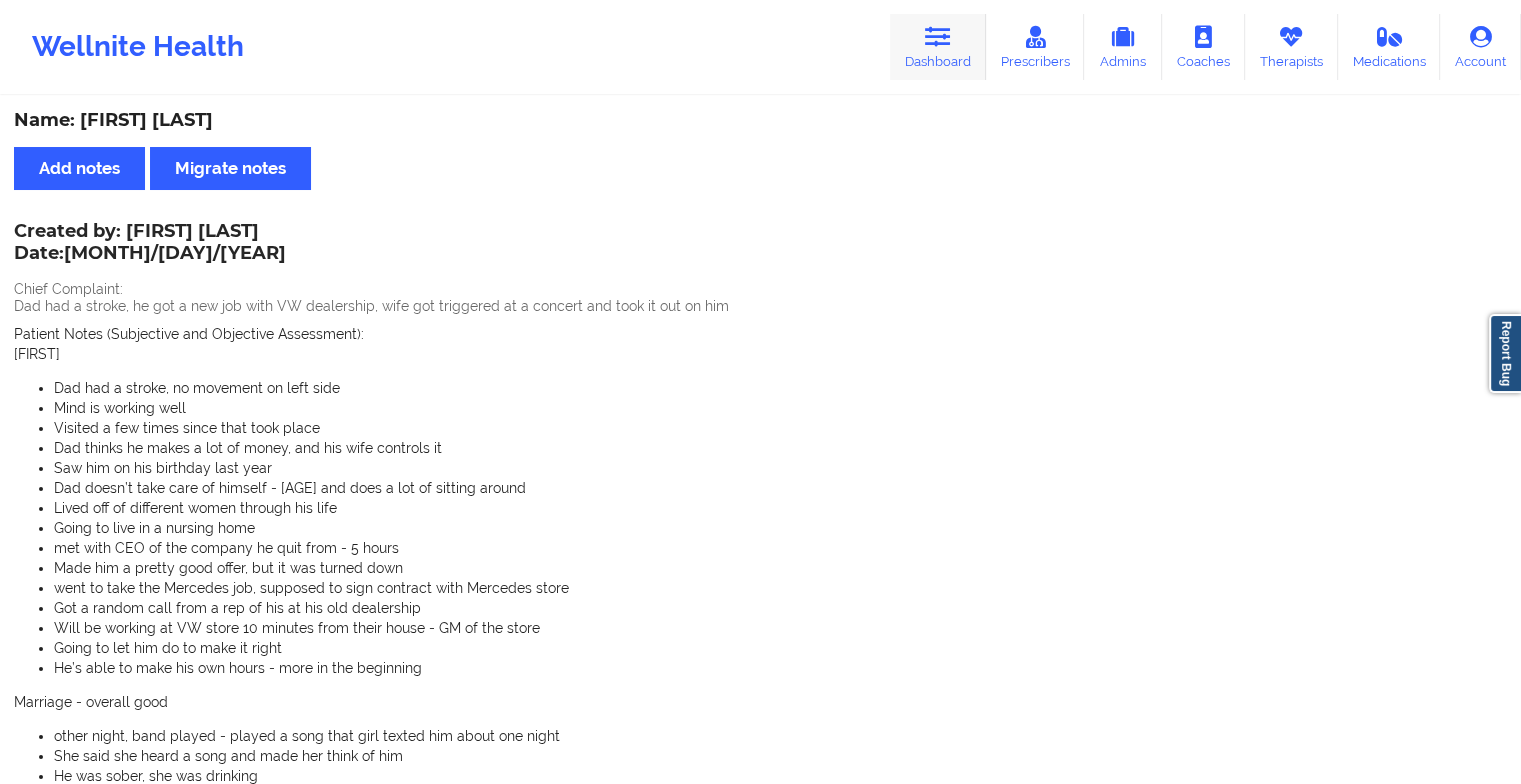 click on "Dashboard" at bounding box center (938, 47) 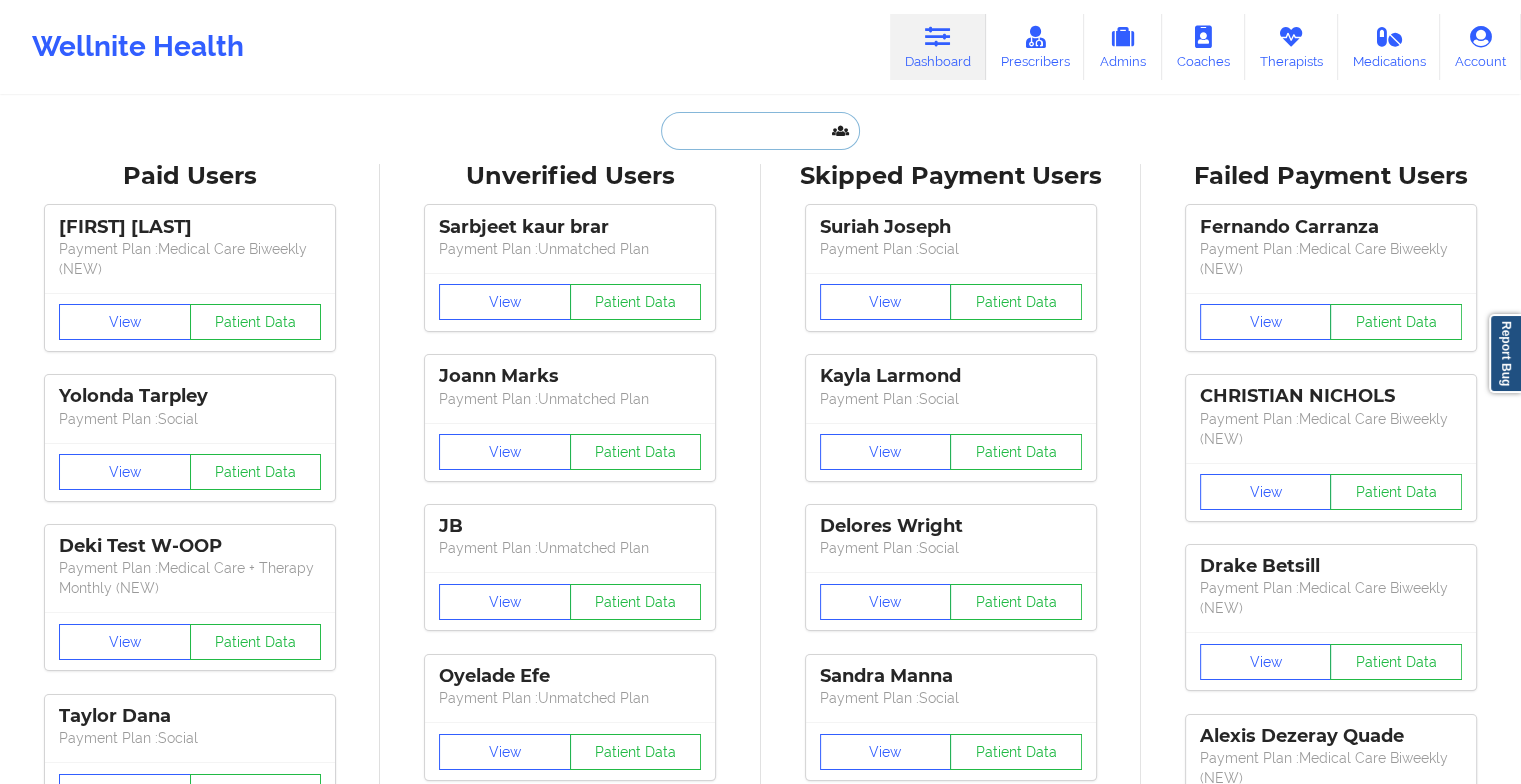 click at bounding box center (760, 131) 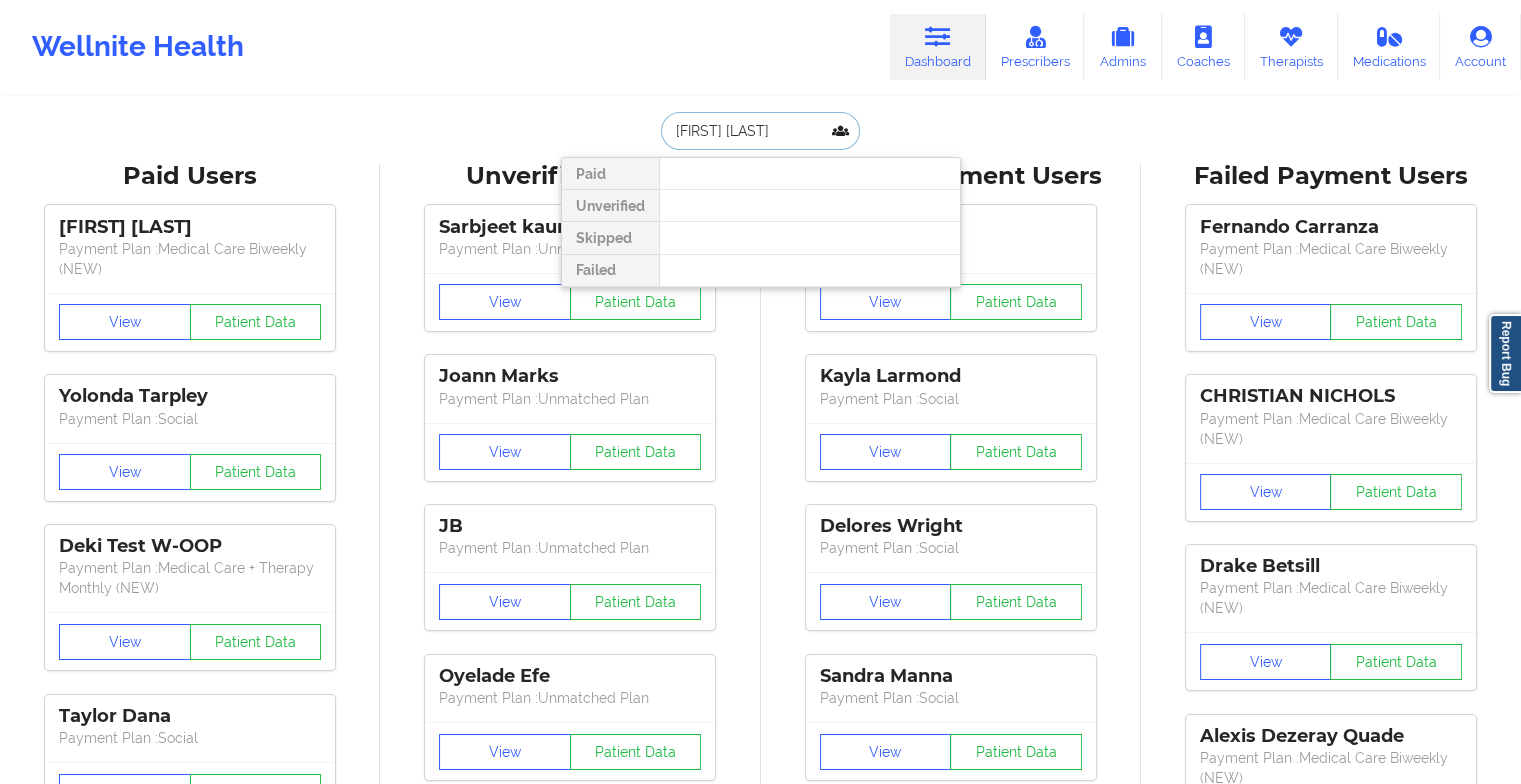 click on "[FIRST] [LAST]" at bounding box center [760, 131] 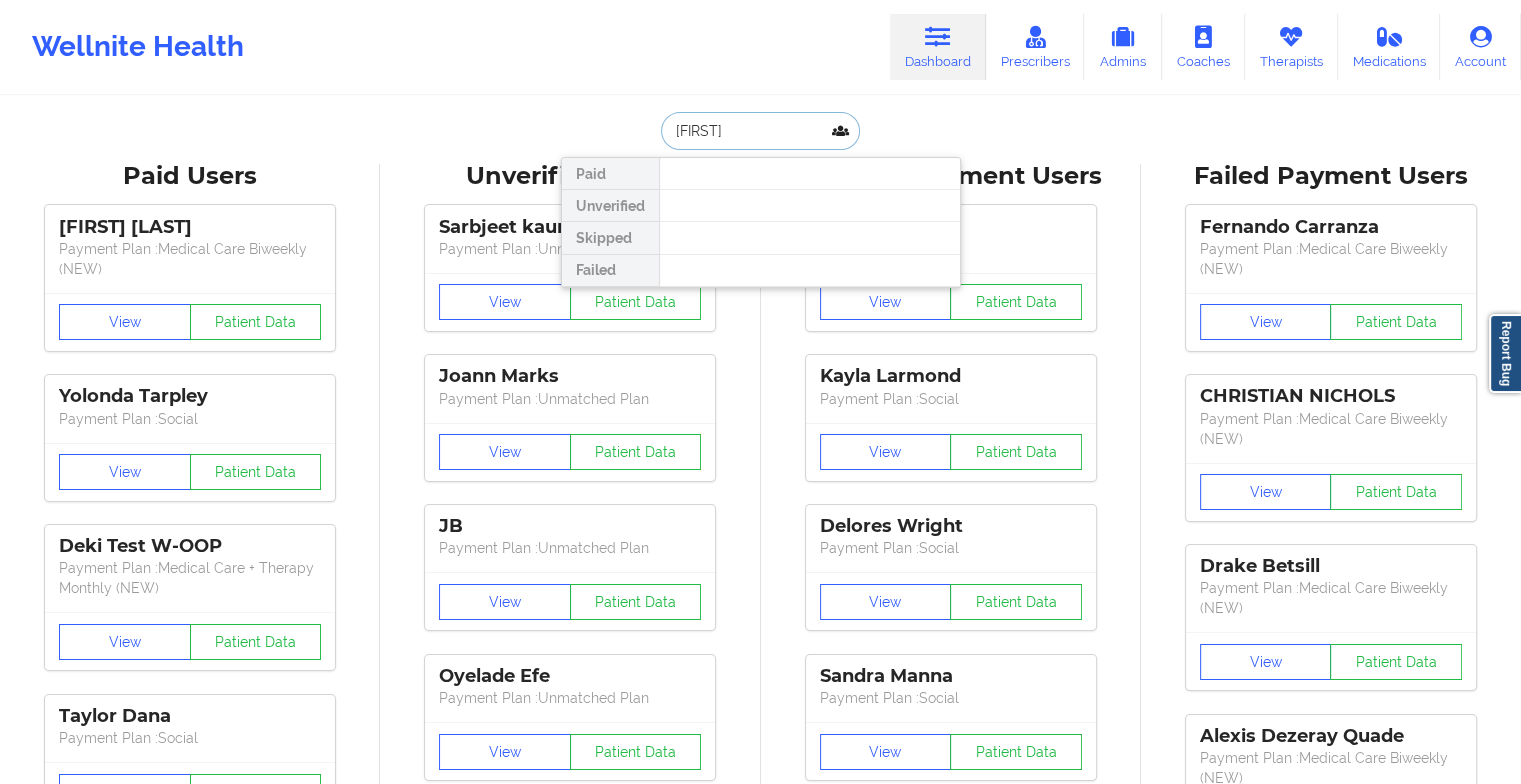 type on "[NAME]" 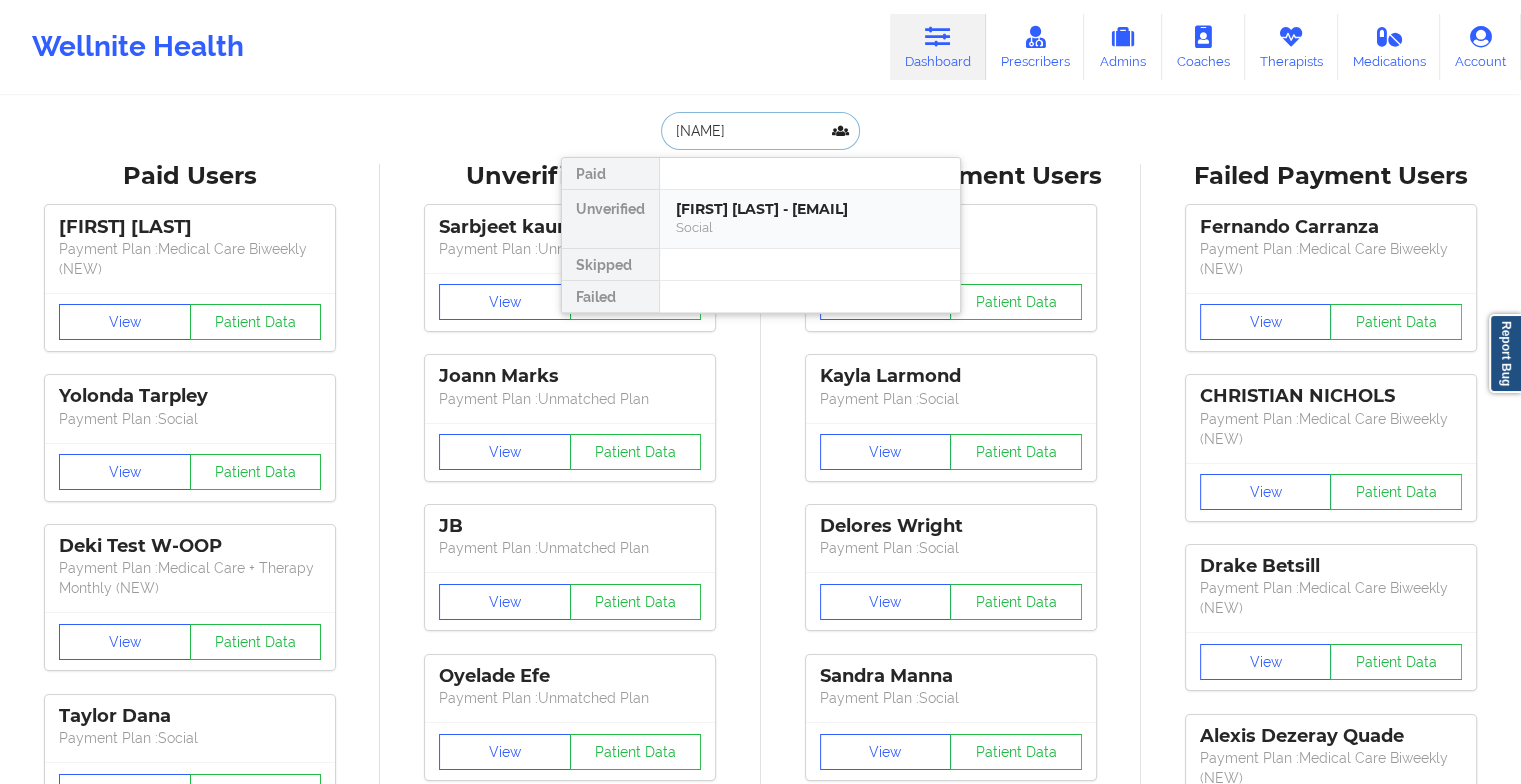 click on "[FIRST] [LAST] - [EMAIL]" at bounding box center [810, 209] 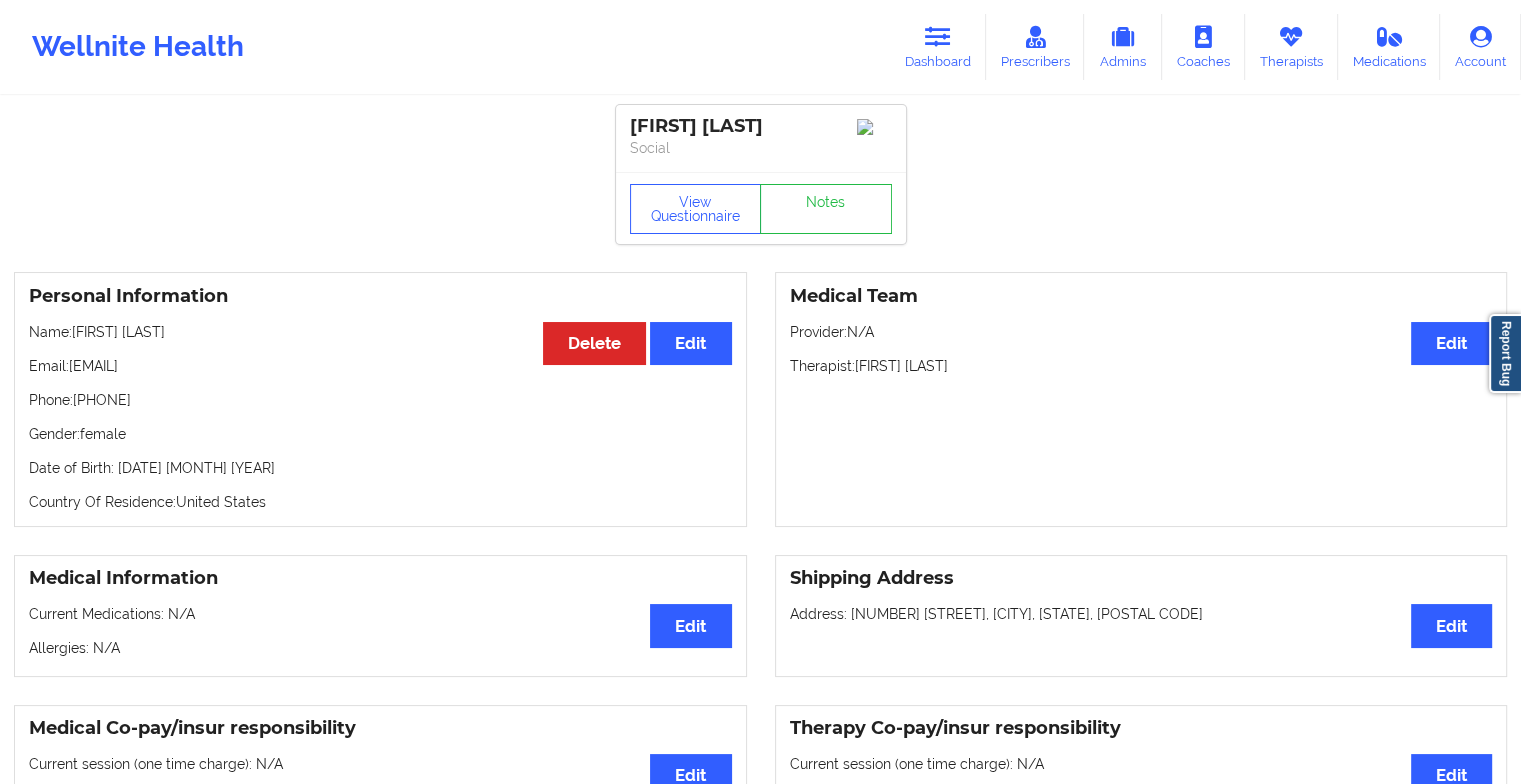 drag, startPoint x: 72, startPoint y: 374, endPoint x: 336, endPoint y: 357, distance: 264.54678 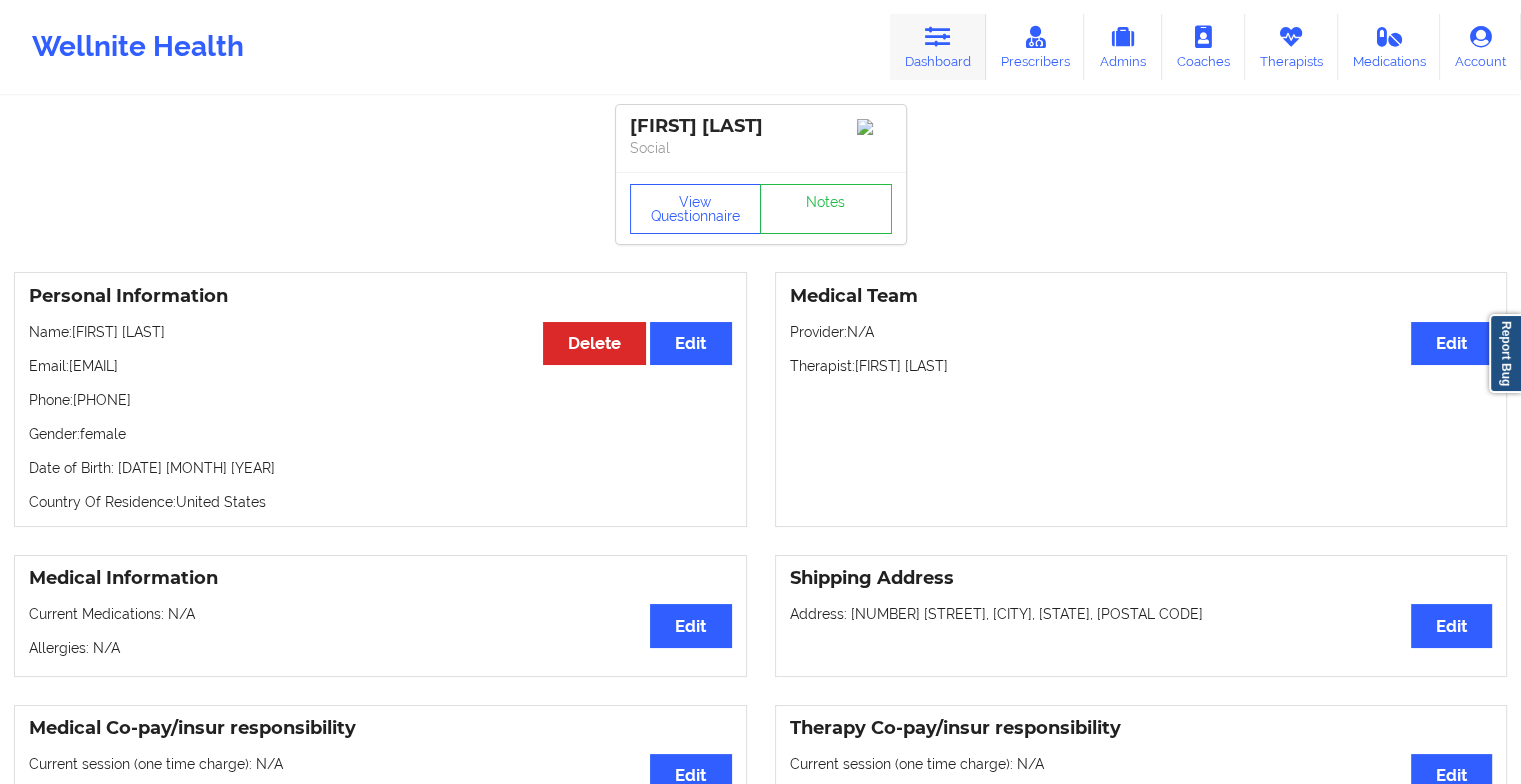 click on "Dashboard" at bounding box center [938, 47] 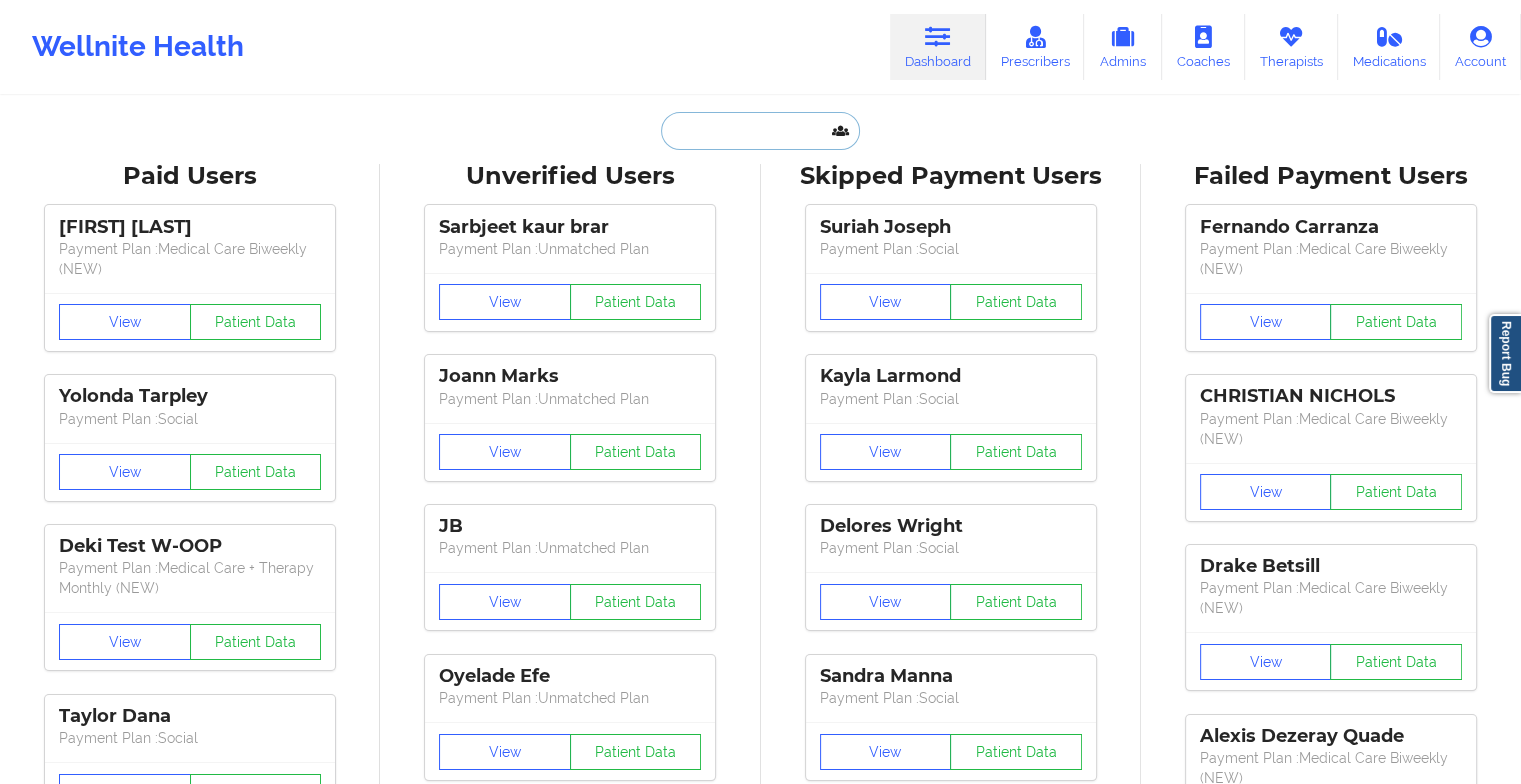 click at bounding box center (760, 131) 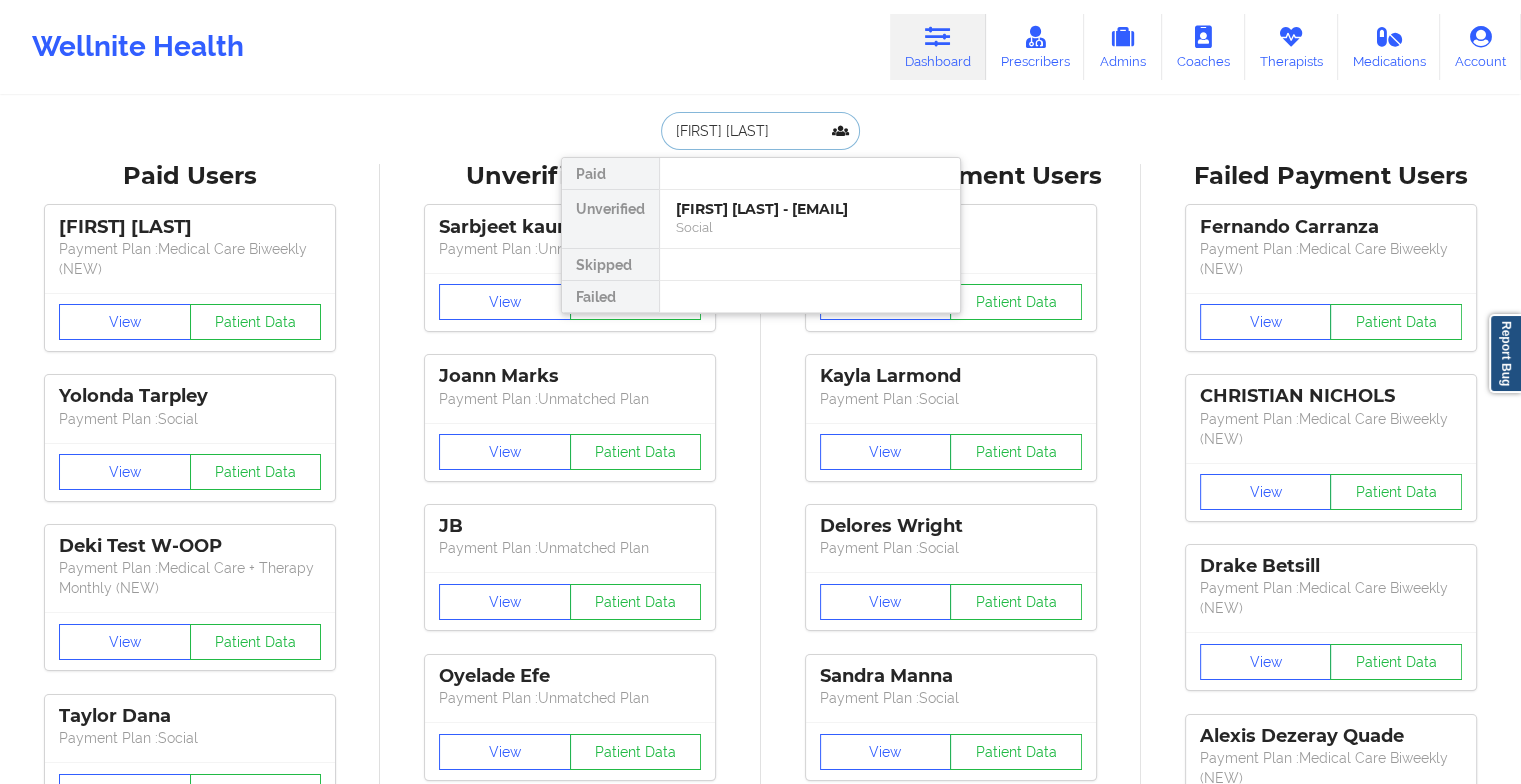 type on "[FIRST] [LAST]" 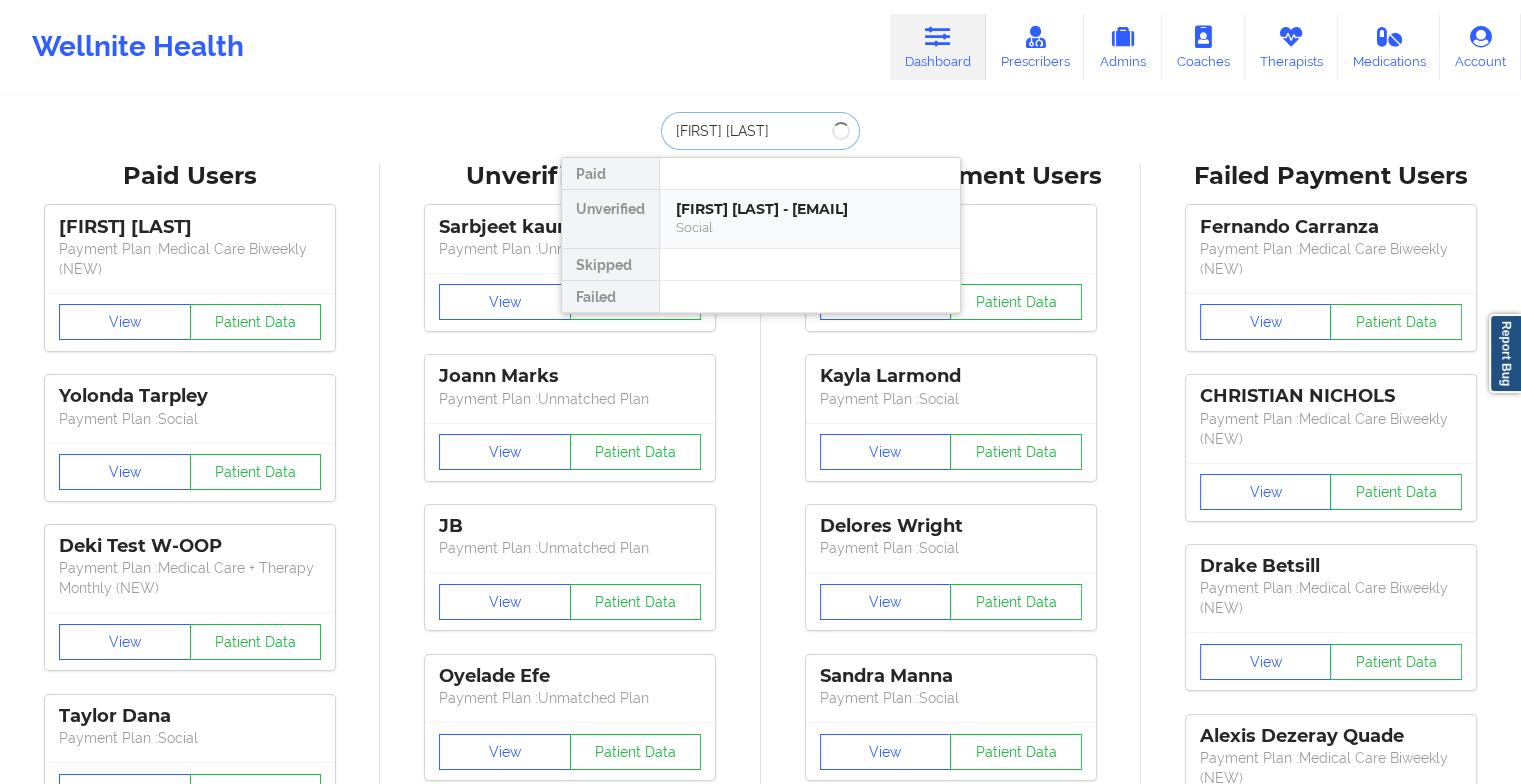 click on "[FIRST] [LAST] - [EMAIL]" at bounding box center [810, 209] 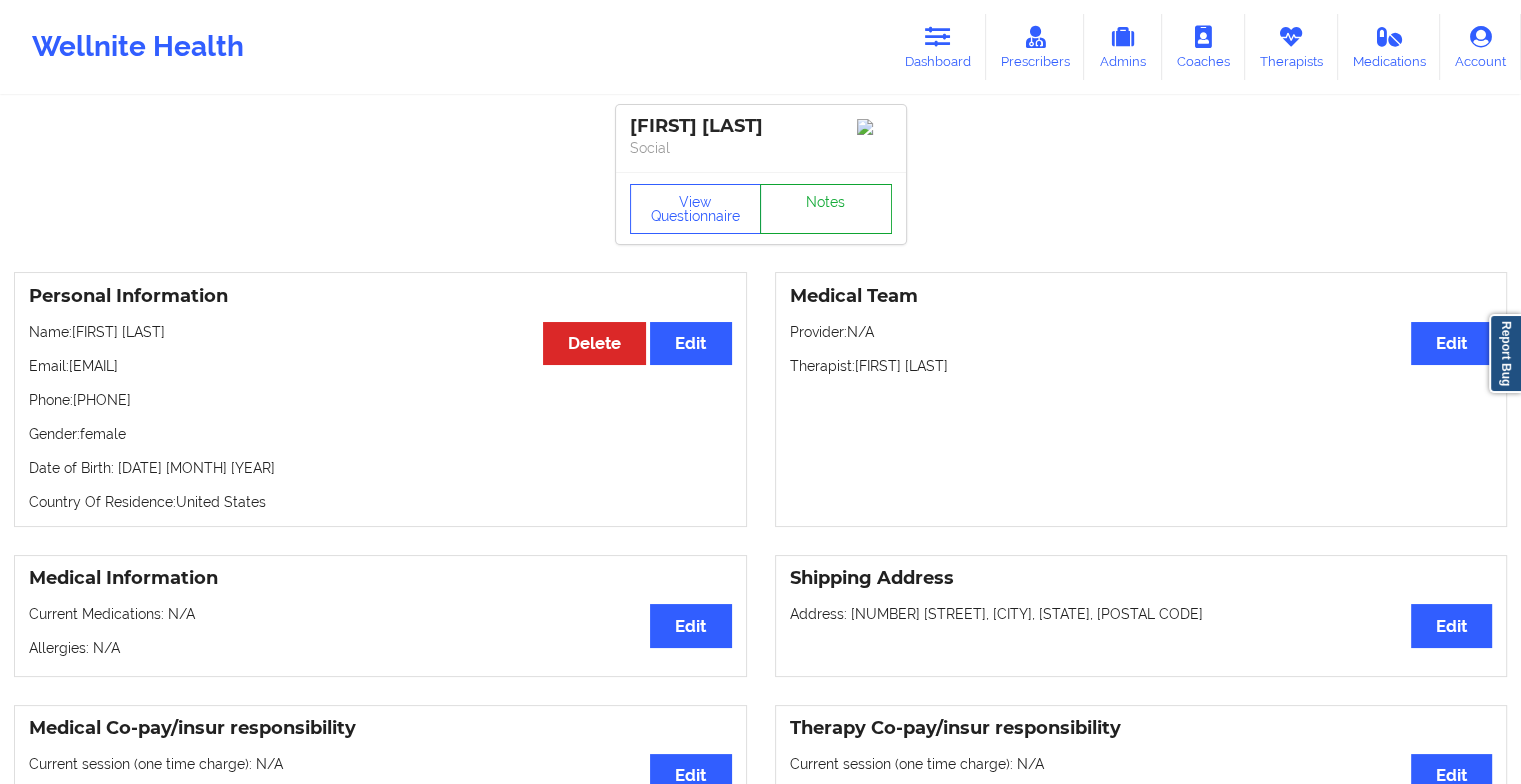 click on "Notes" at bounding box center [826, 209] 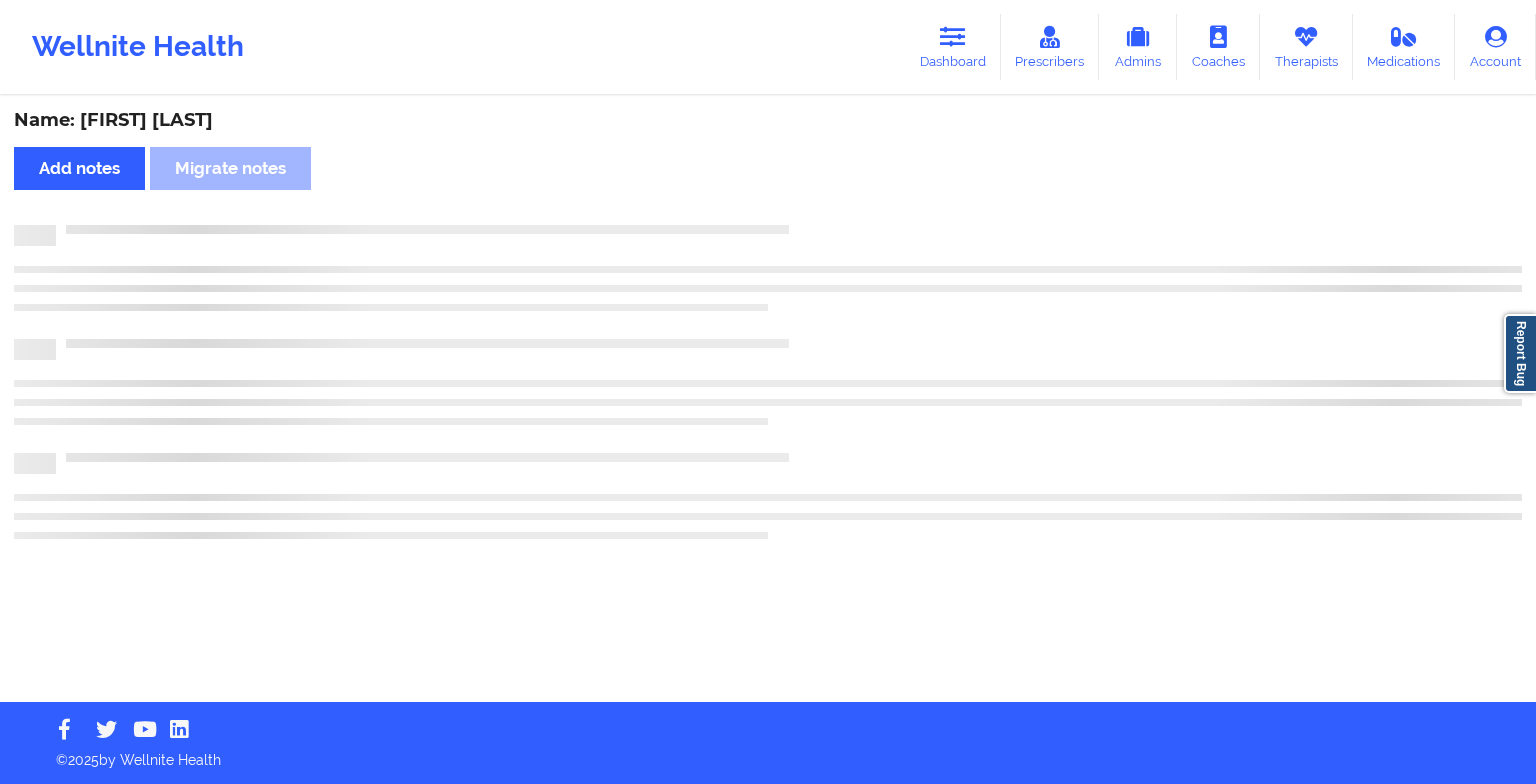 click on "Name: [LAST] [FIRST] Add notes Migrate notes" at bounding box center (768, 400) 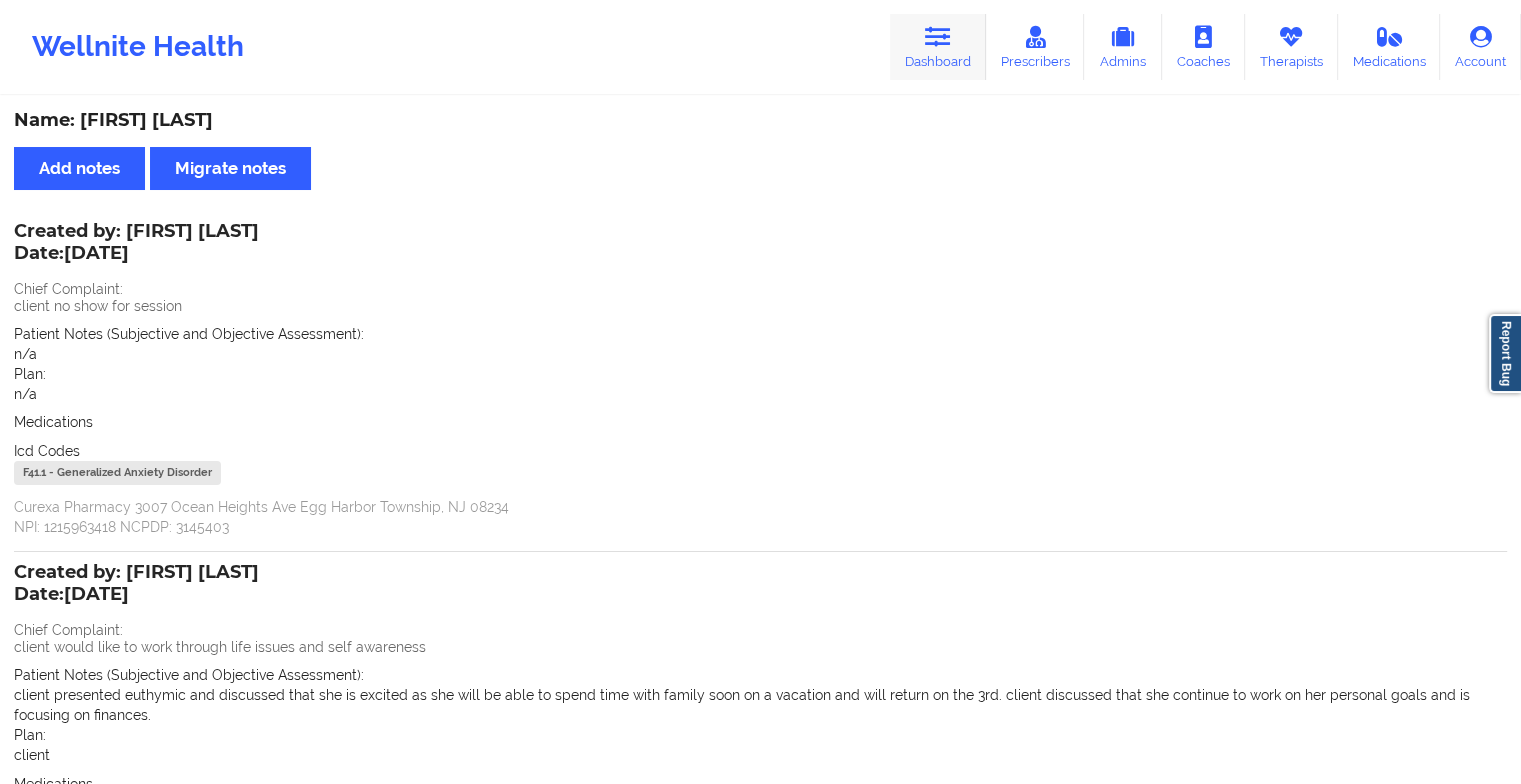 click on "Dashboard" at bounding box center [938, 47] 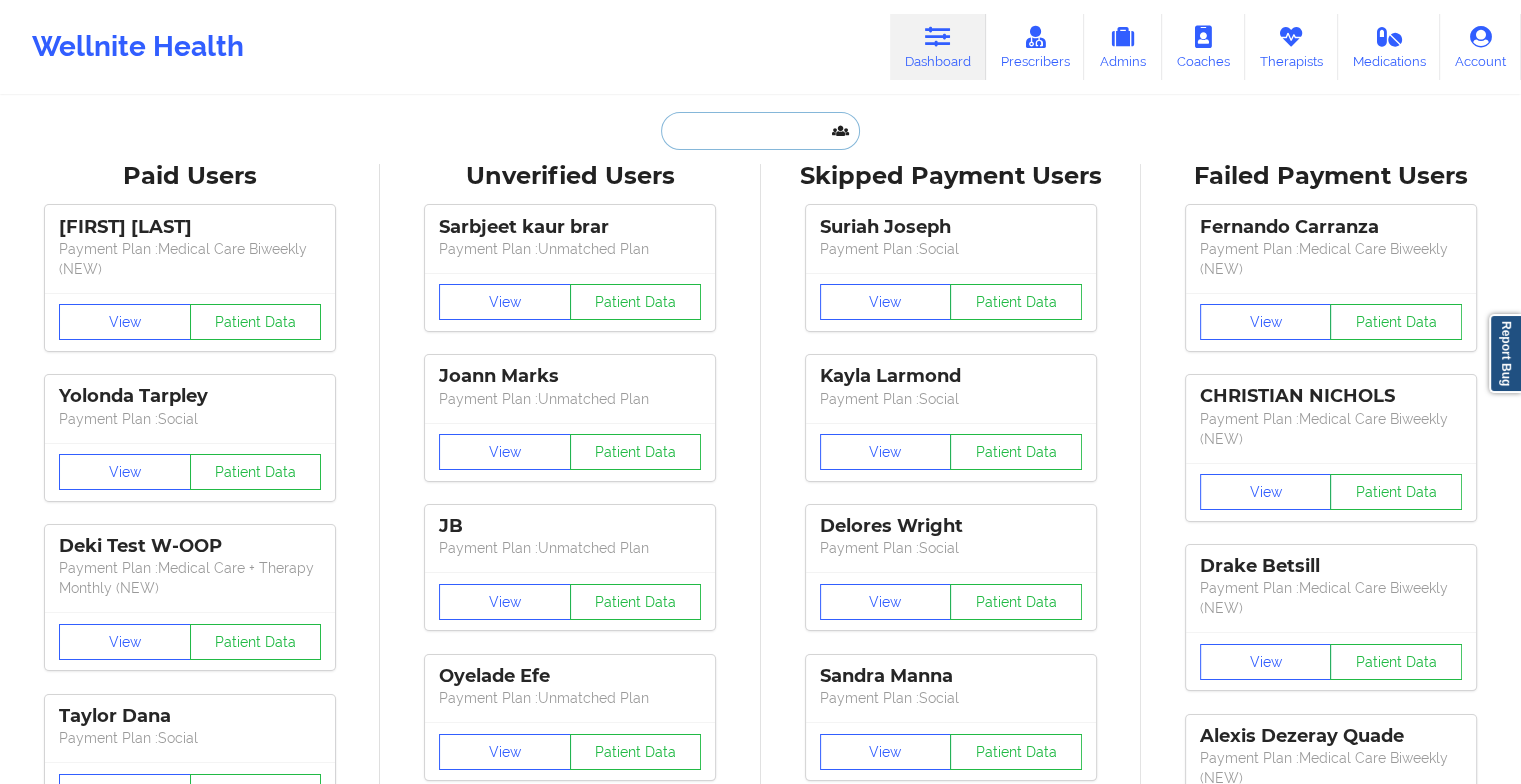 click at bounding box center (760, 131) 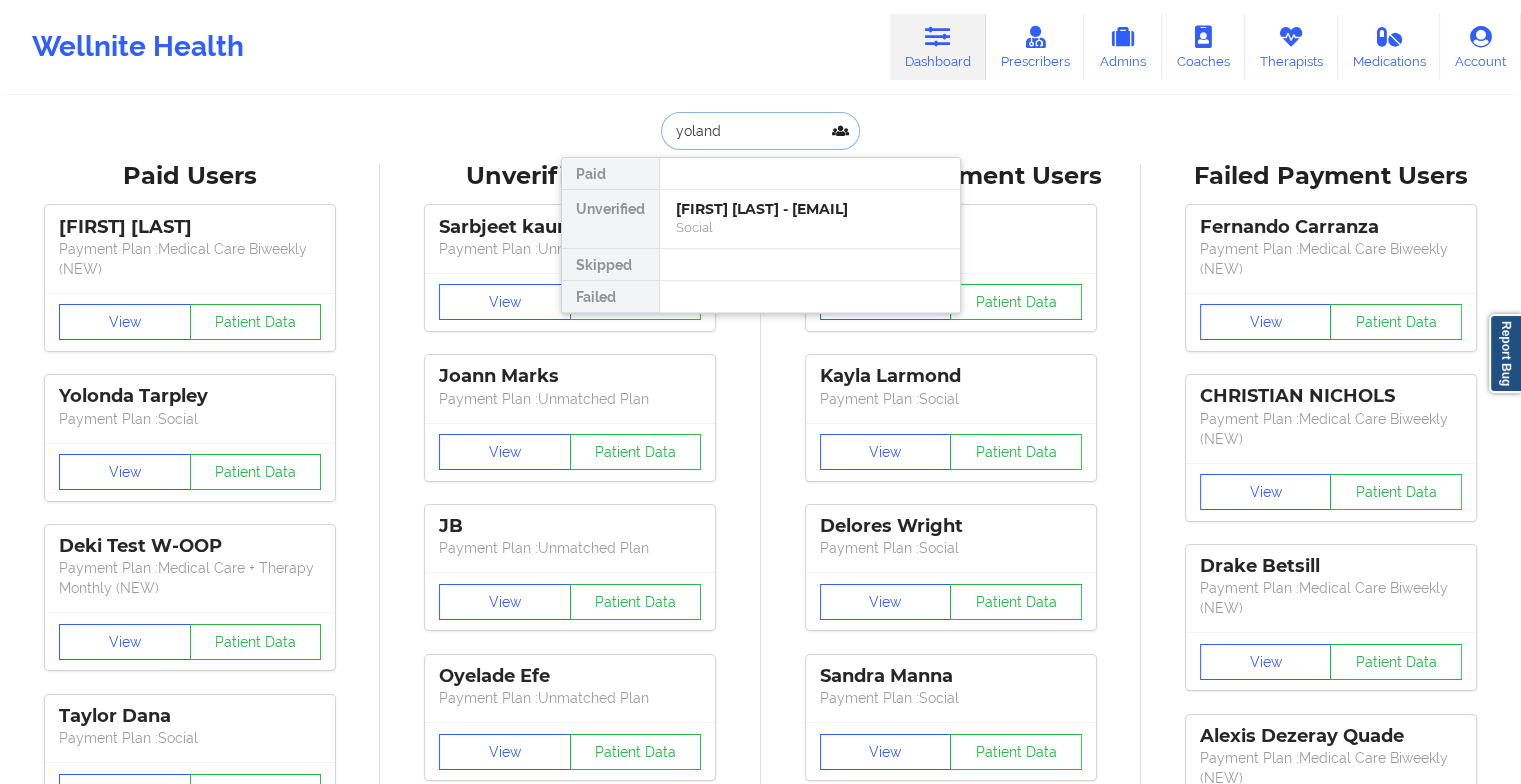 type on "[FIRST]" 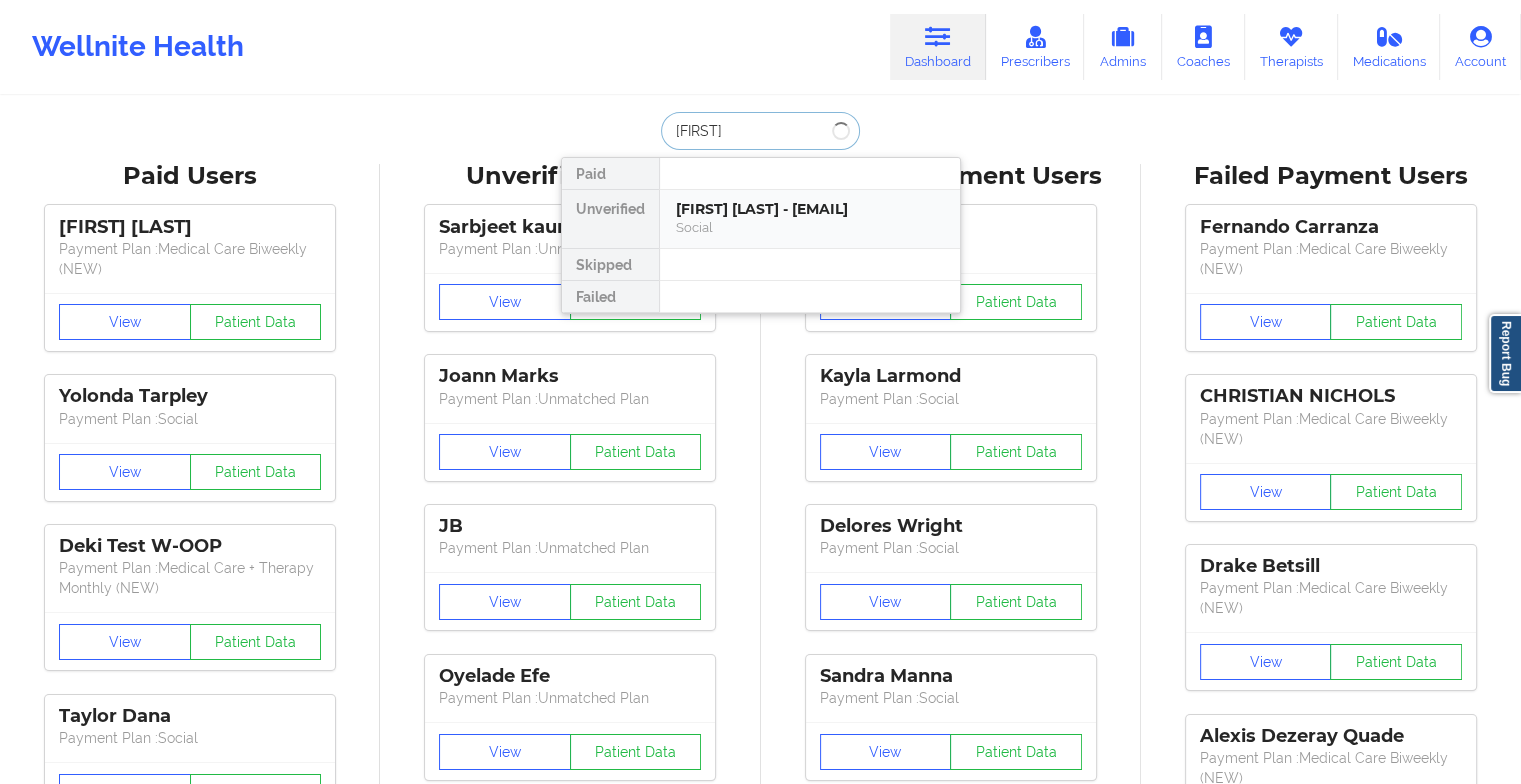 click on "[FIRST] [LAST] - [EMAIL] [KEYWORD]" at bounding box center [810, 219] 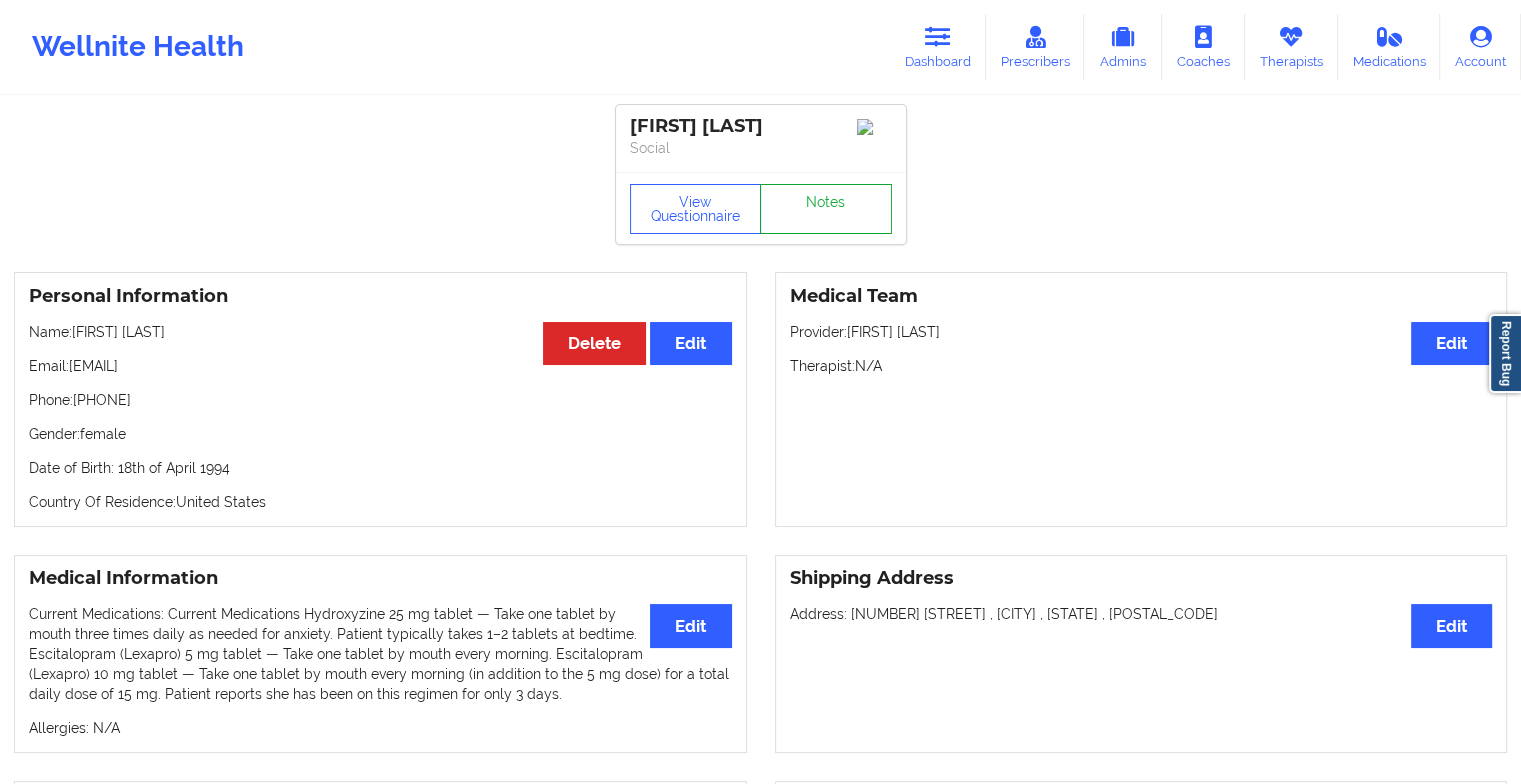 click on "Notes" at bounding box center (826, 209) 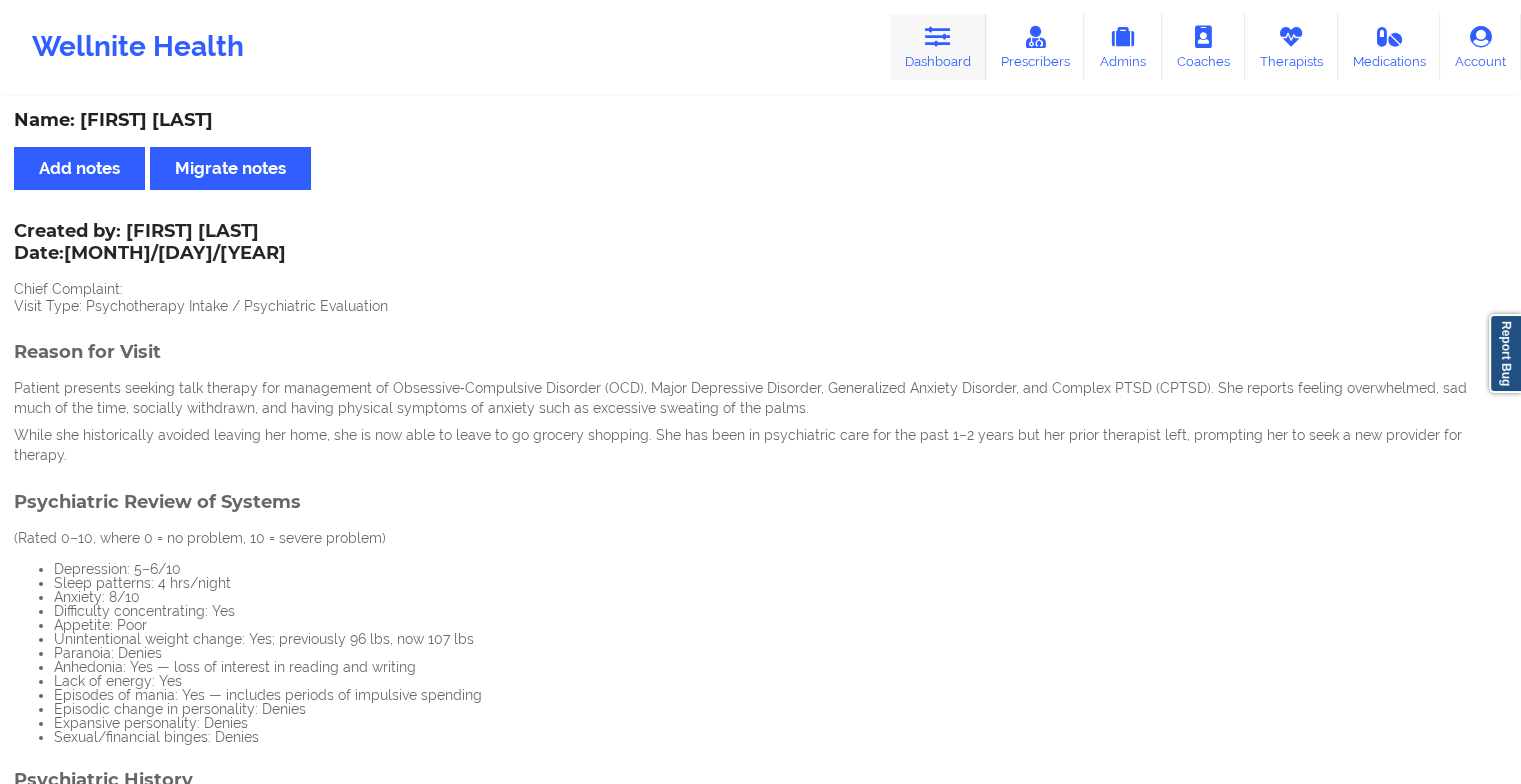 click at bounding box center (938, 37) 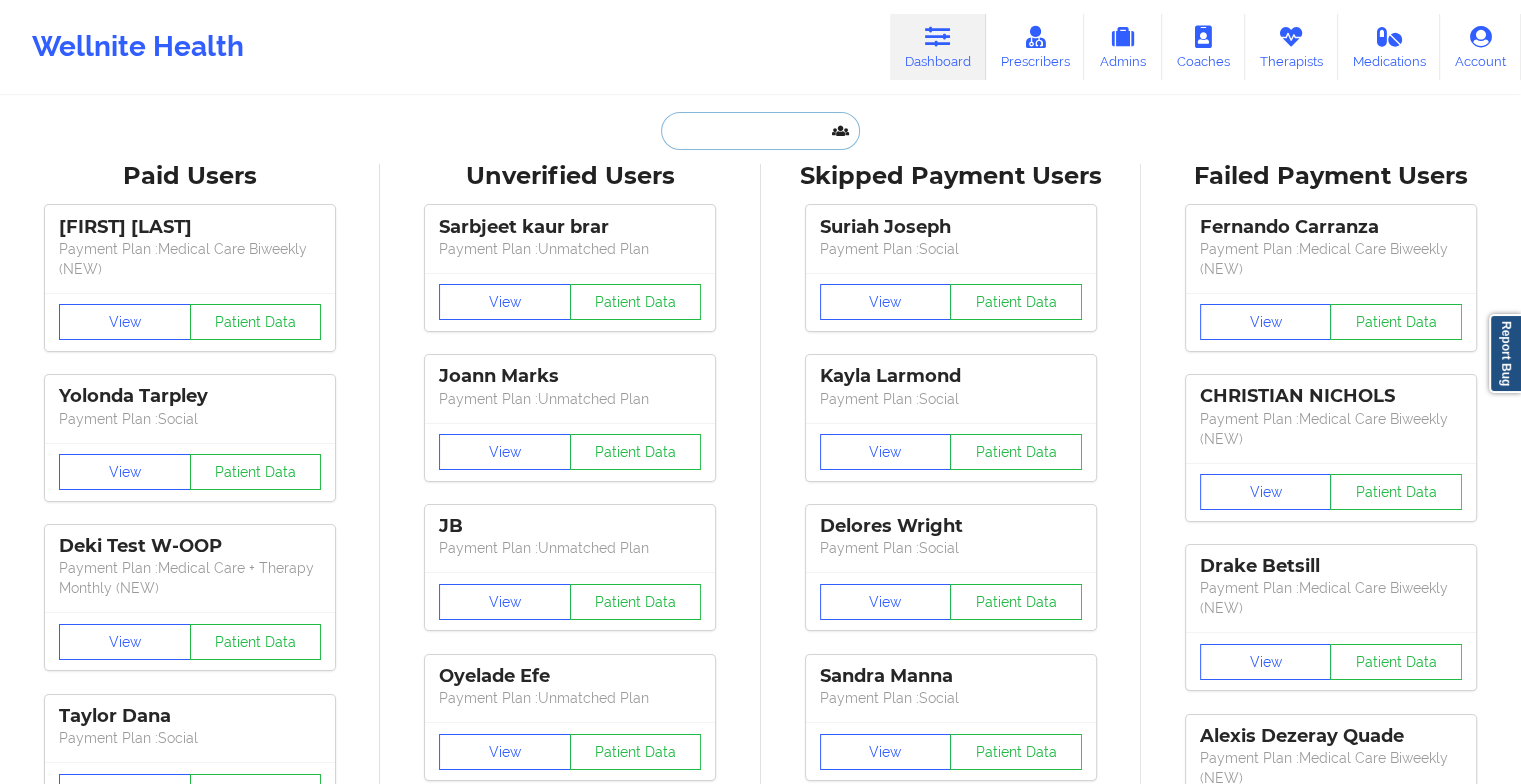 click at bounding box center (760, 131) 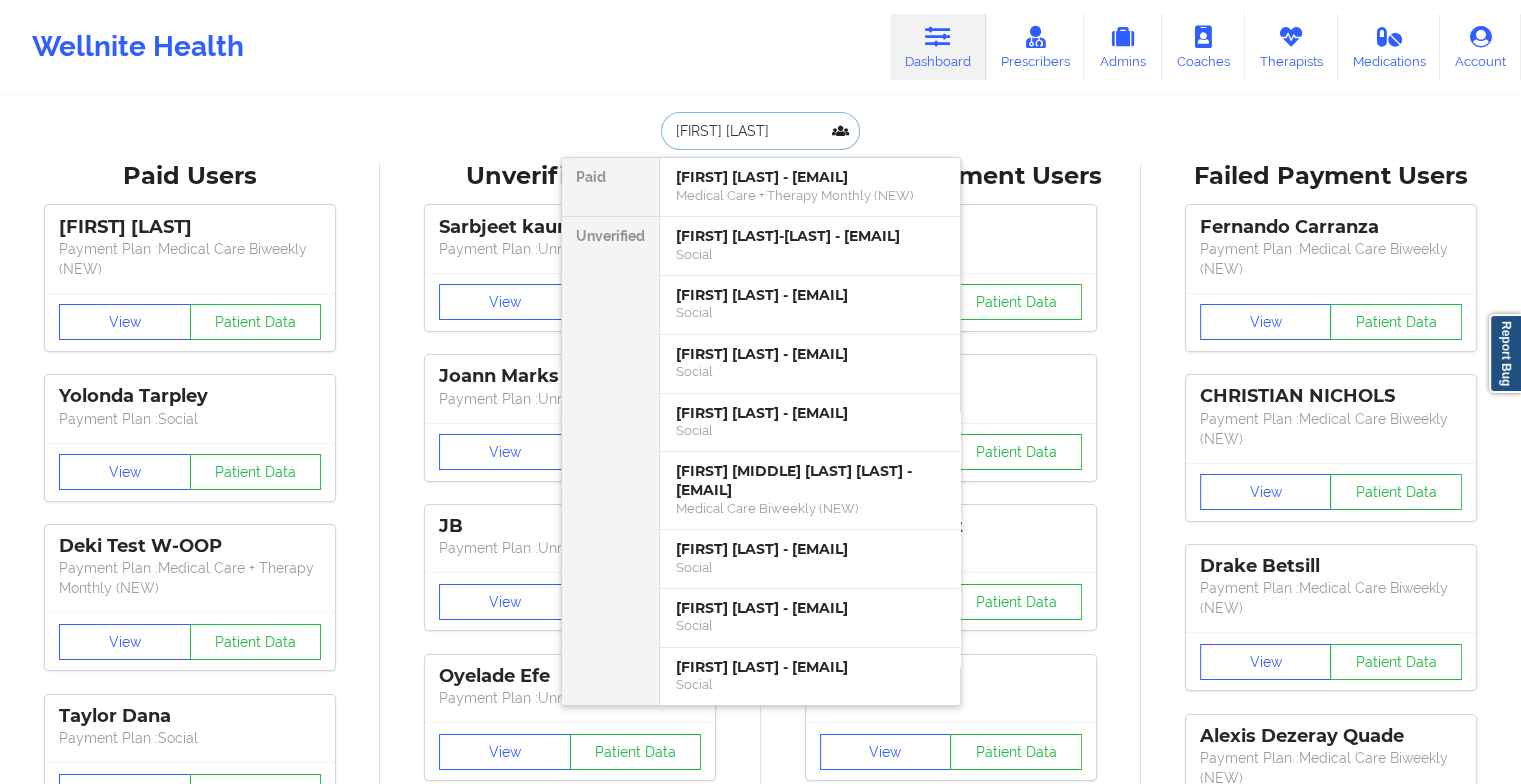type on "[FIRST] [LAST]" 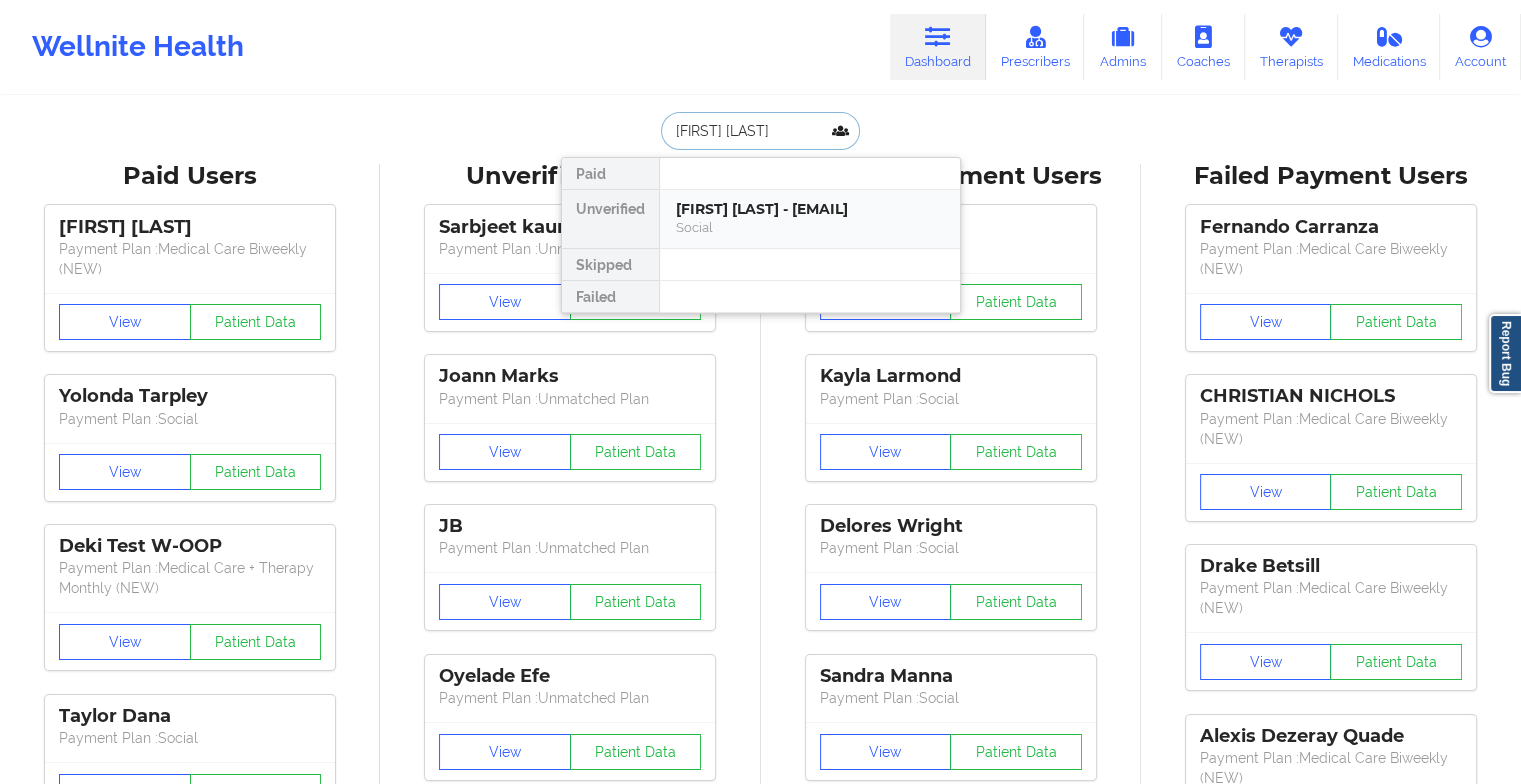 click on "[FIRST] [LAST] - [EMAIL]" at bounding box center [810, 209] 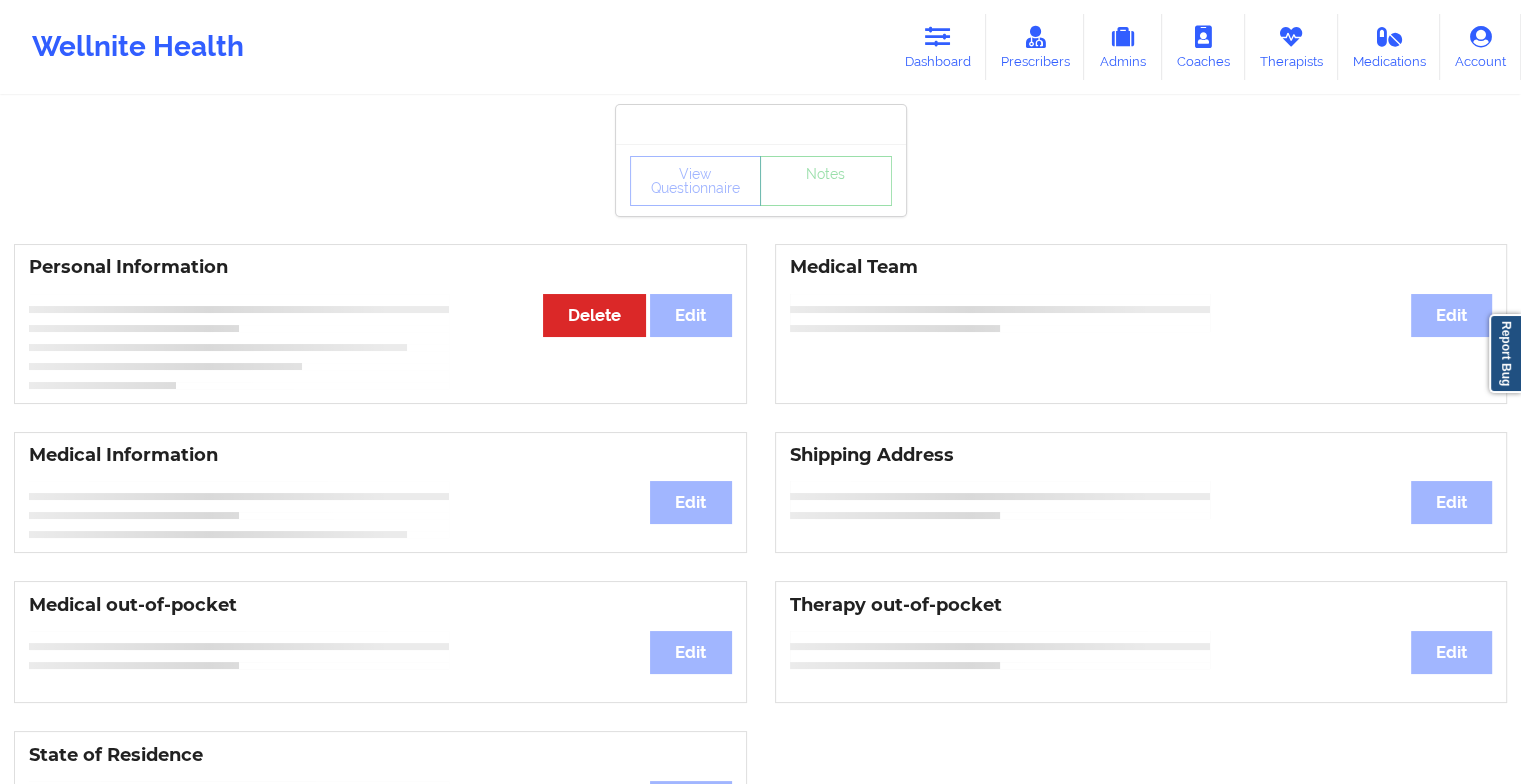 click on "View Questionnaire Notes" at bounding box center [761, 181] 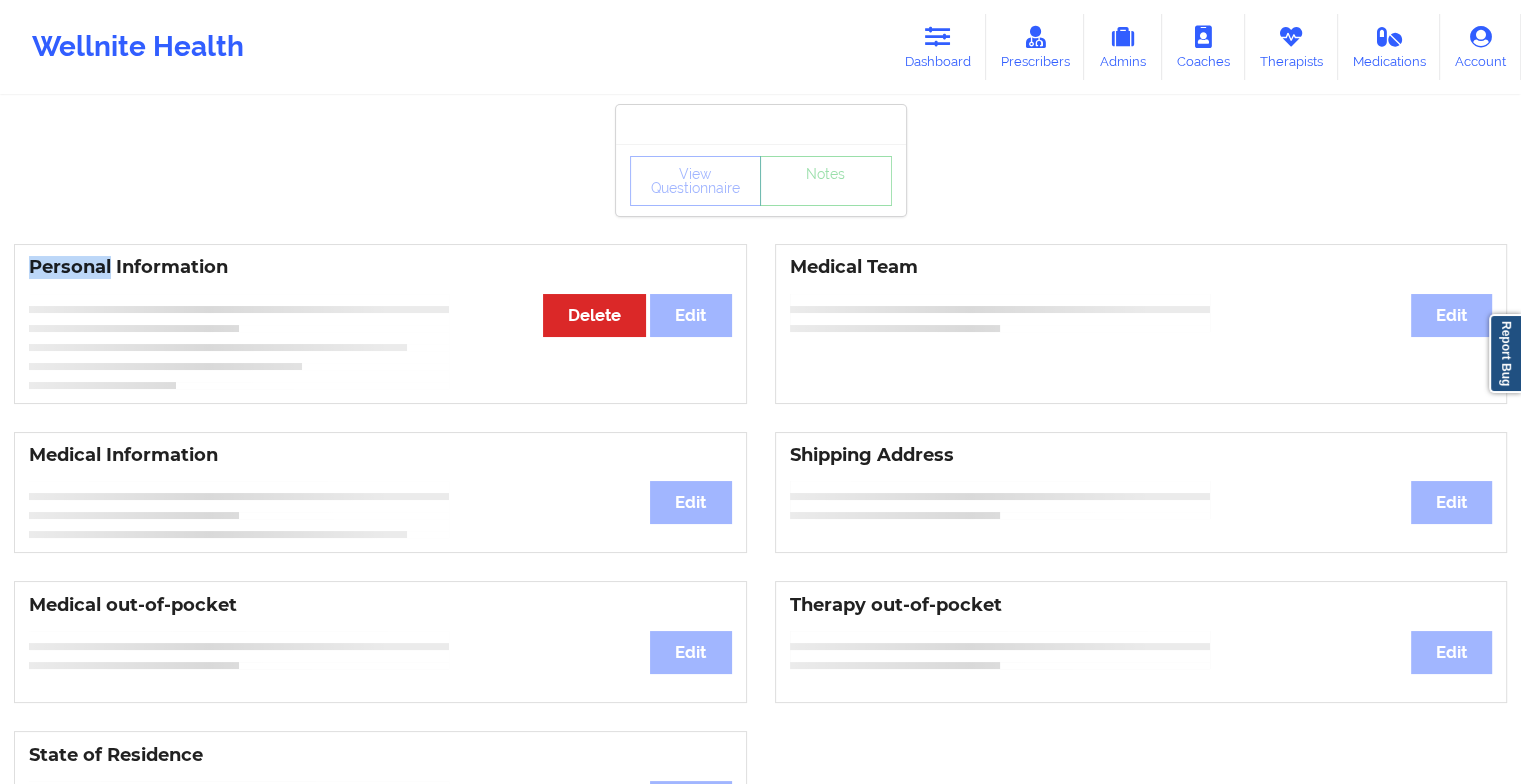 click on "View Questionnaire Notes" at bounding box center (761, 181) 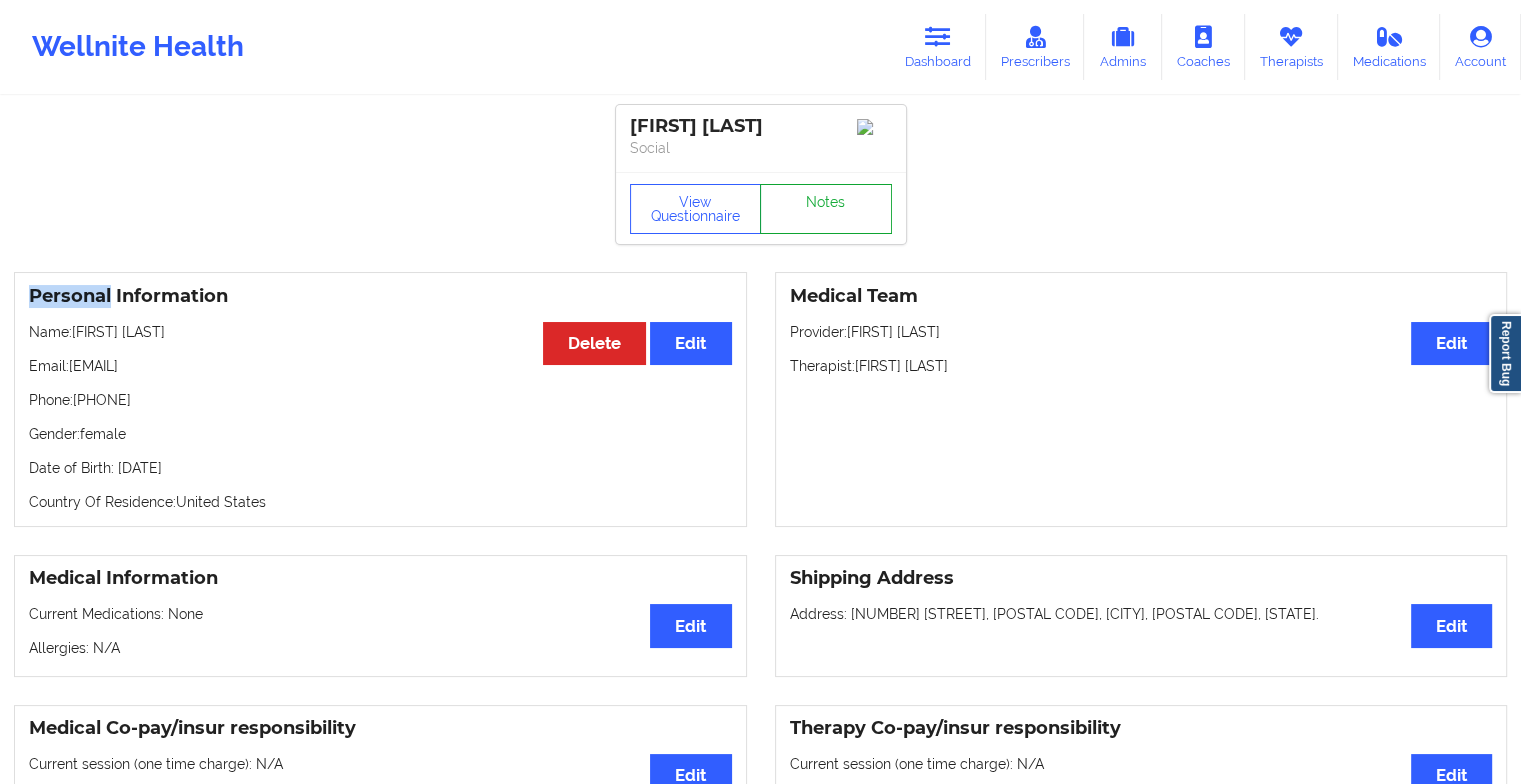 drag, startPoint x: 815, startPoint y: 189, endPoint x: 812, endPoint y: 199, distance: 10.440307 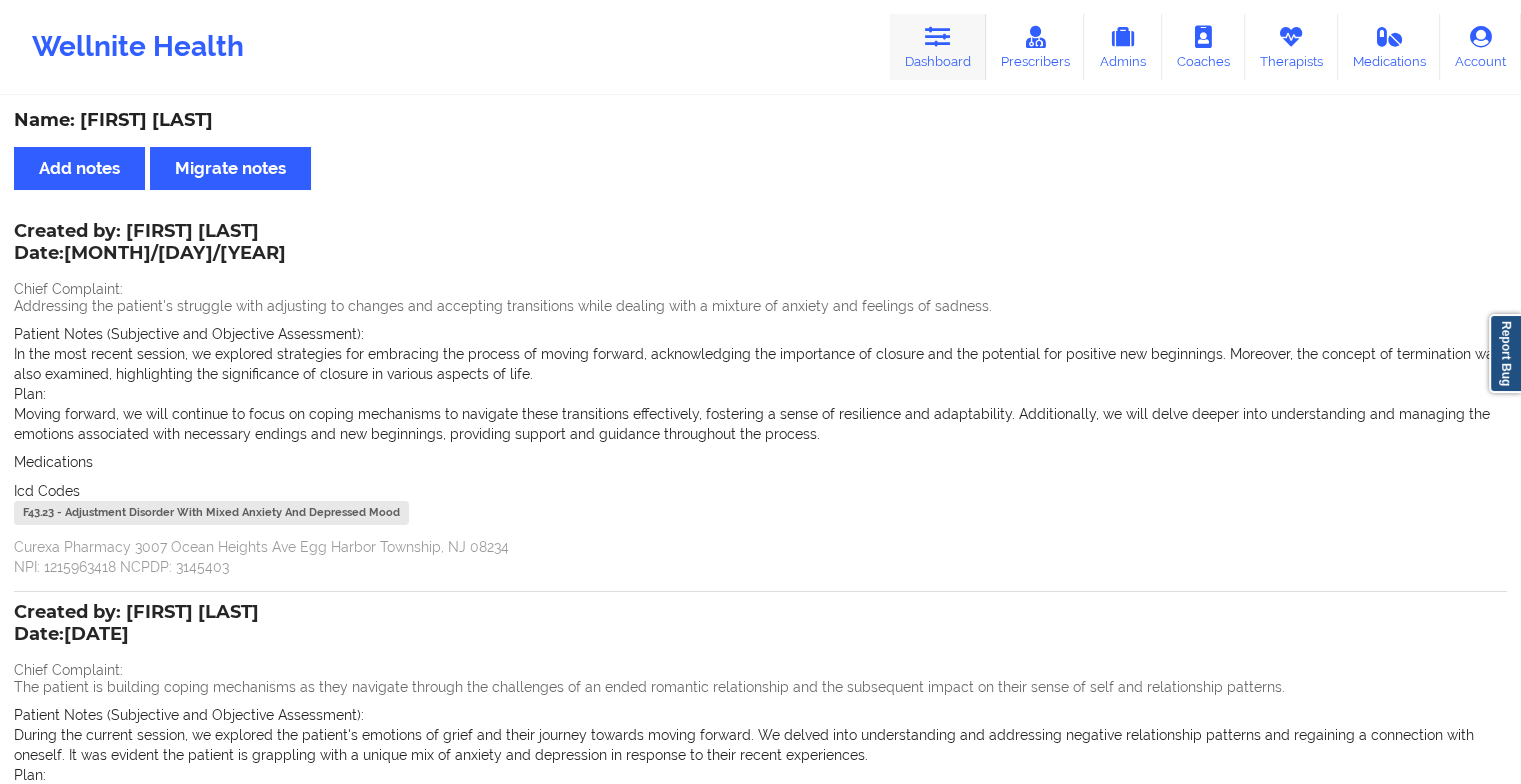 click on "Dashboard" at bounding box center [938, 47] 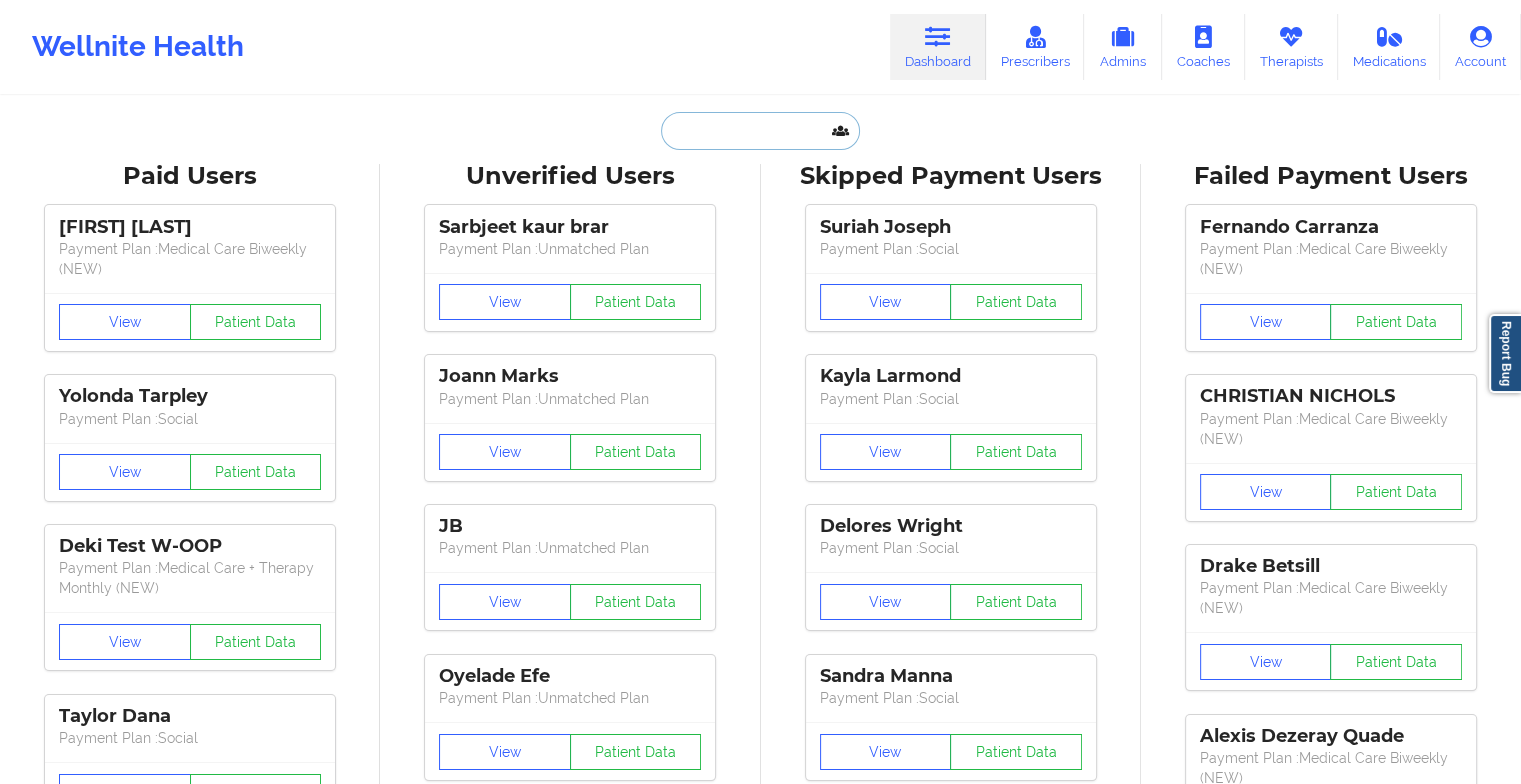 click at bounding box center (760, 131) 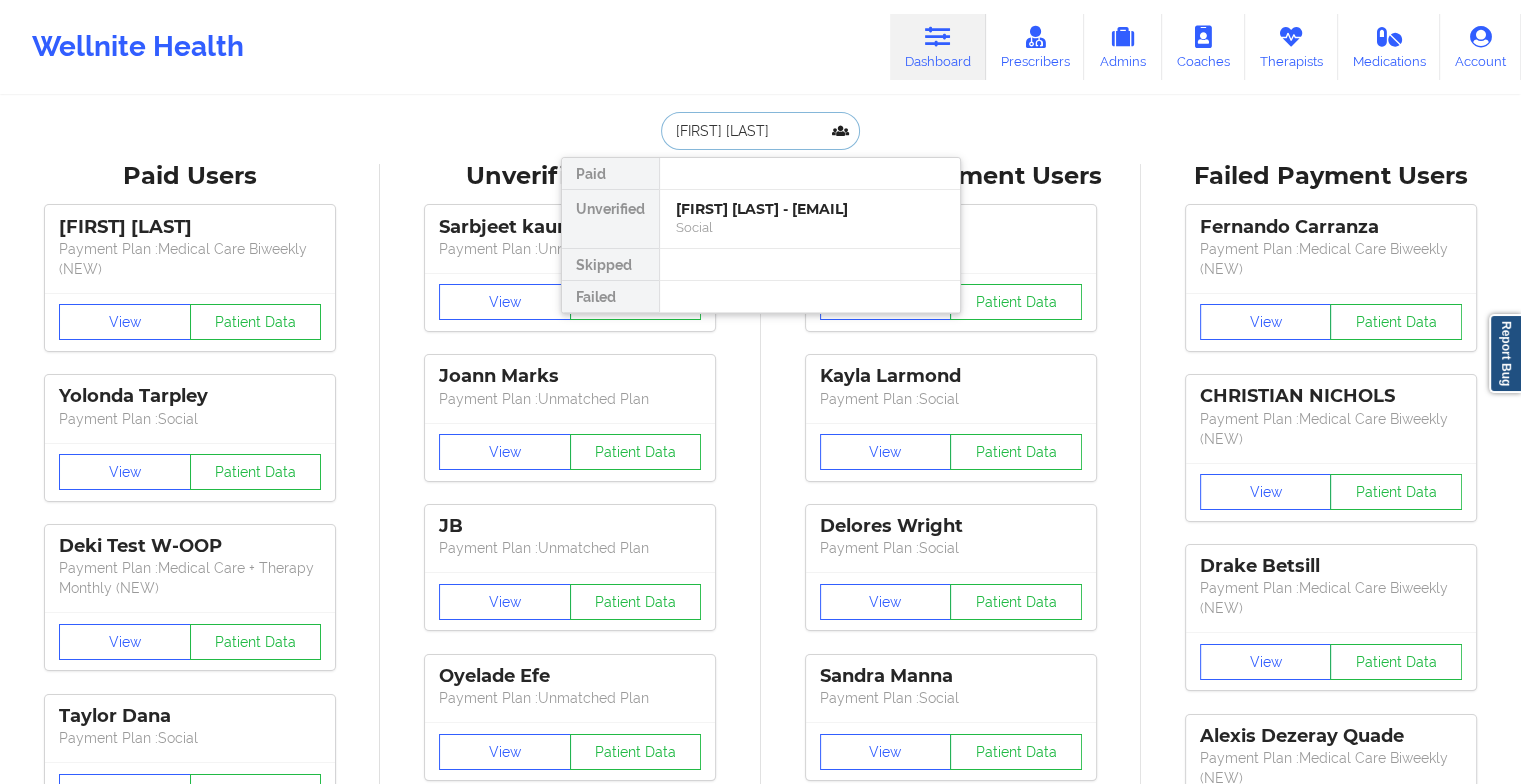 type on "kennedy l b" 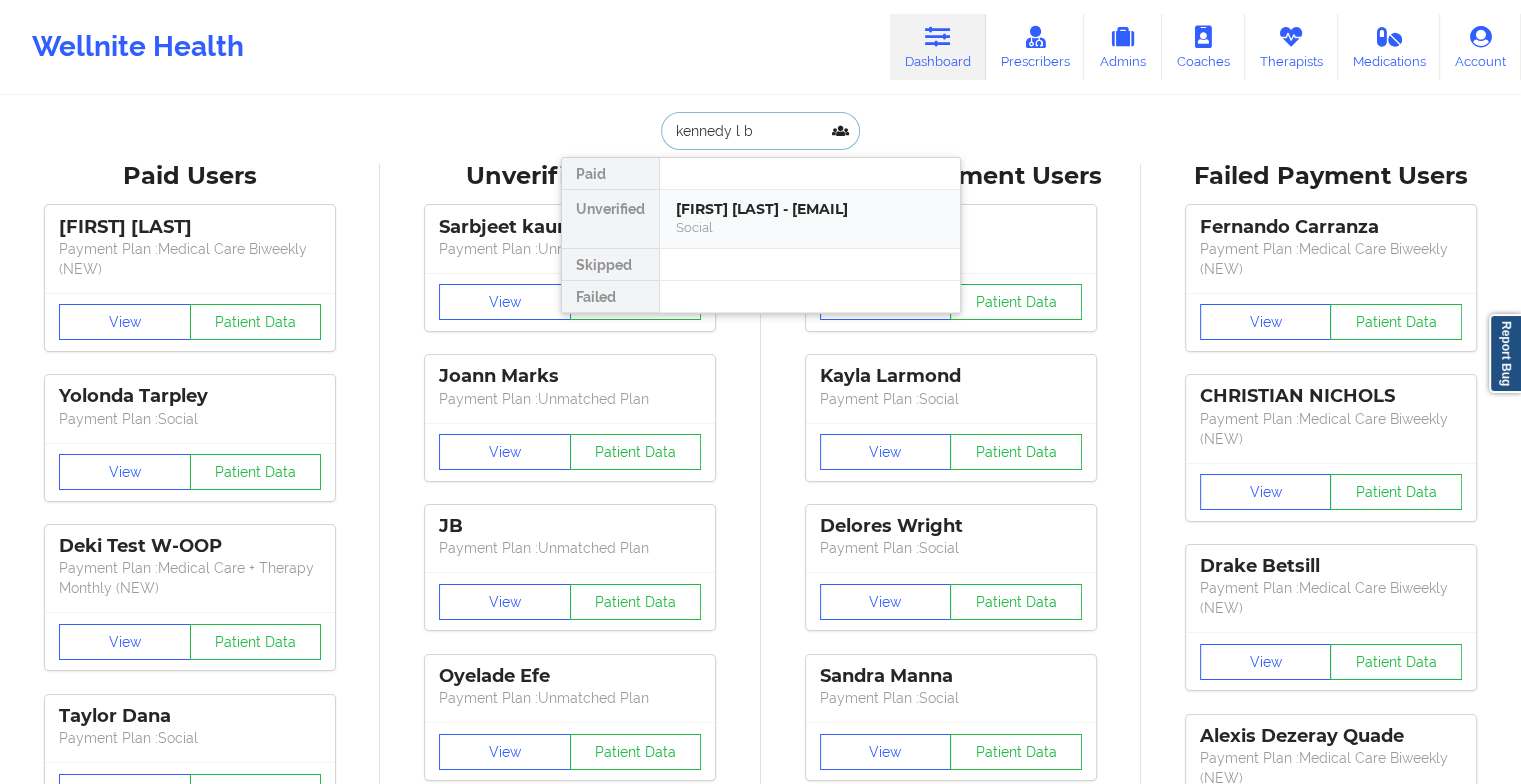 click on "[FIRST] [LAST] - [EMAIL]" at bounding box center [810, 209] 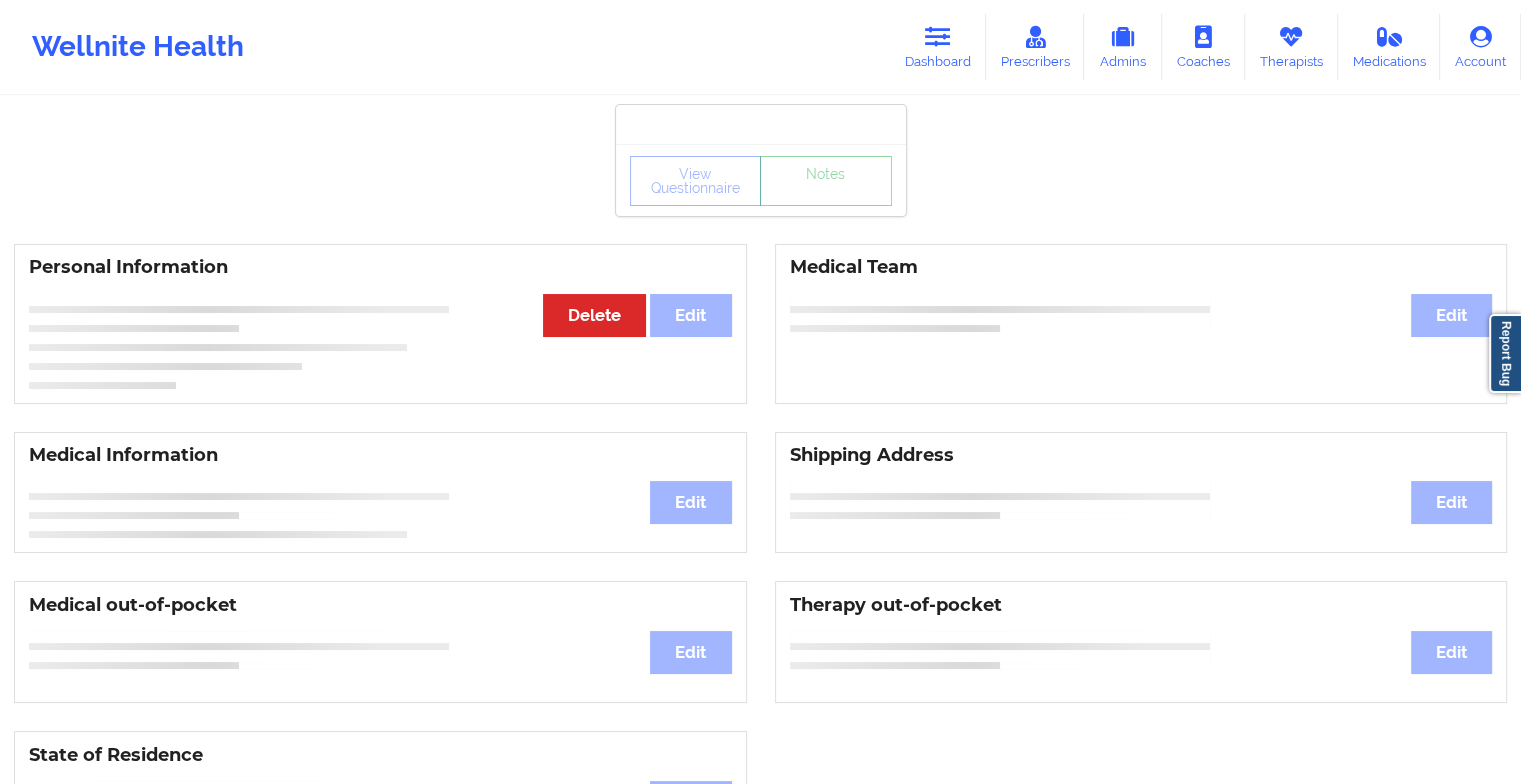 click on "Notes" at bounding box center [826, 181] 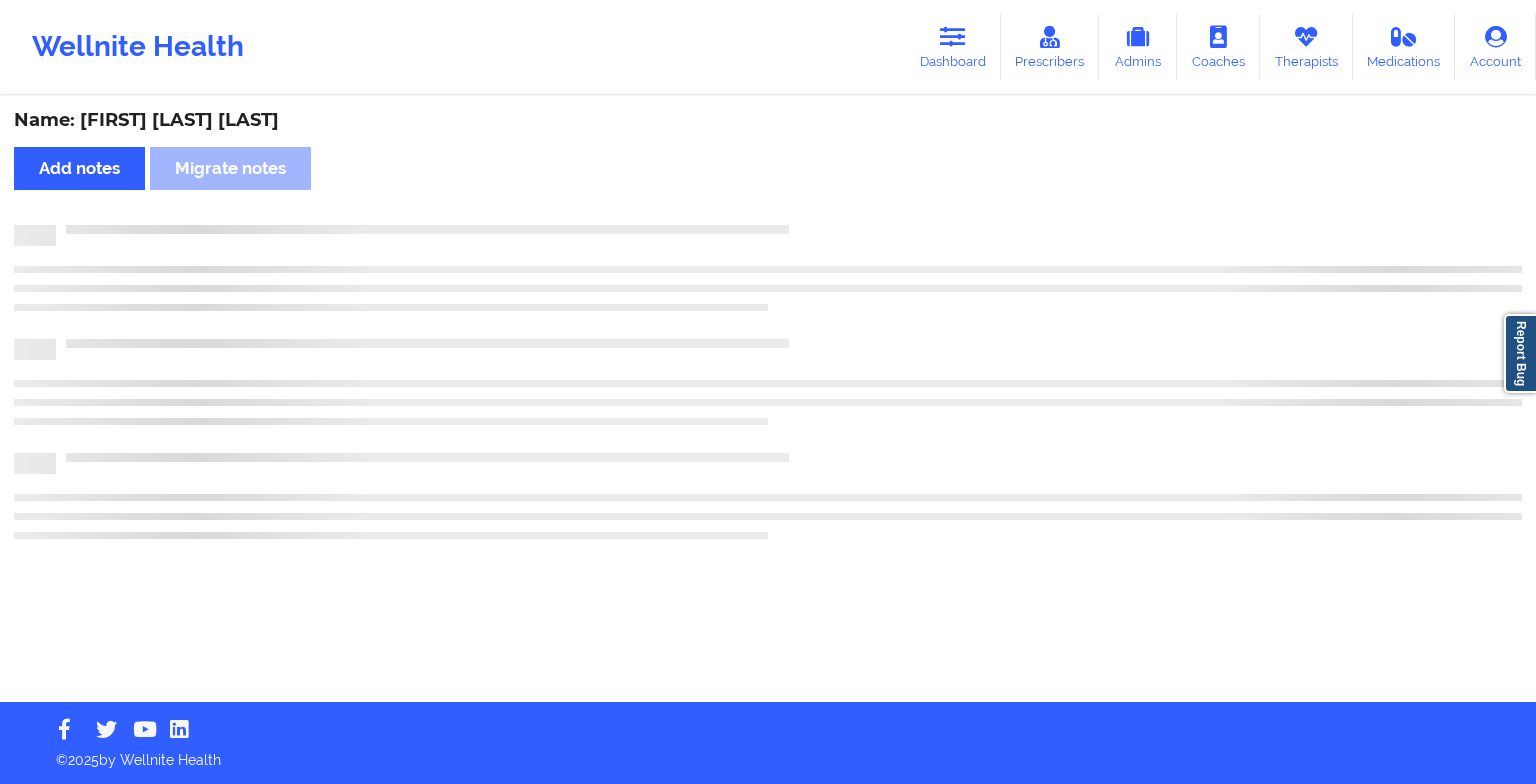 click on "Name: [FIRST] [LAST] Add notes Migrate notes" at bounding box center (768, 400) 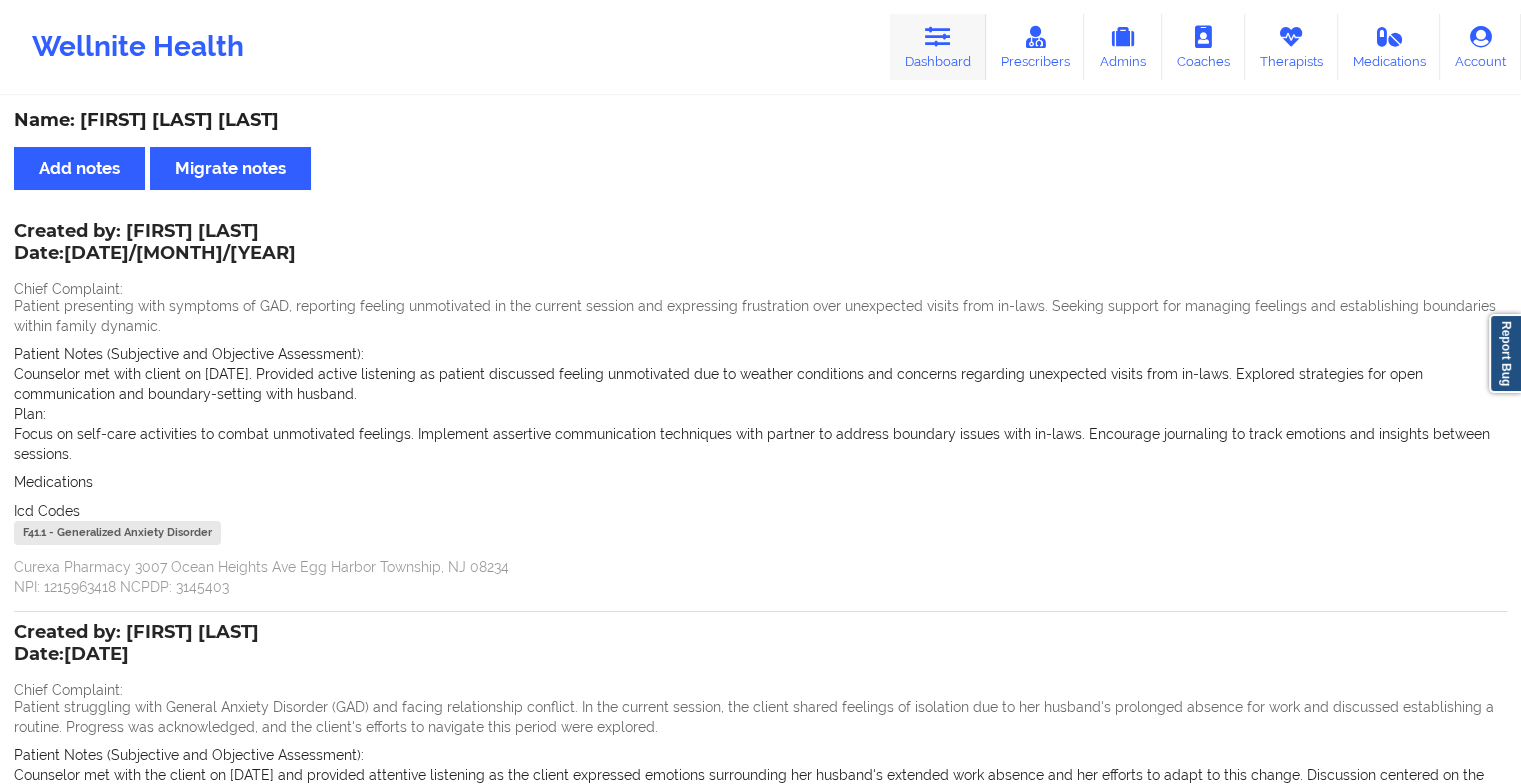 click at bounding box center (938, 37) 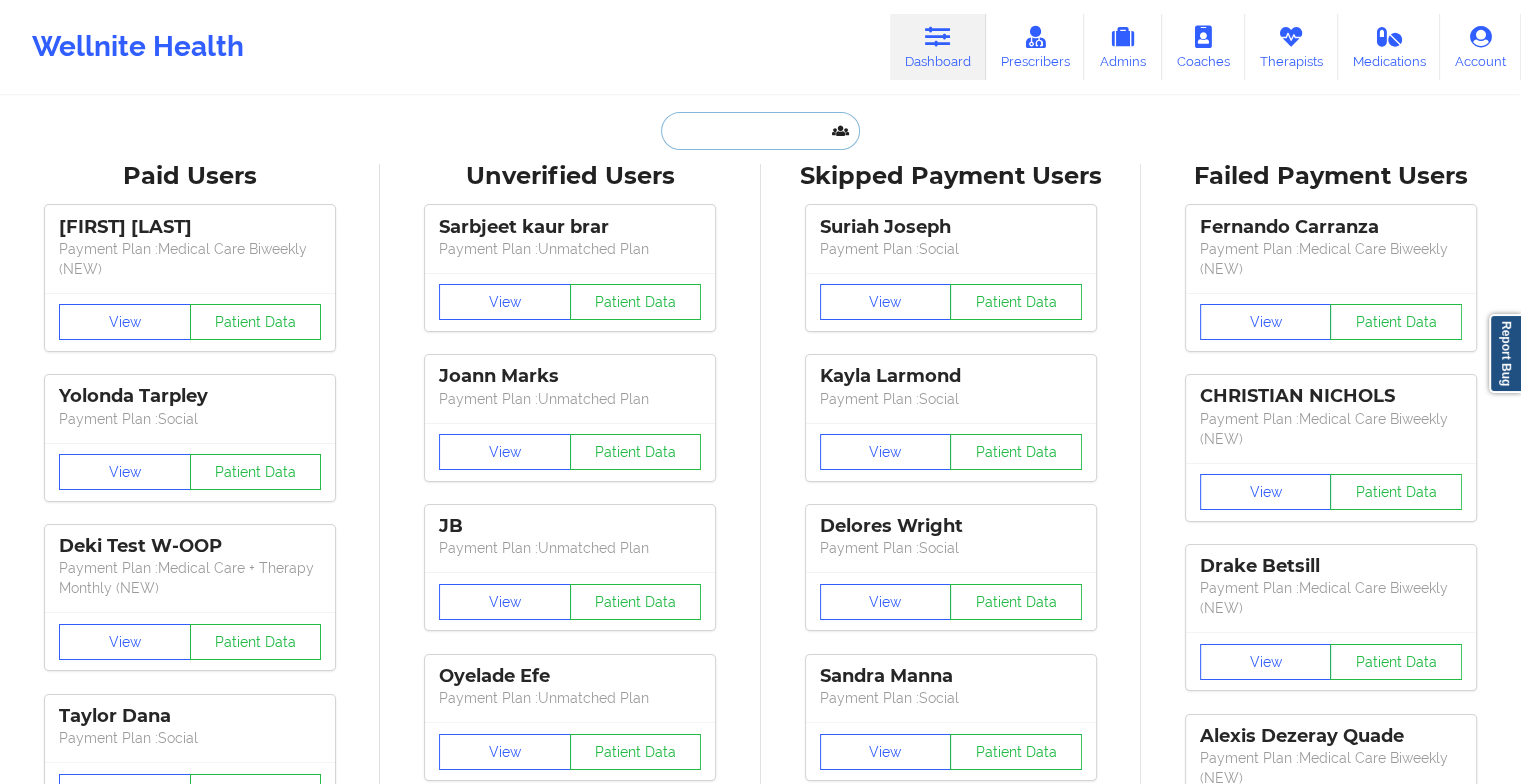 click at bounding box center [760, 131] 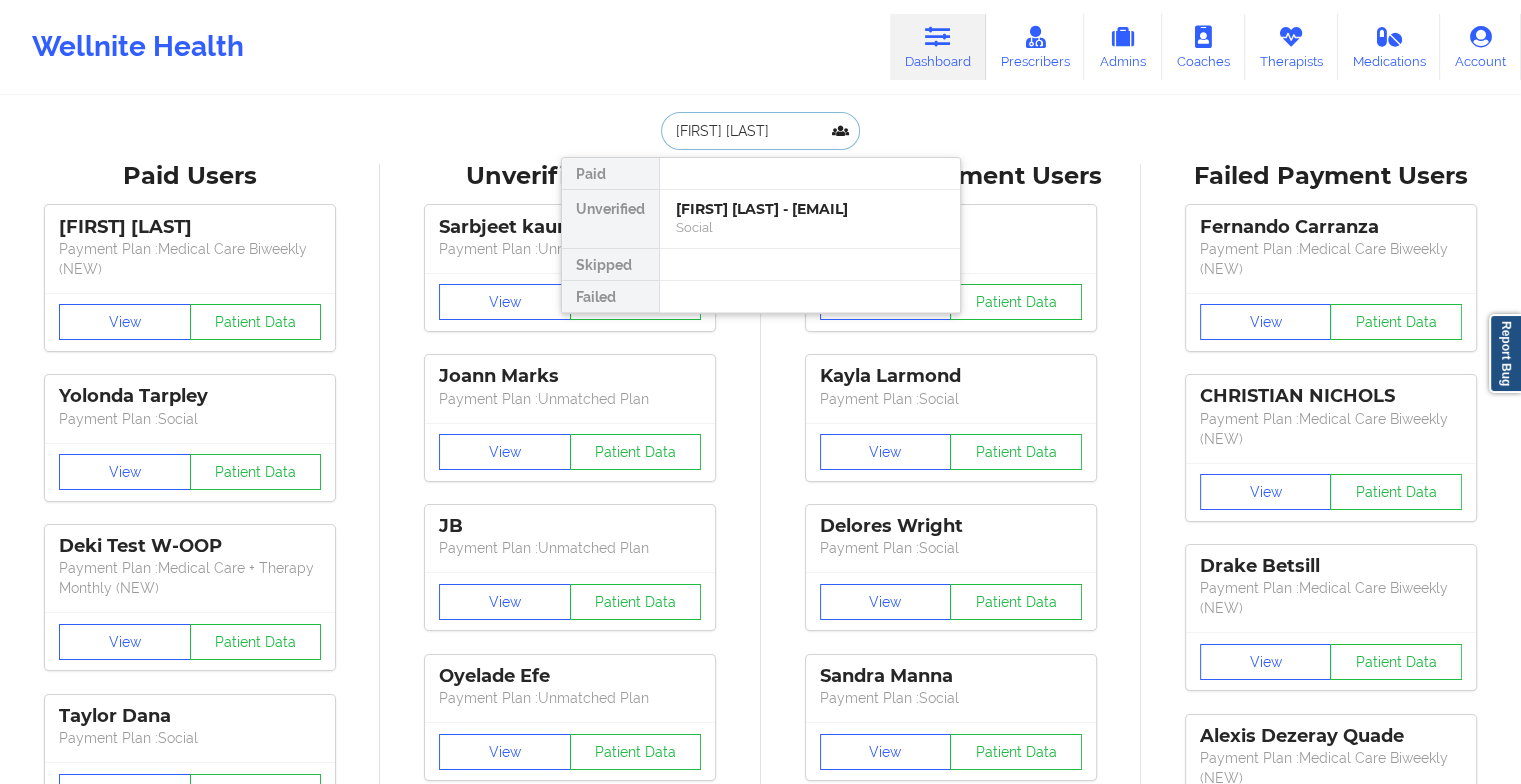 type on "[FIRST] [LAST]" 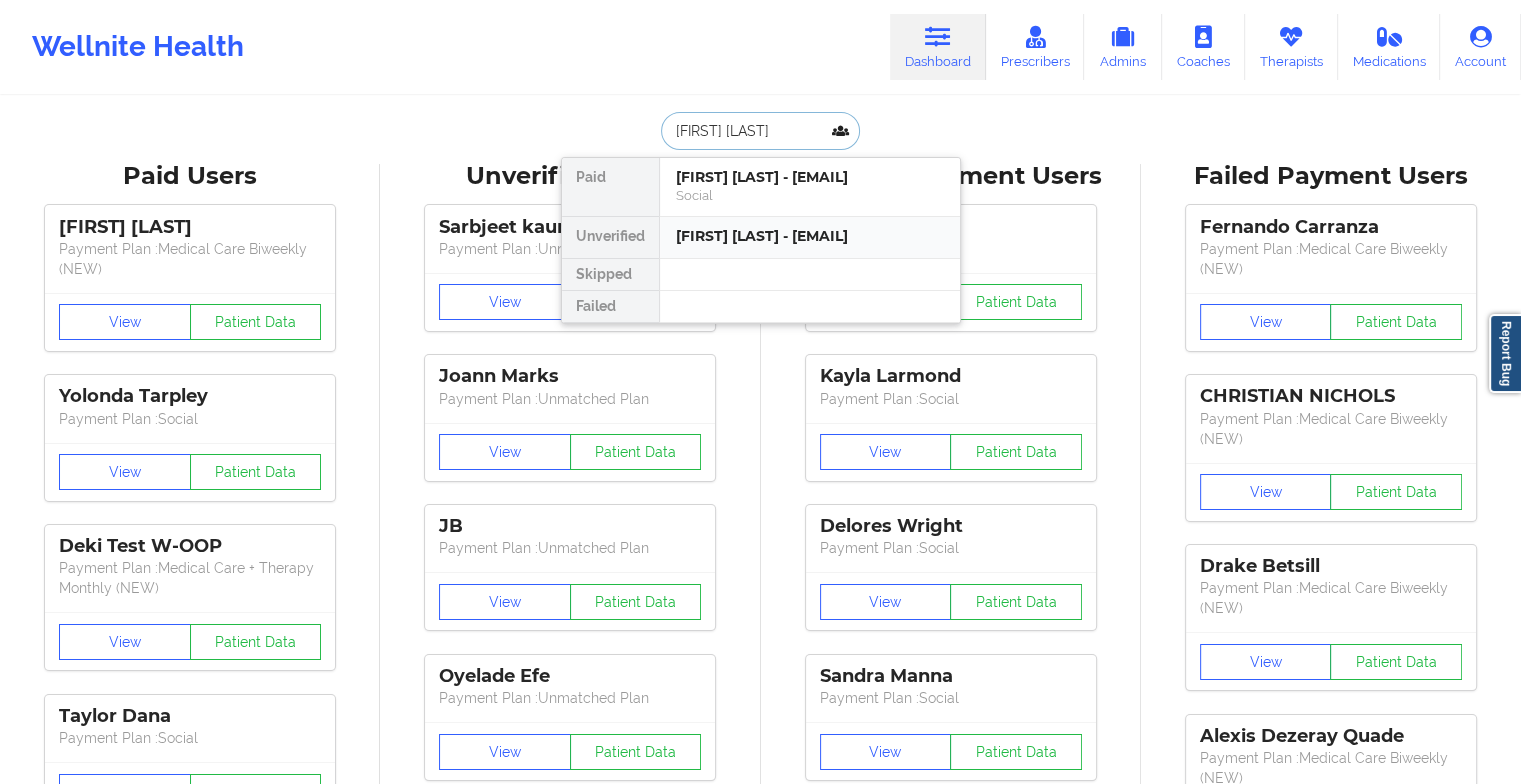 click on "[FIRST] [LAST] - [EMAIL]" at bounding box center [810, 236] 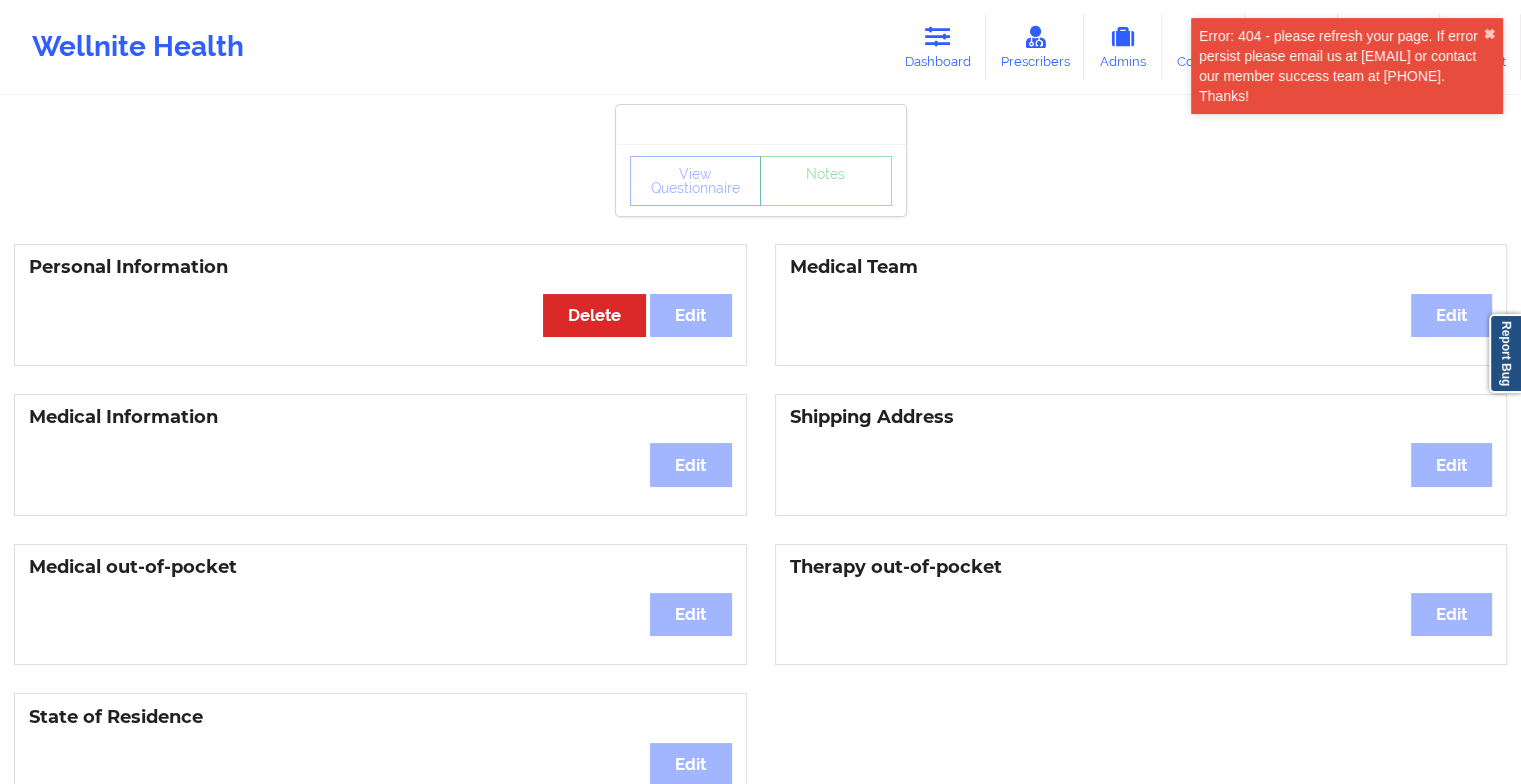 click on "View Questionnaire Notes" at bounding box center [761, 180] 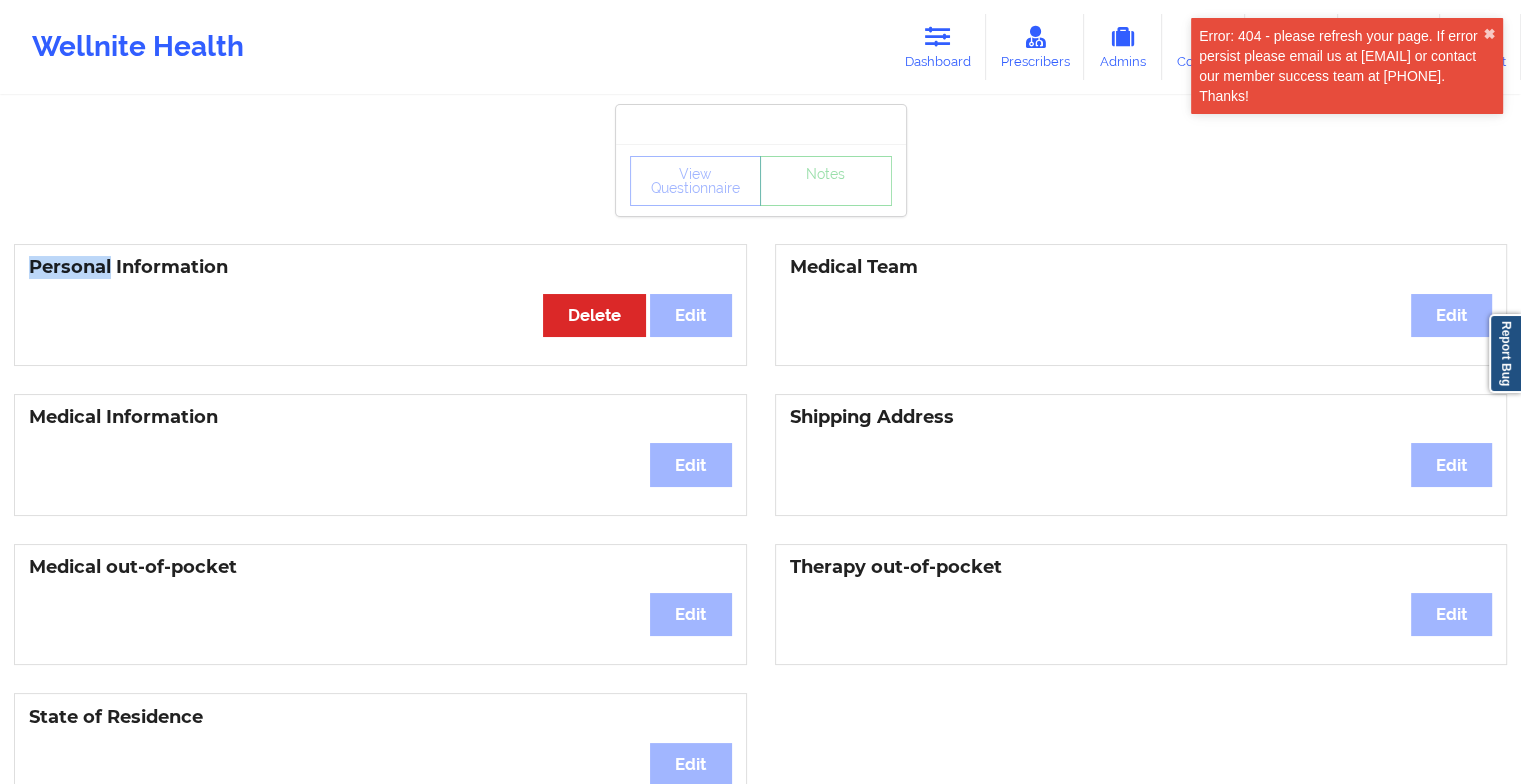 click on "View Questionnaire Notes" at bounding box center [761, 180] 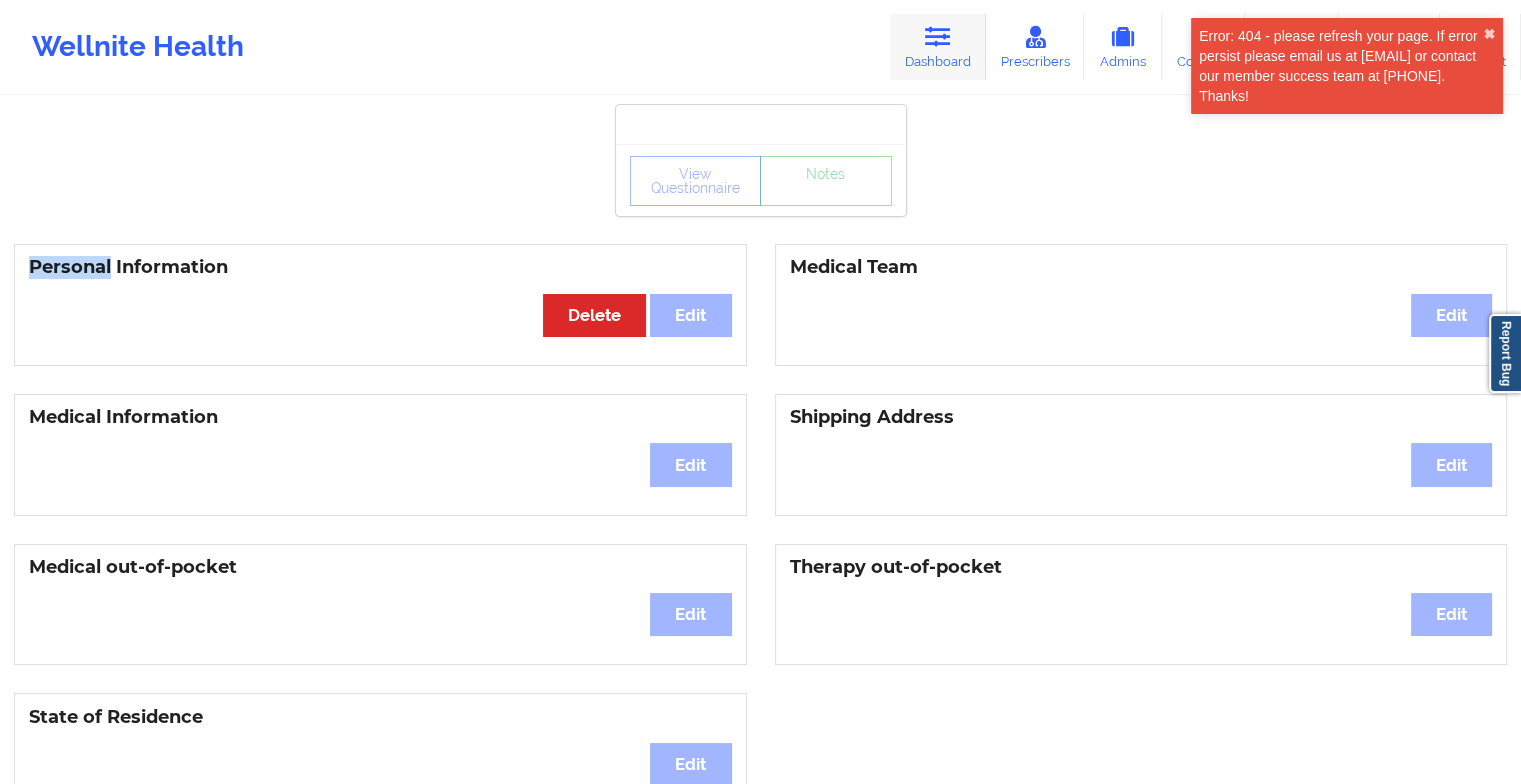 drag, startPoint x: 836, startPoint y: 212, endPoint x: 940, endPoint y: 53, distance: 189.99211 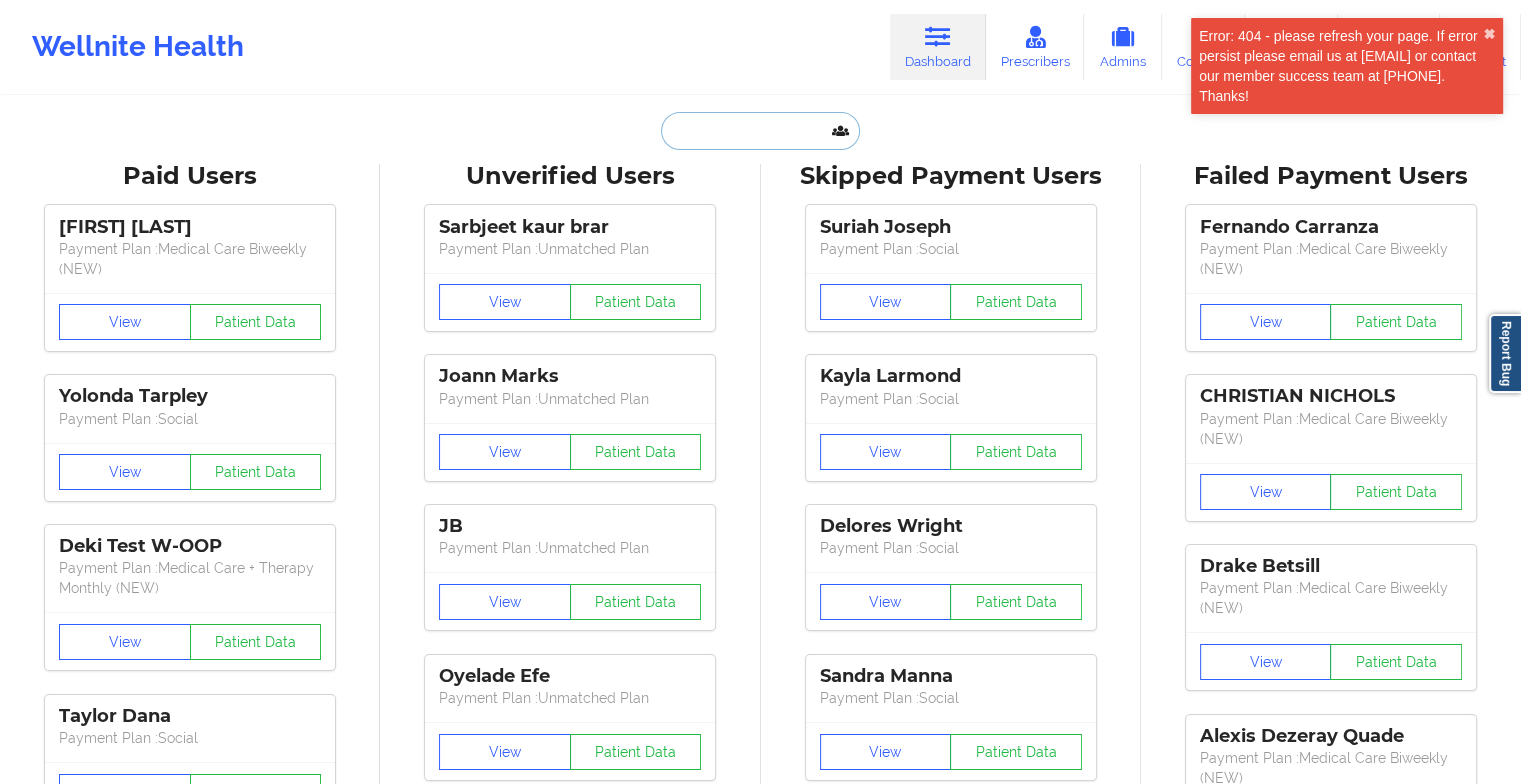 click at bounding box center [760, 131] 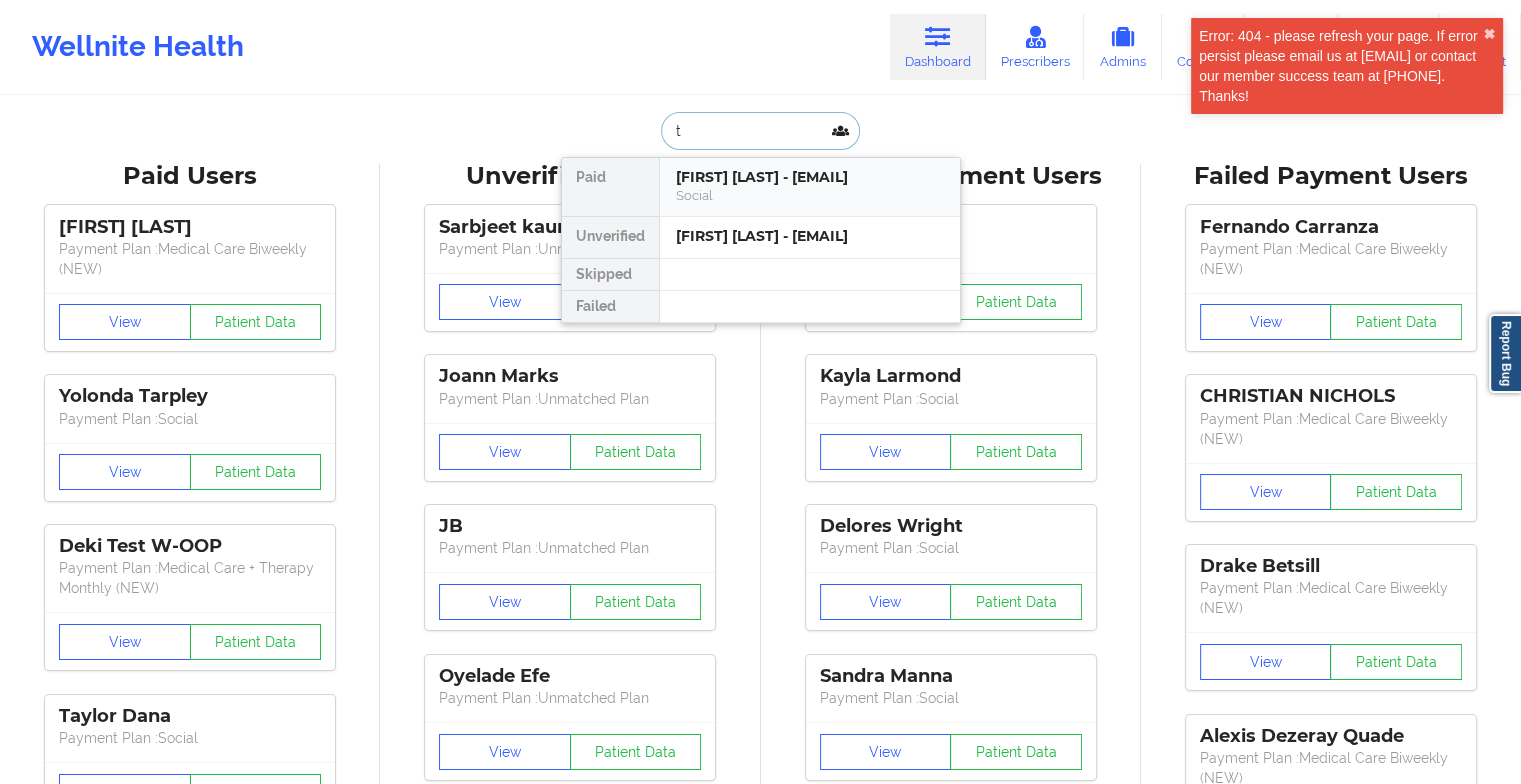 click on "Social" at bounding box center [810, 195] 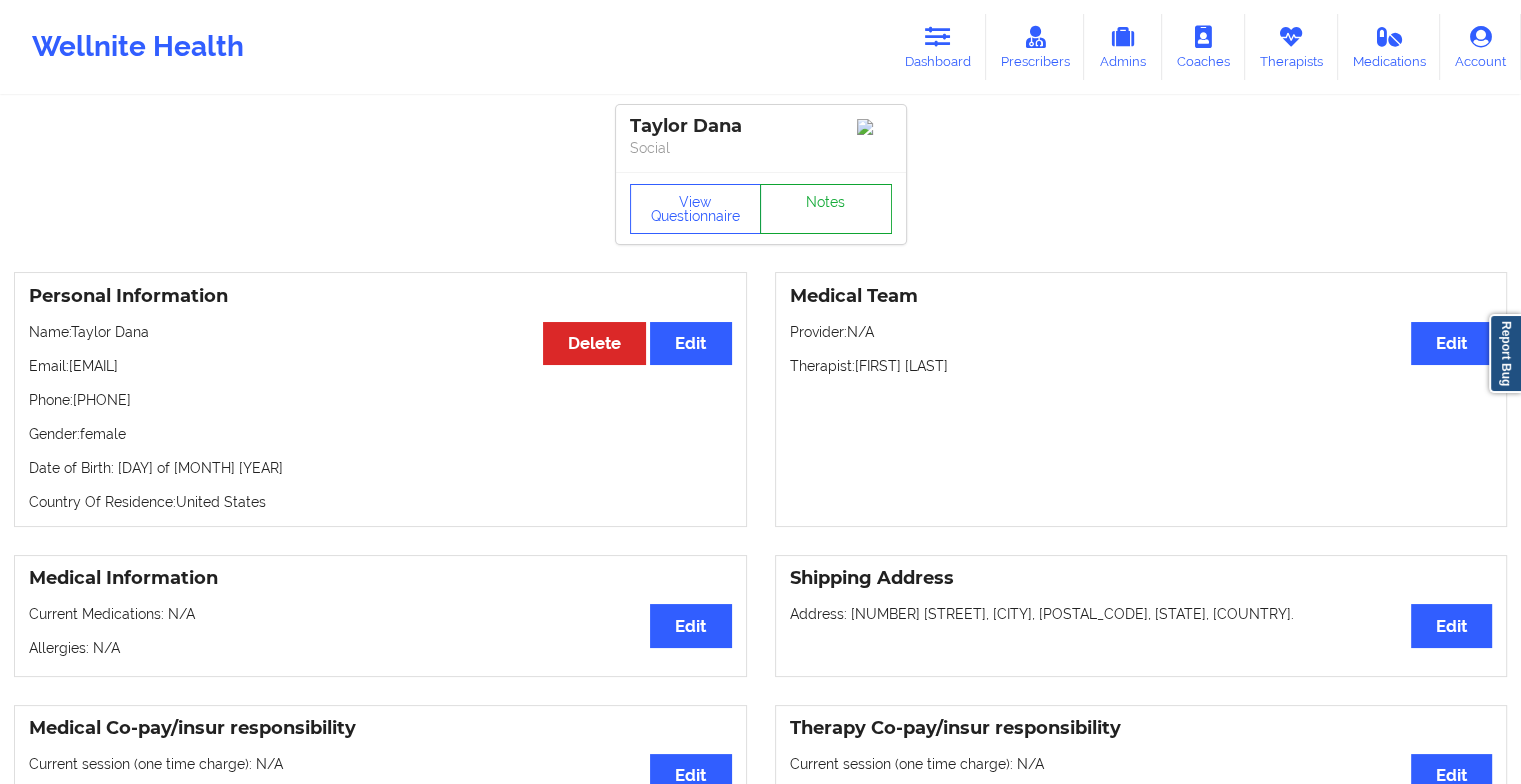 click on "Notes" at bounding box center (826, 209) 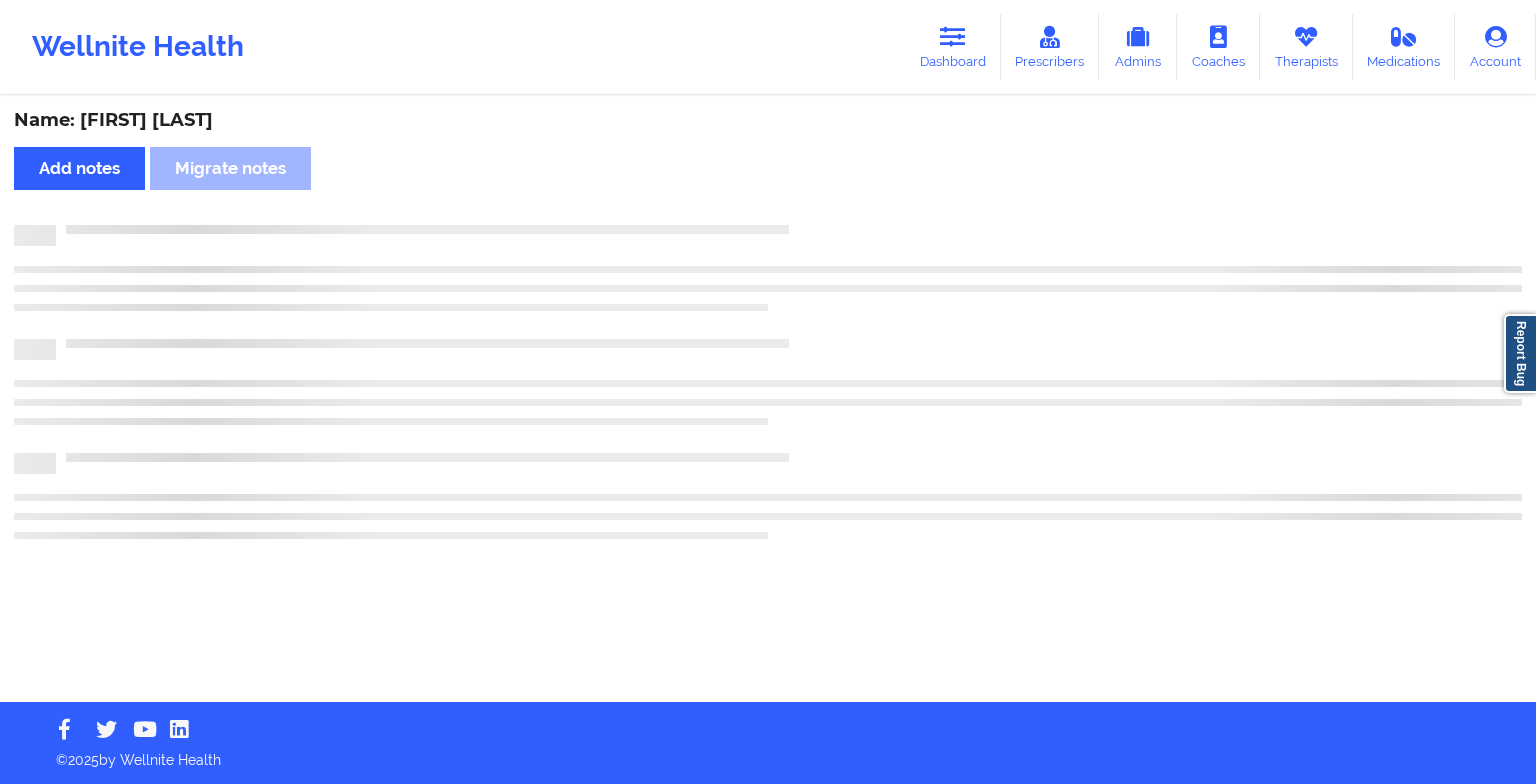 click on "Name: [FIRST] [LAST] Add notes Migrate notes" at bounding box center (768, 400) 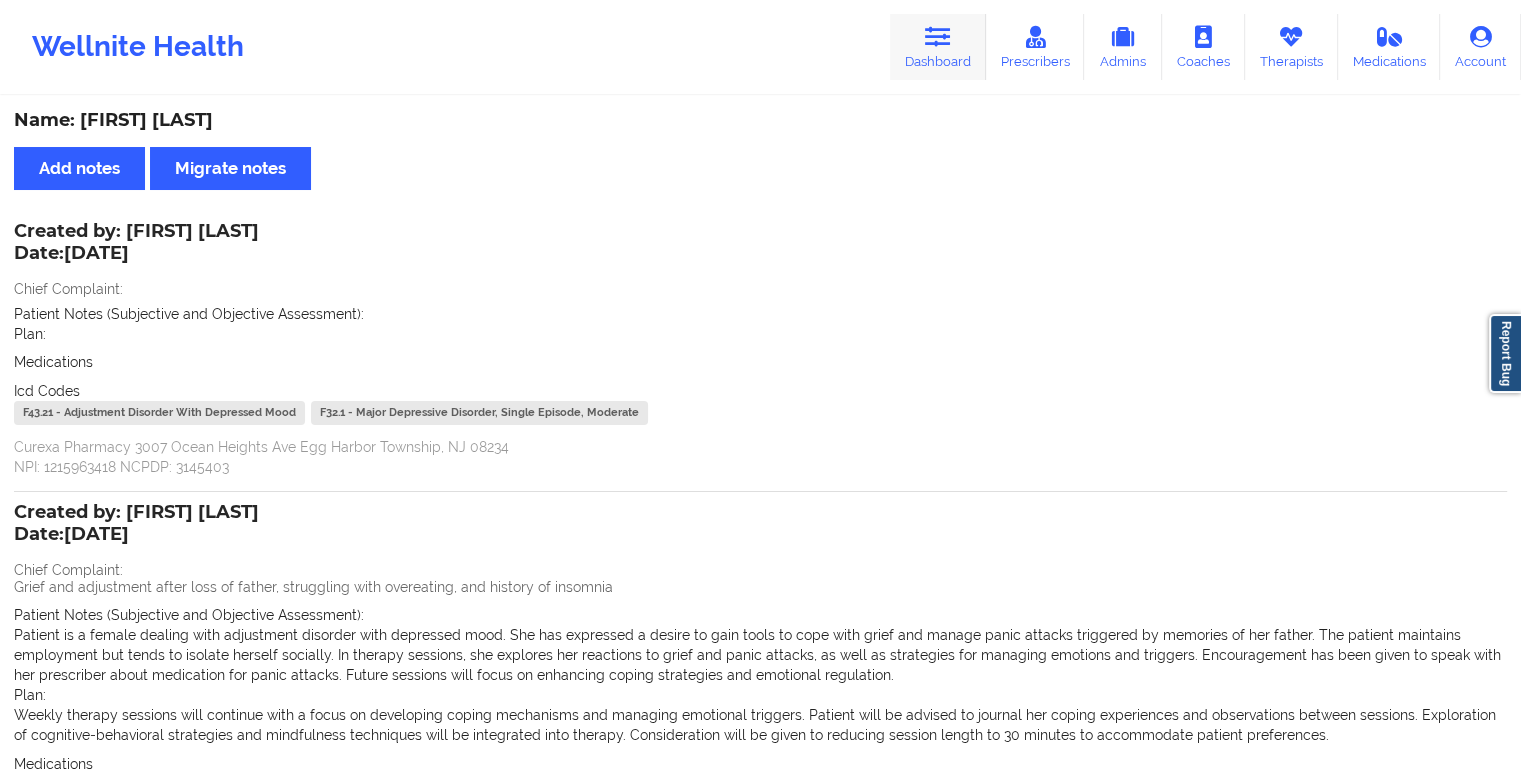 click on "Dashboard" at bounding box center [938, 47] 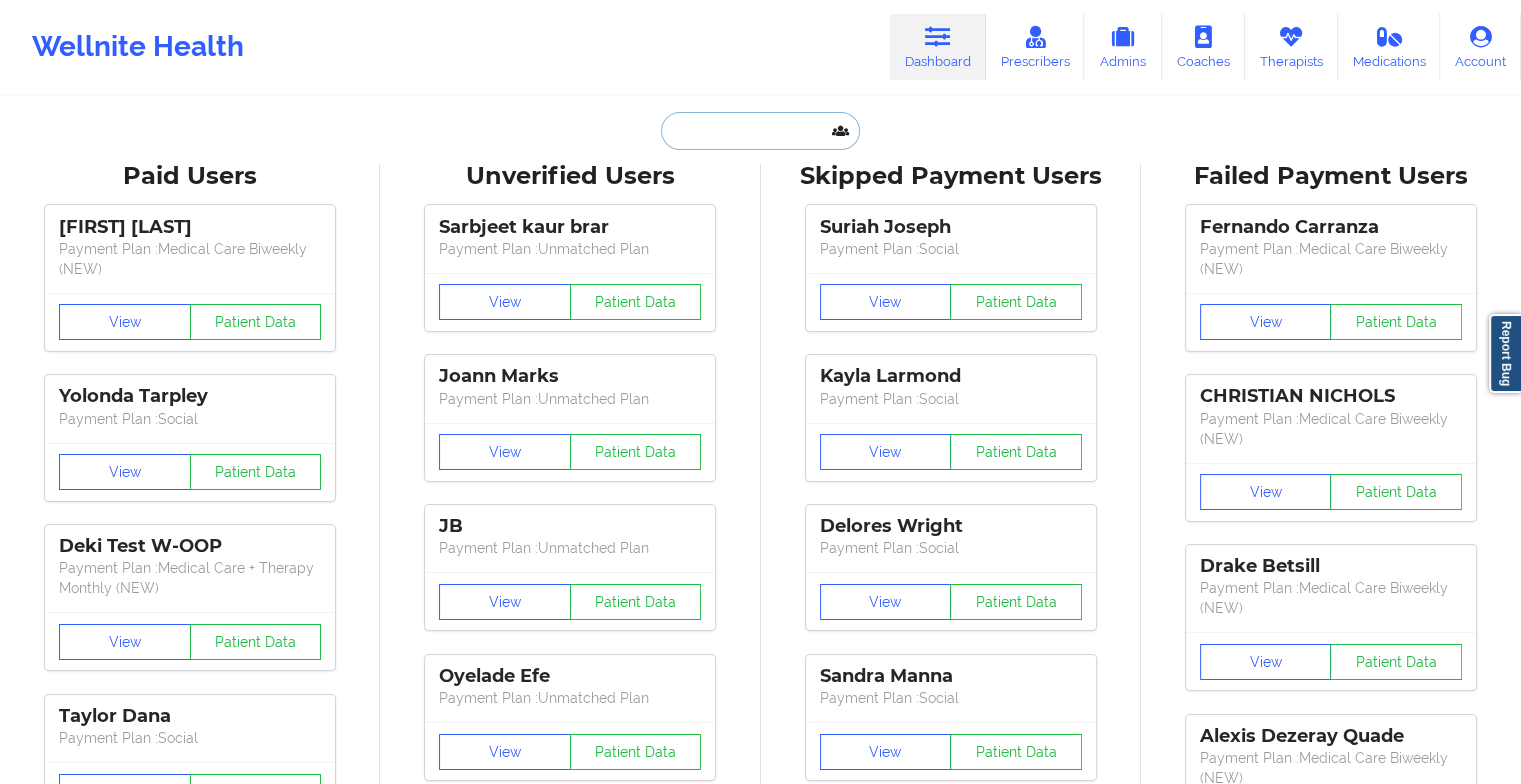 click at bounding box center [760, 131] 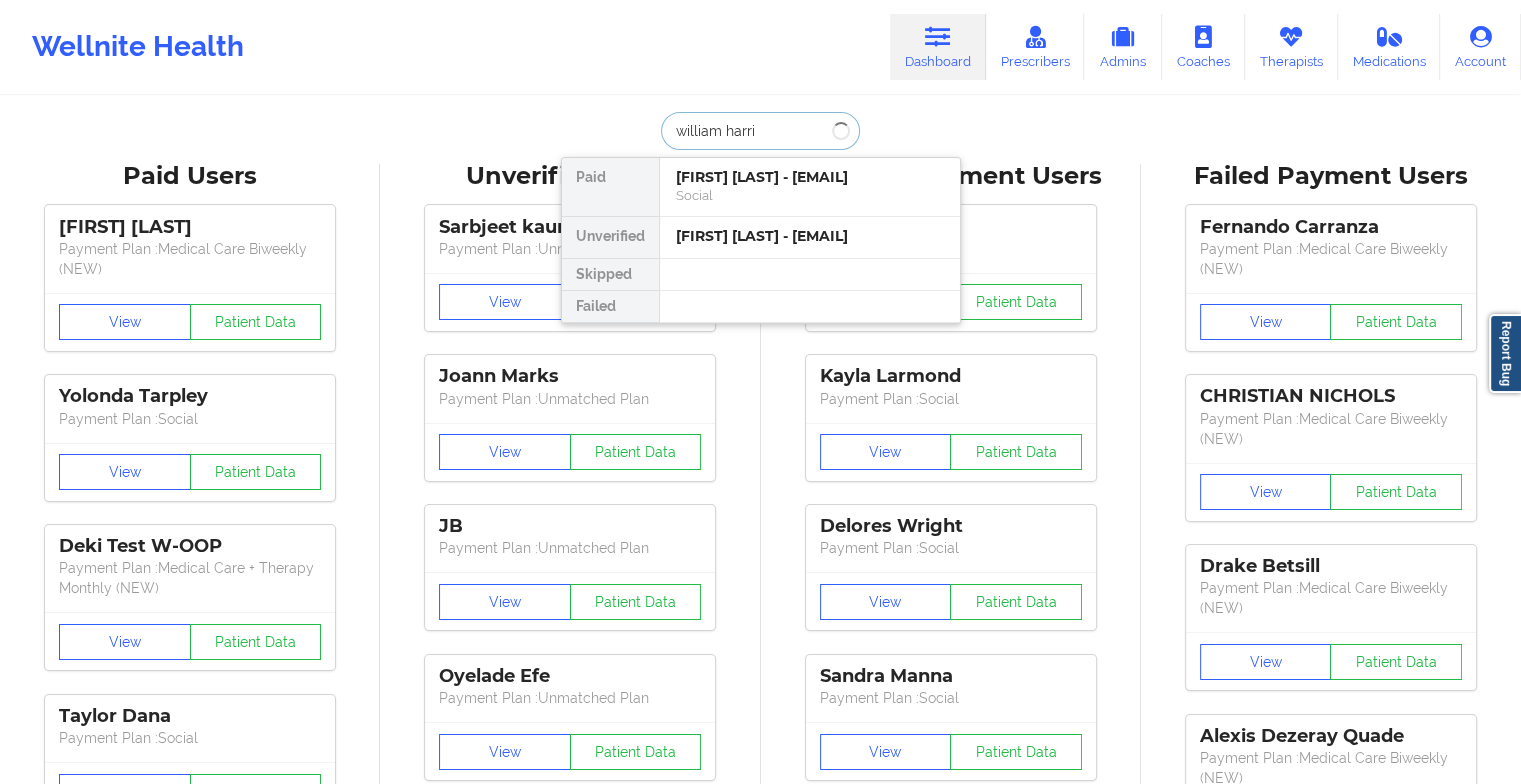 type on "[FIRST] [LAST]" 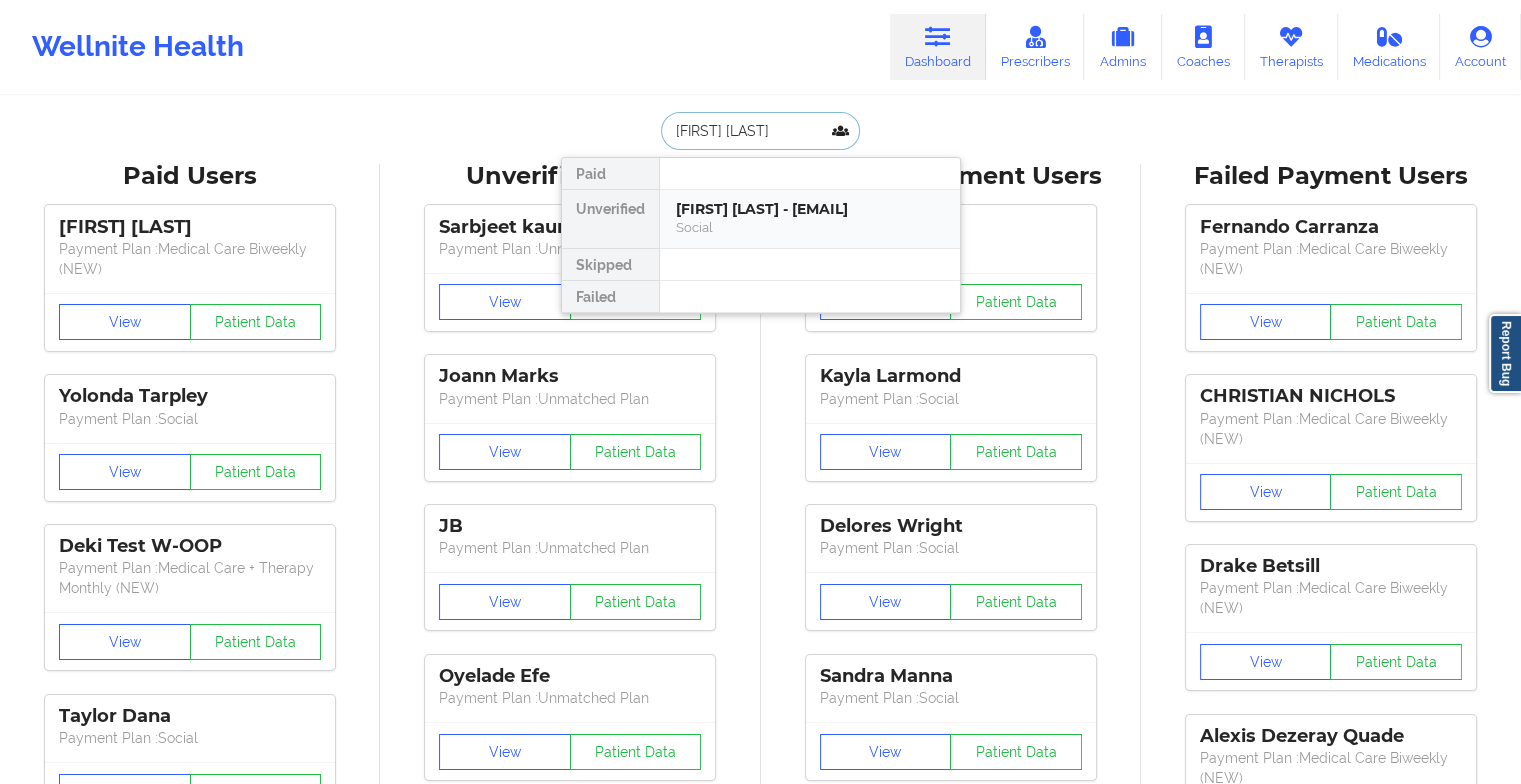 click on "Social" at bounding box center (810, 227) 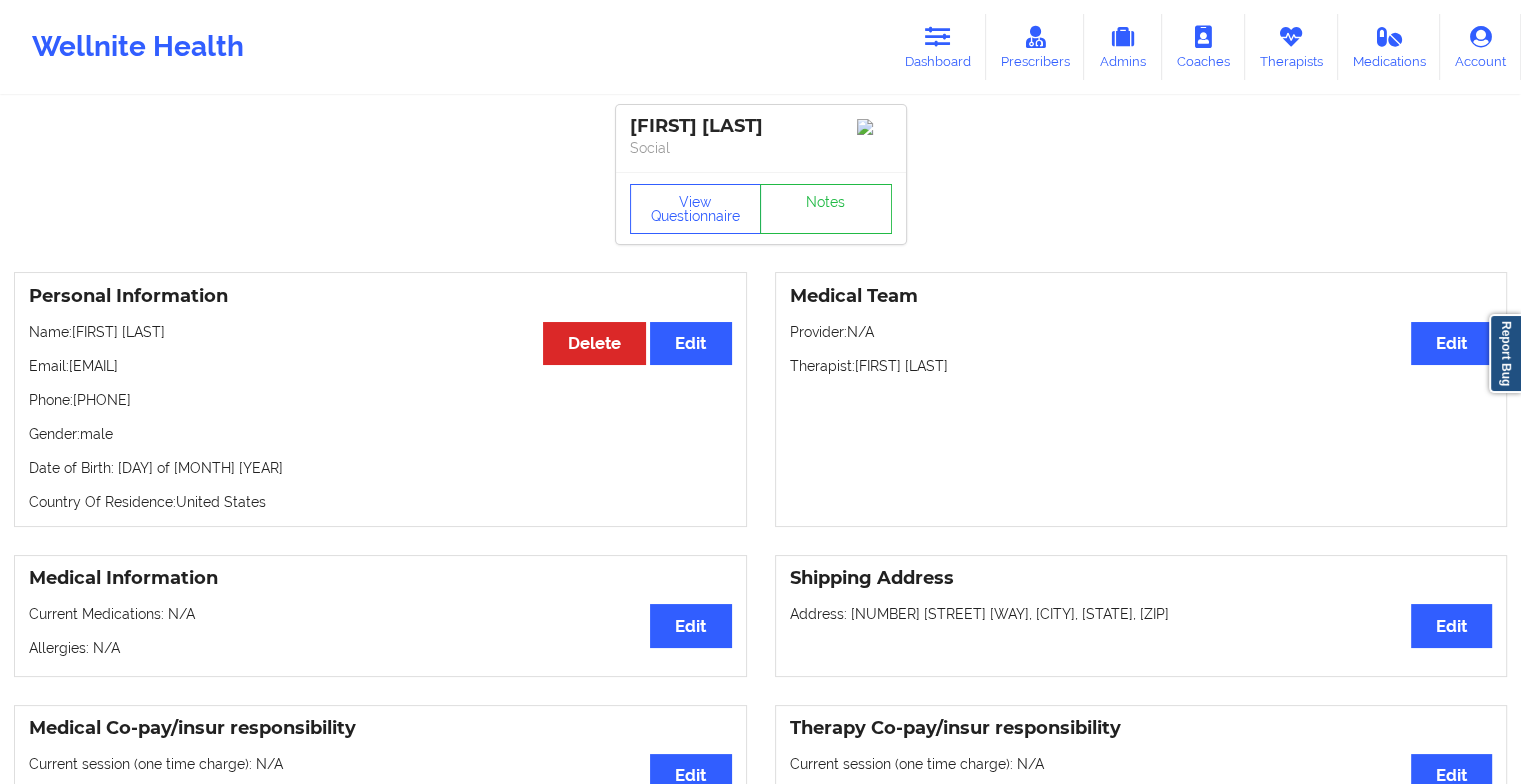 drag, startPoint x: 75, startPoint y: 407, endPoint x: 205, endPoint y: 399, distance: 130.24593 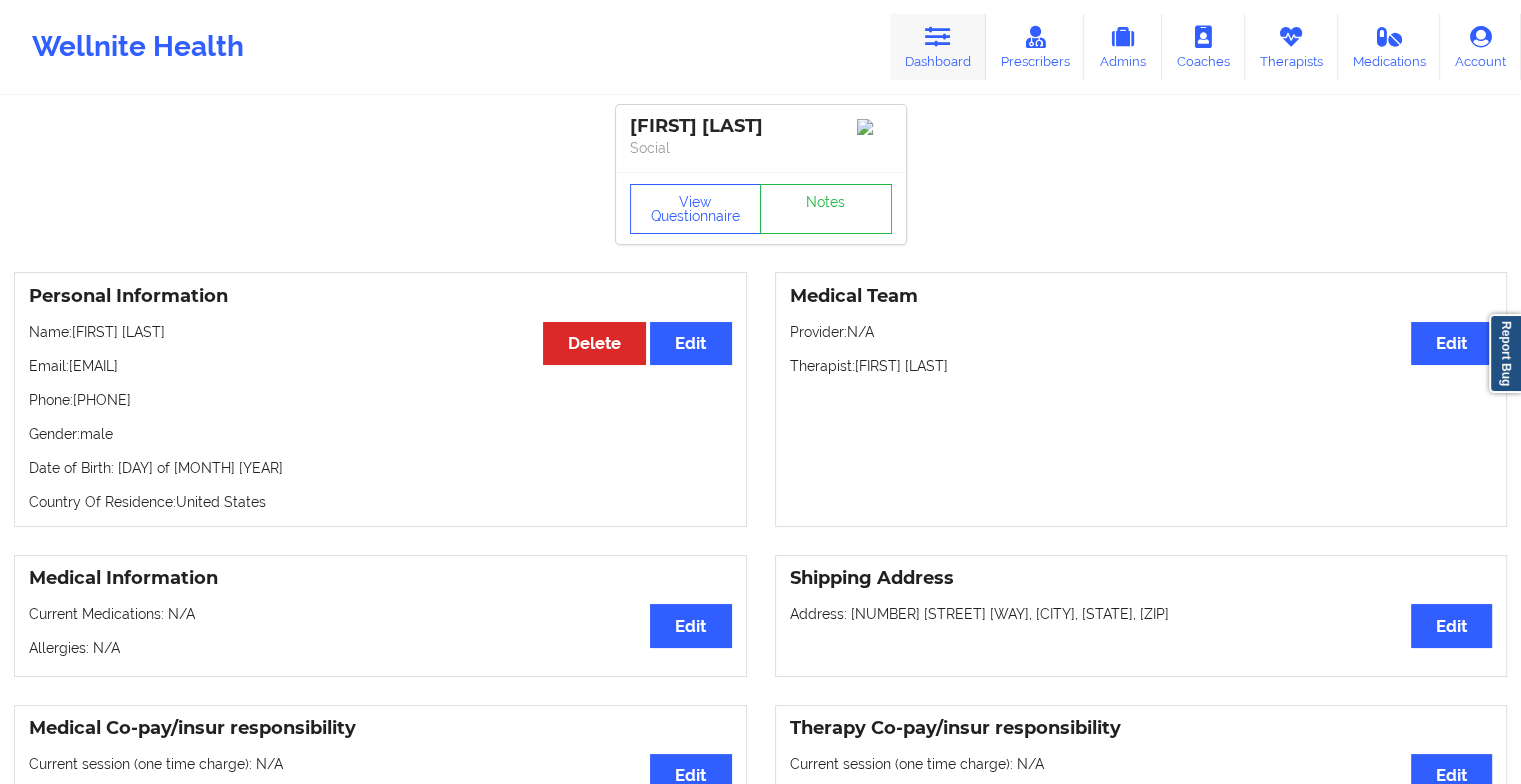 click on "Dashboard" at bounding box center [938, 47] 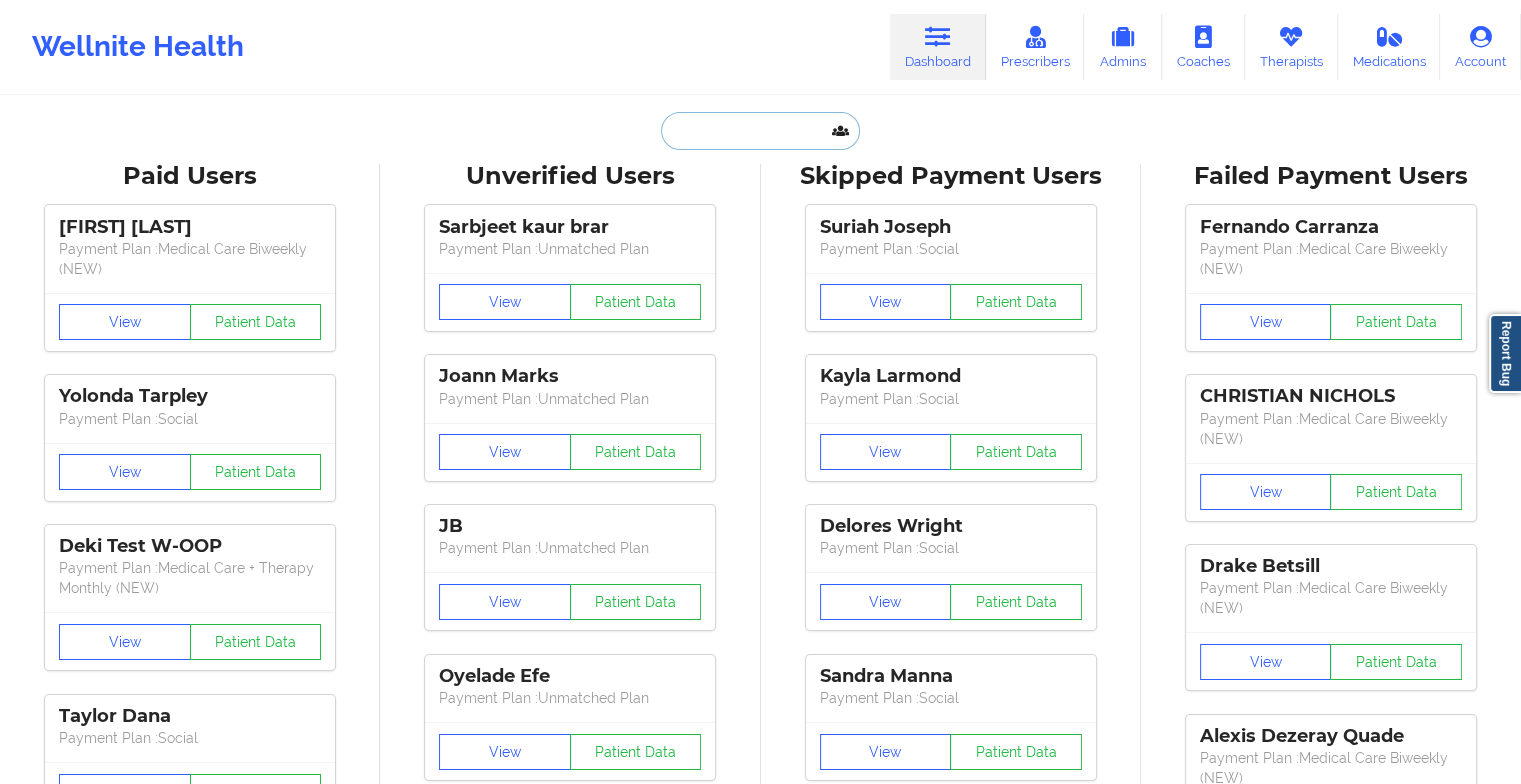 click at bounding box center (760, 131) 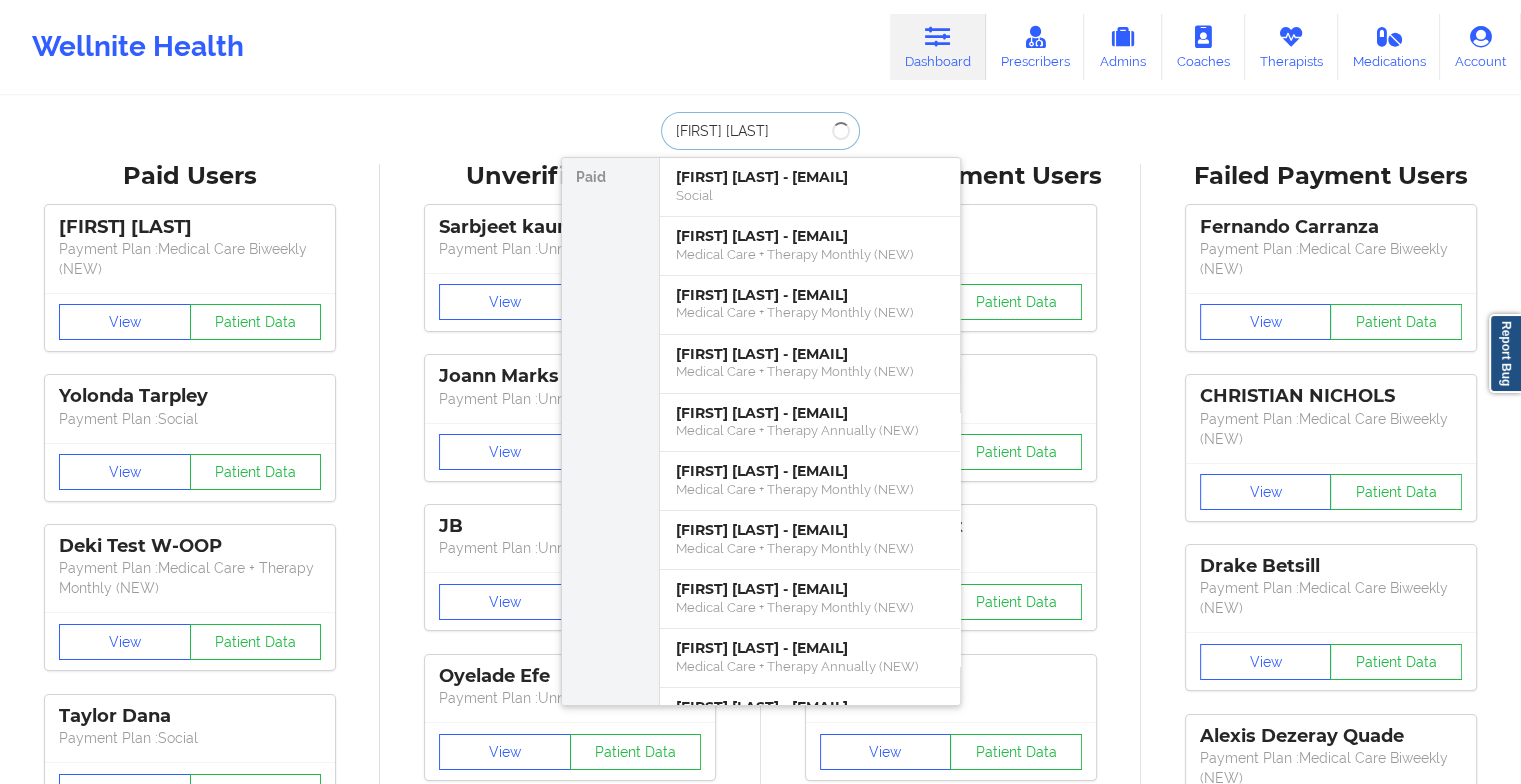 type on "tony dunba" 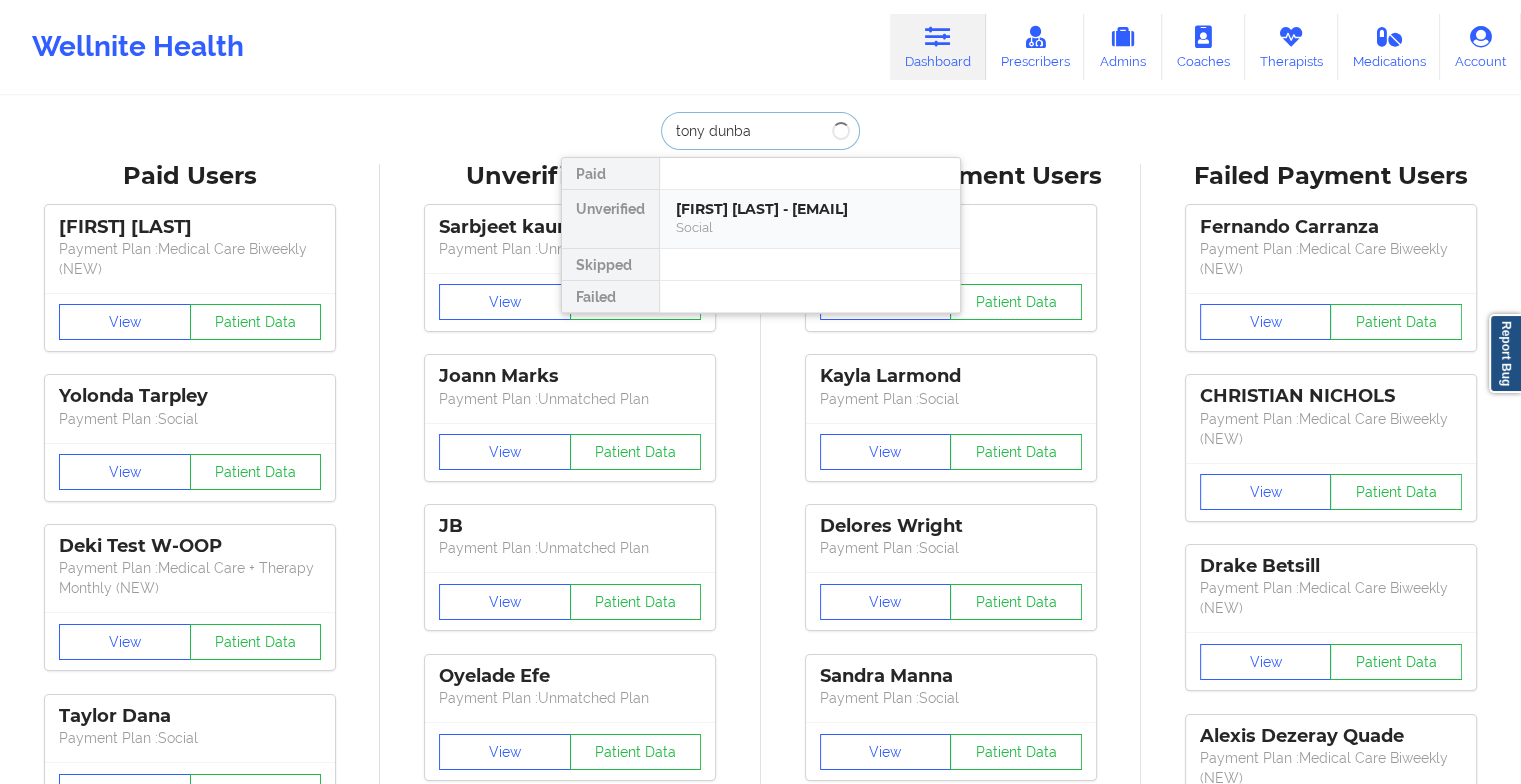 click on "[FIRST] [LAST] - [EMAIL]" at bounding box center (810, 209) 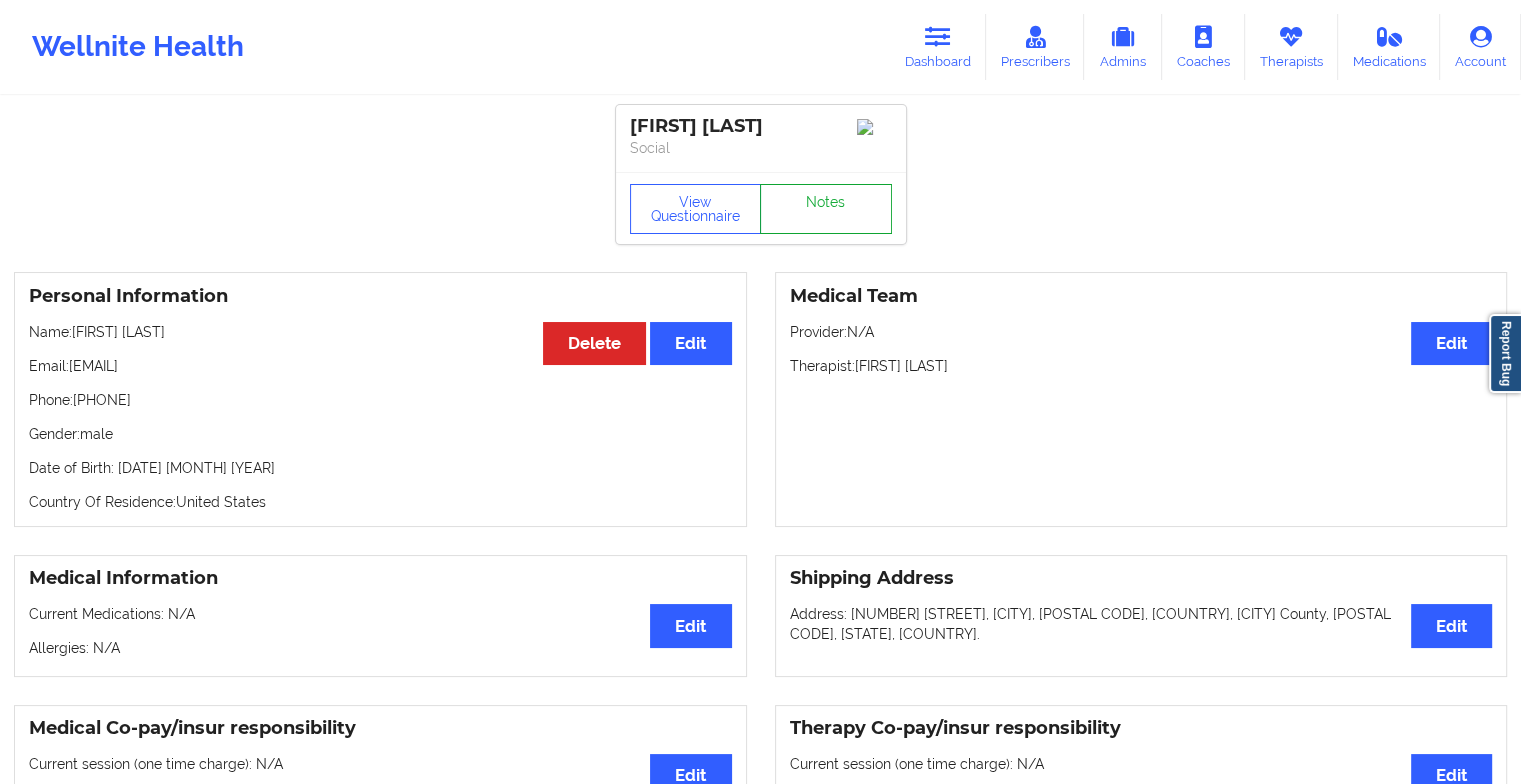 click on "Notes" at bounding box center [826, 209] 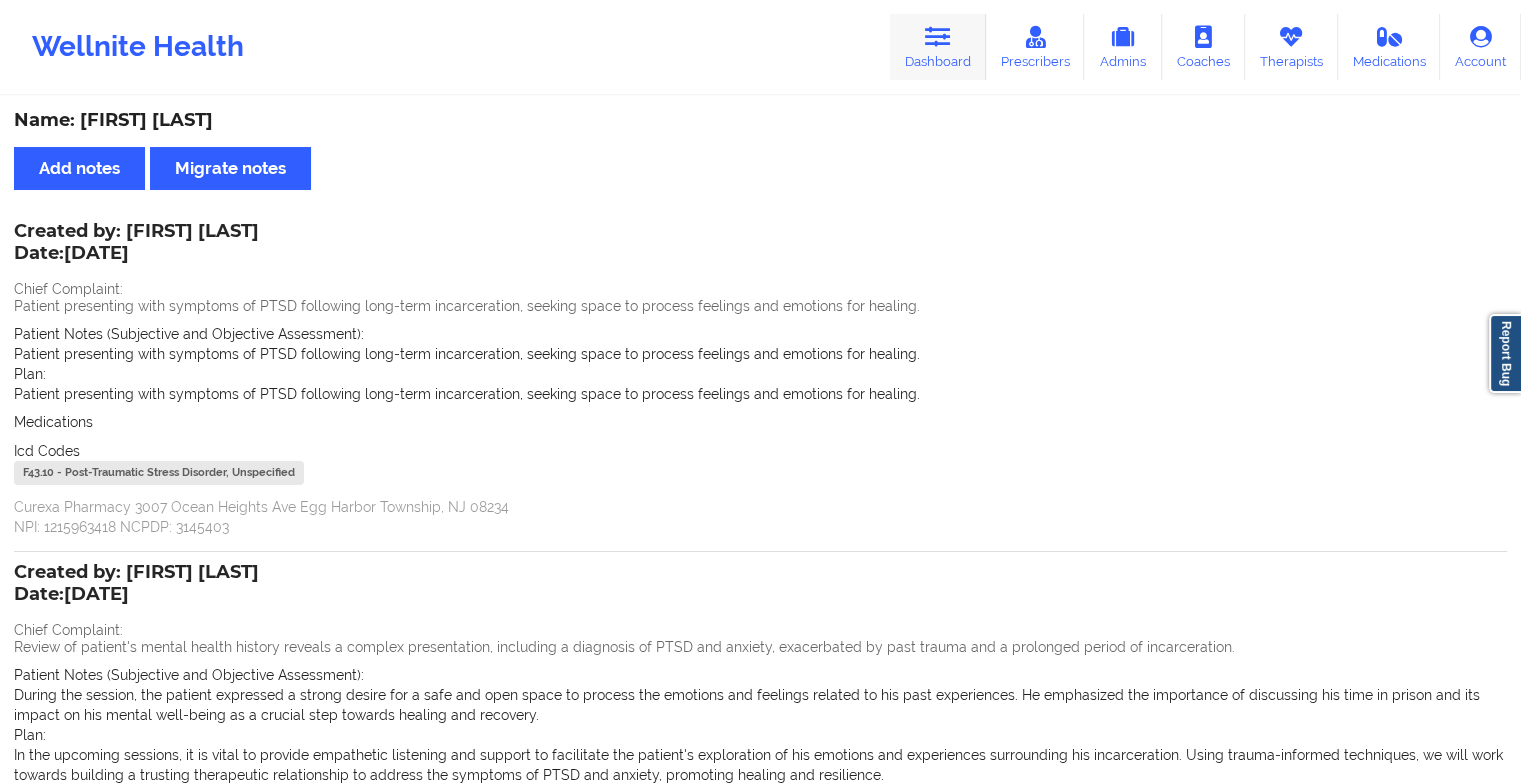 click on "Dashboard" at bounding box center [938, 47] 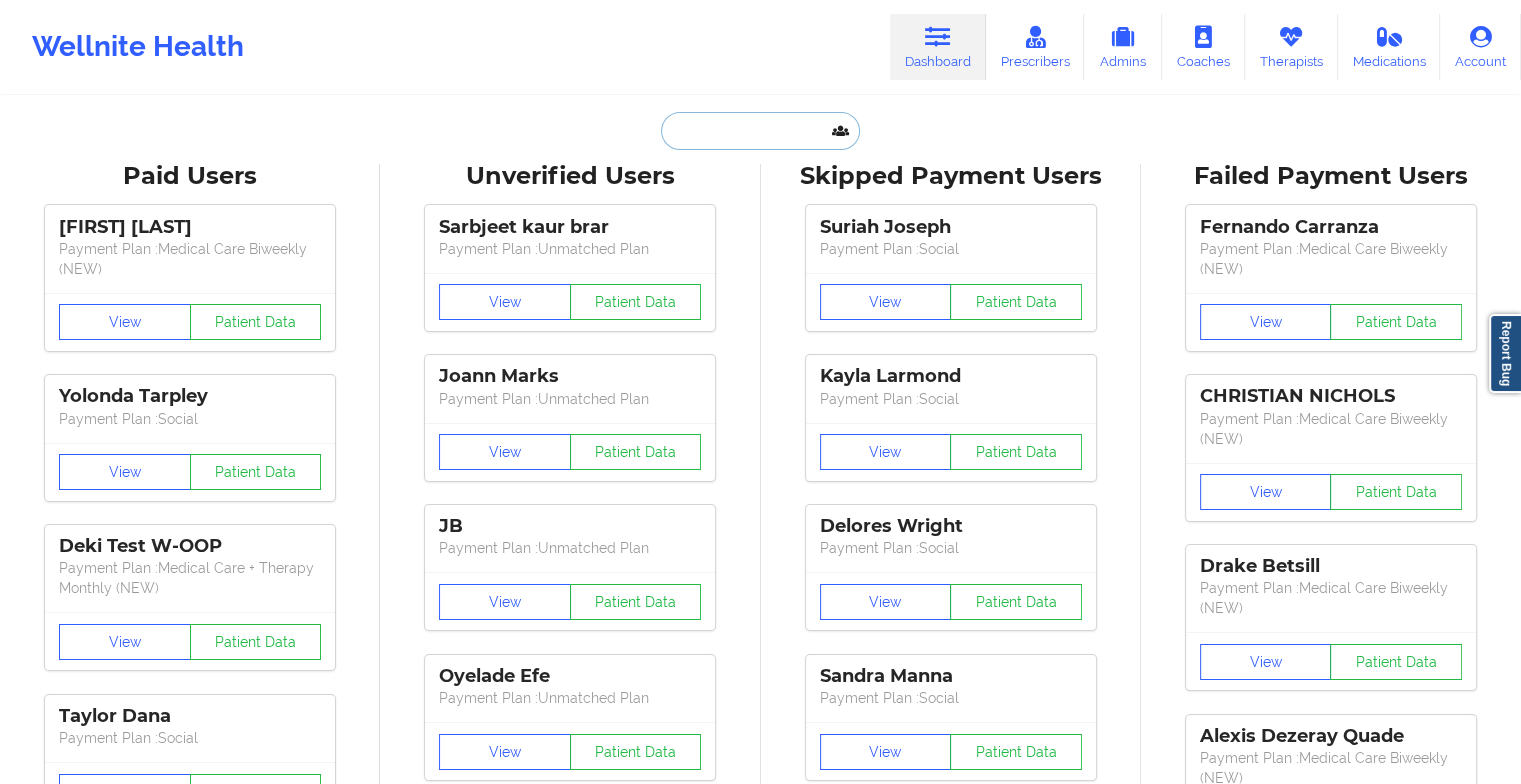 click at bounding box center [760, 131] 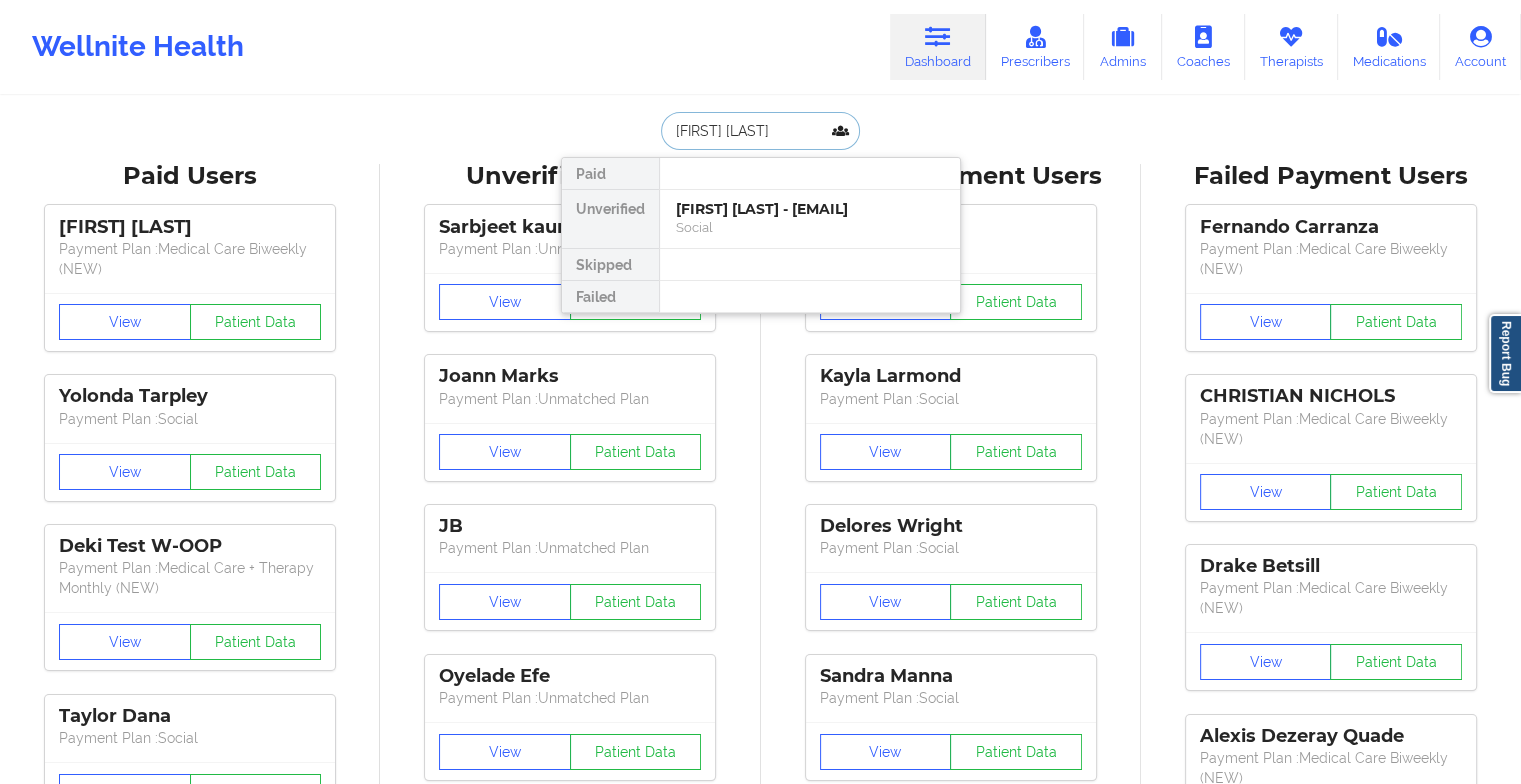 type on "sophia lesn" 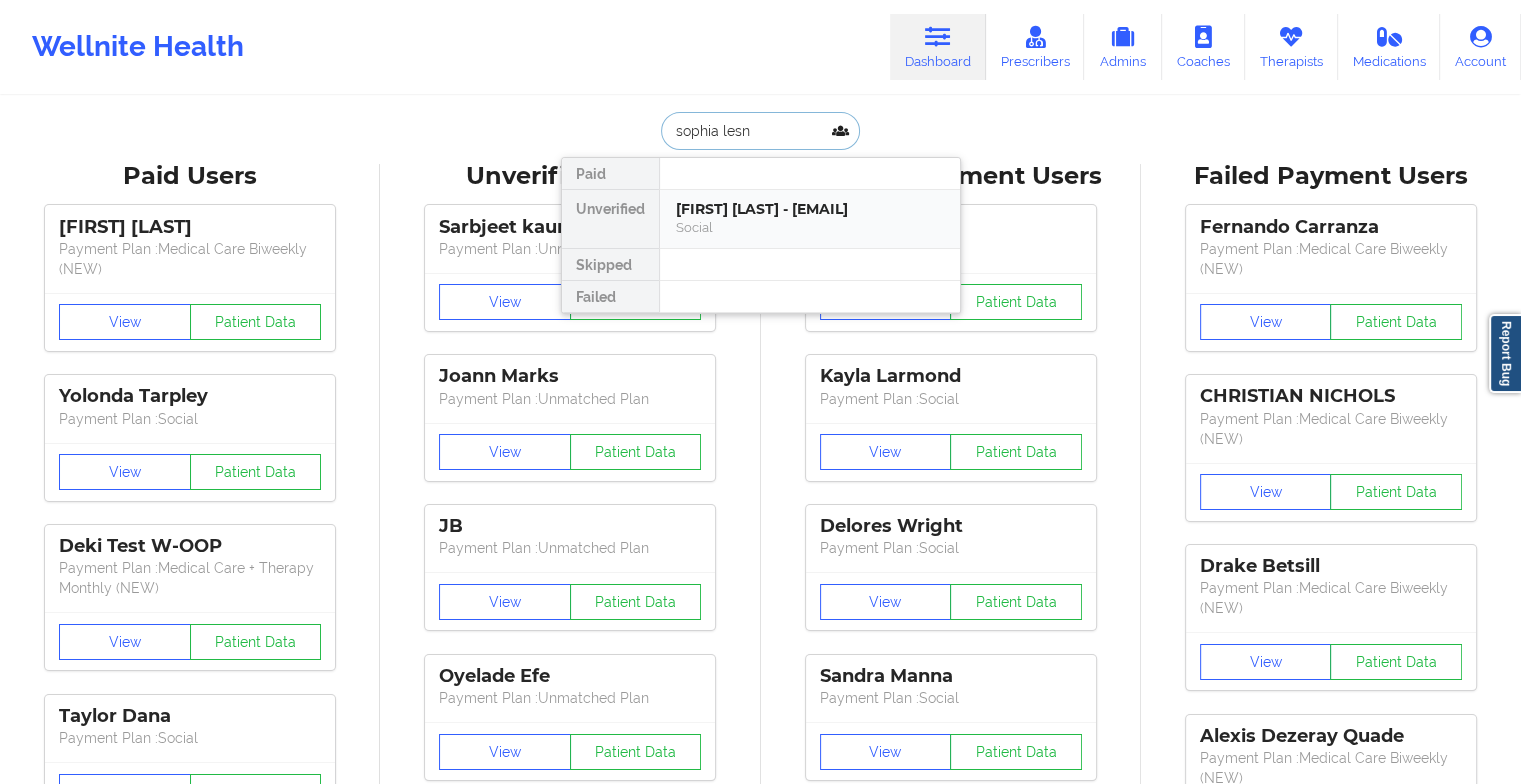 click on "[FIRST] [LAST] - [EMAIL]" at bounding box center [810, 209] 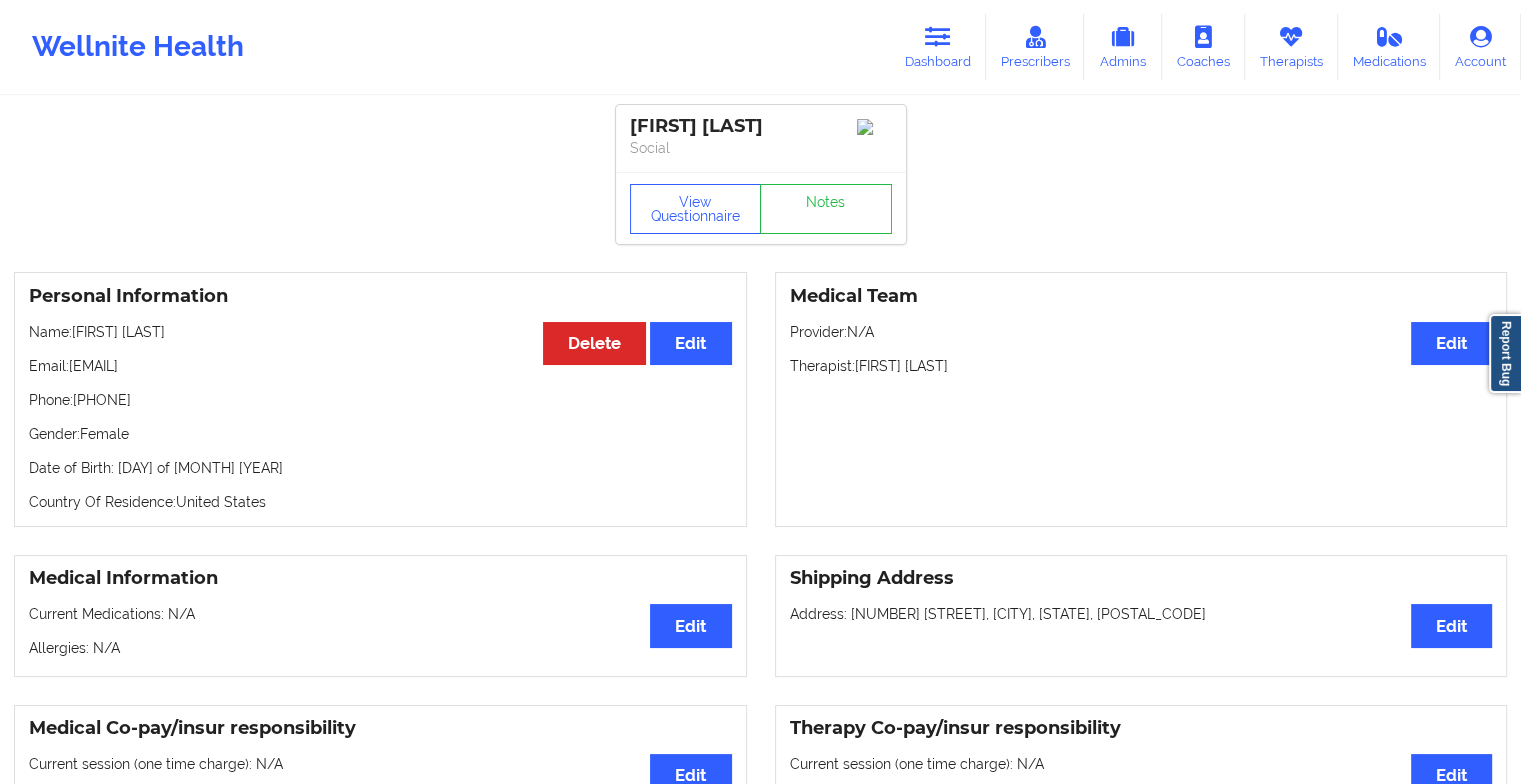 drag, startPoint x: 71, startPoint y: 370, endPoint x: 261, endPoint y: 360, distance: 190.26297 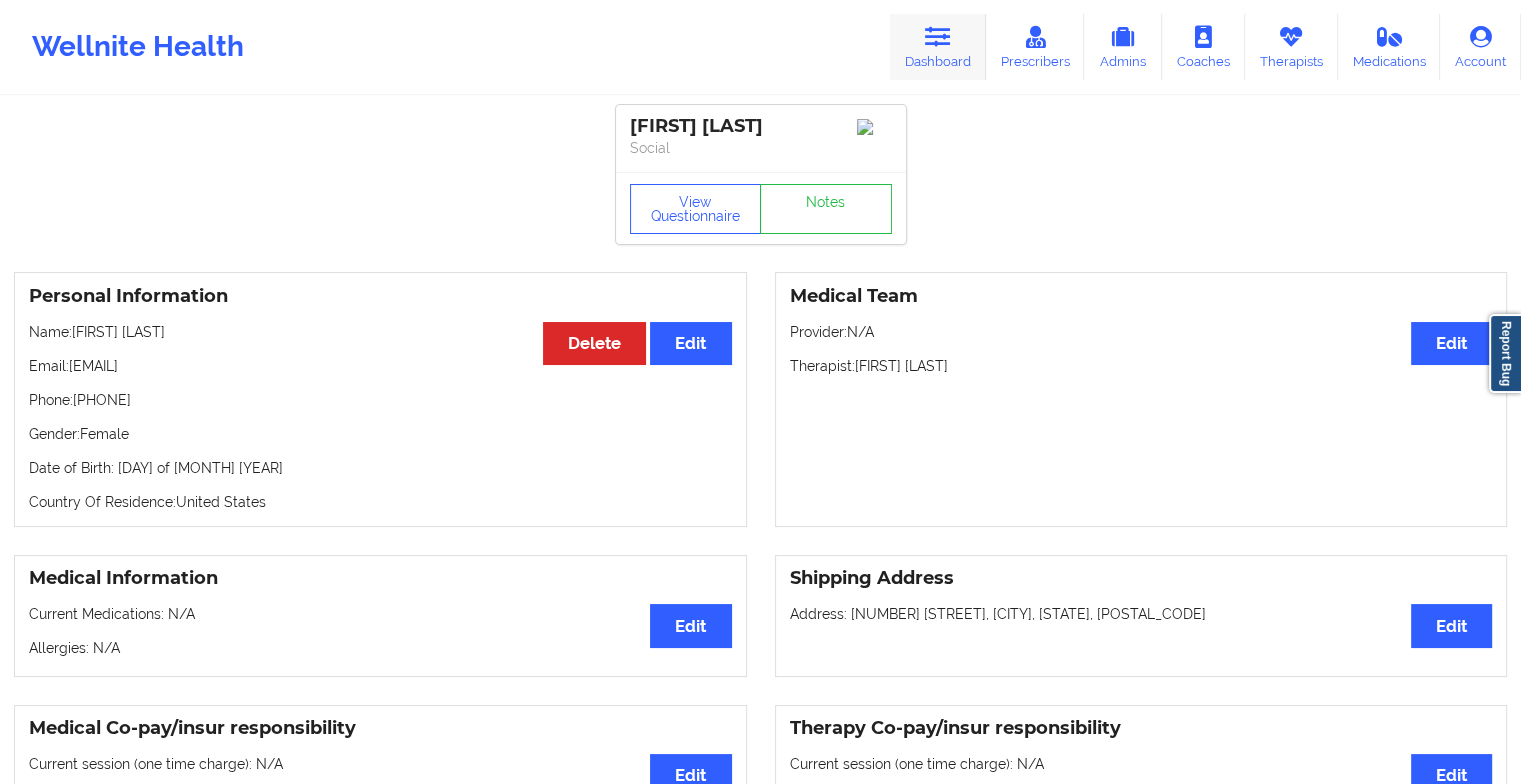 drag, startPoint x: 886, startPoint y: 45, endPoint x: 939, endPoint y: 50, distance: 53.235325 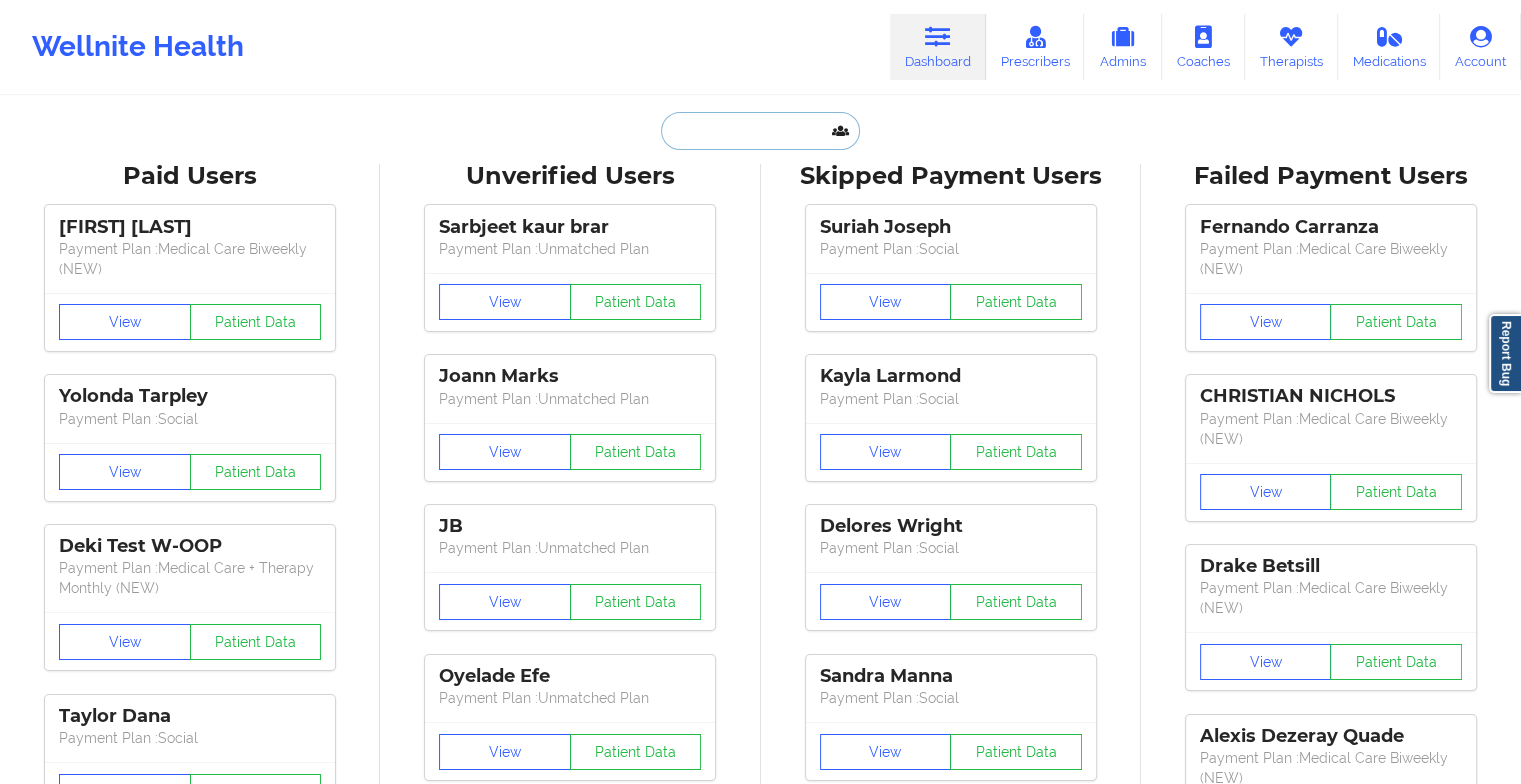 click at bounding box center [760, 131] 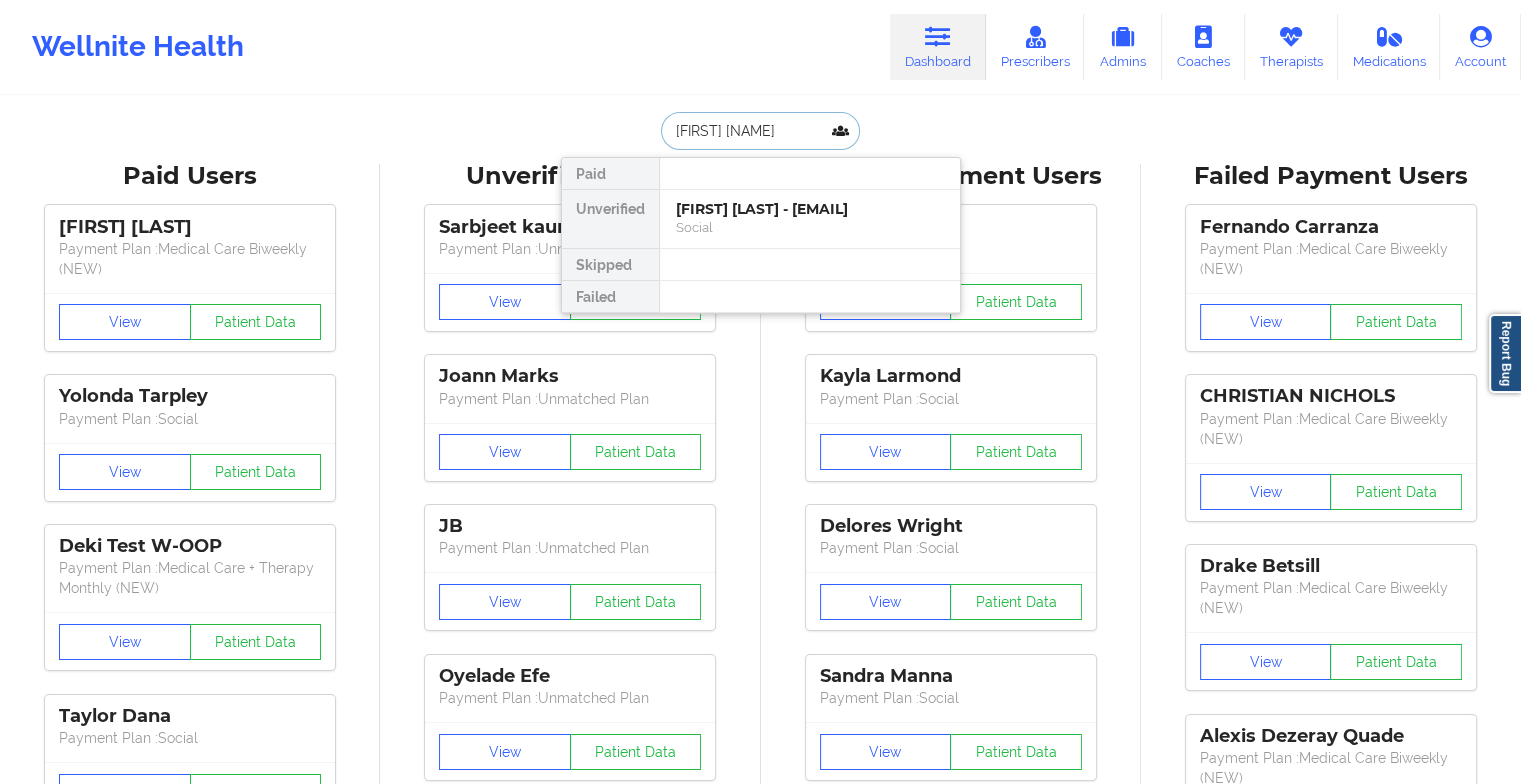 type on "[FIRST] [LAST]" 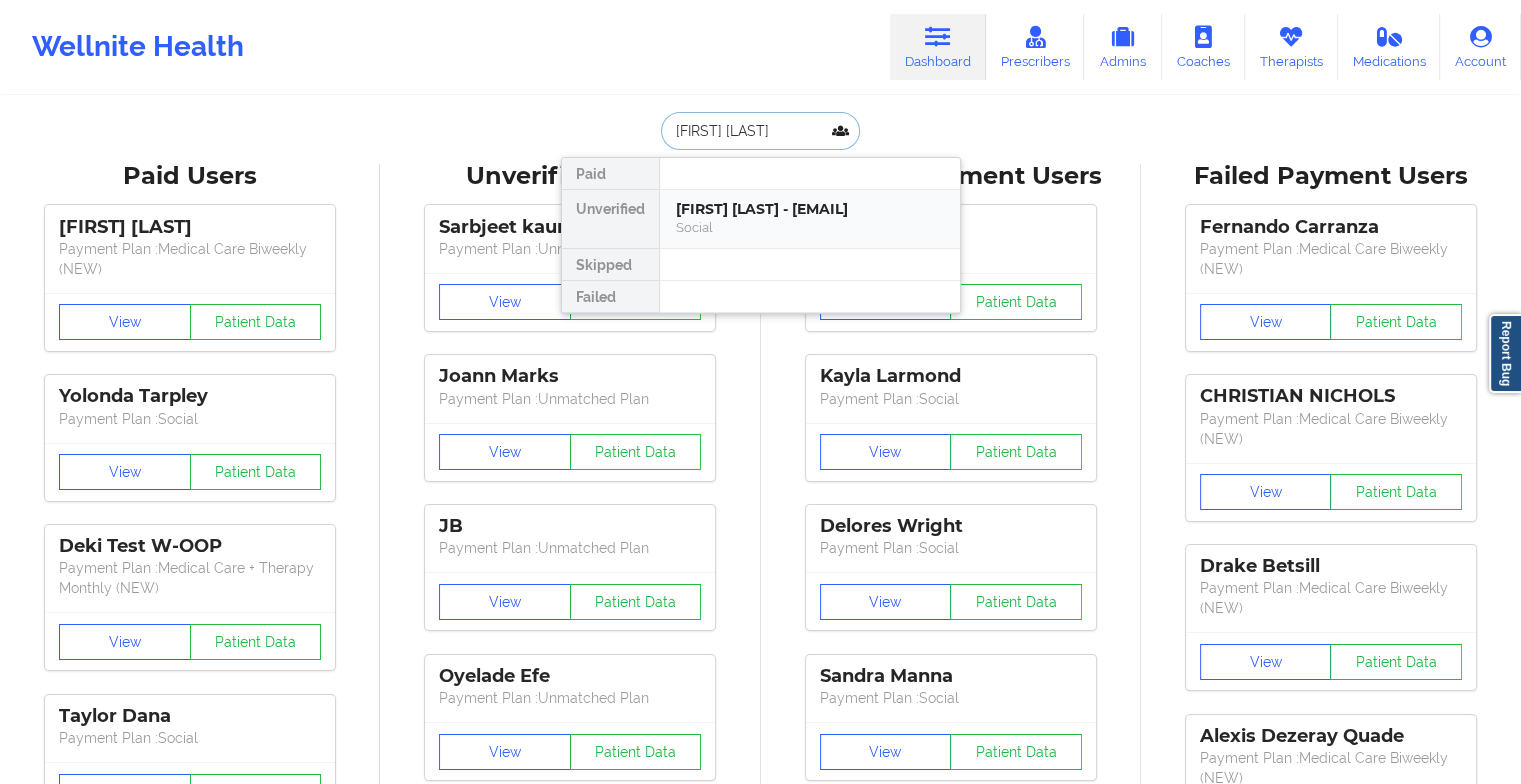 click on "[FIRST] [LAST] - [EMAIL] Social" at bounding box center (810, 219) 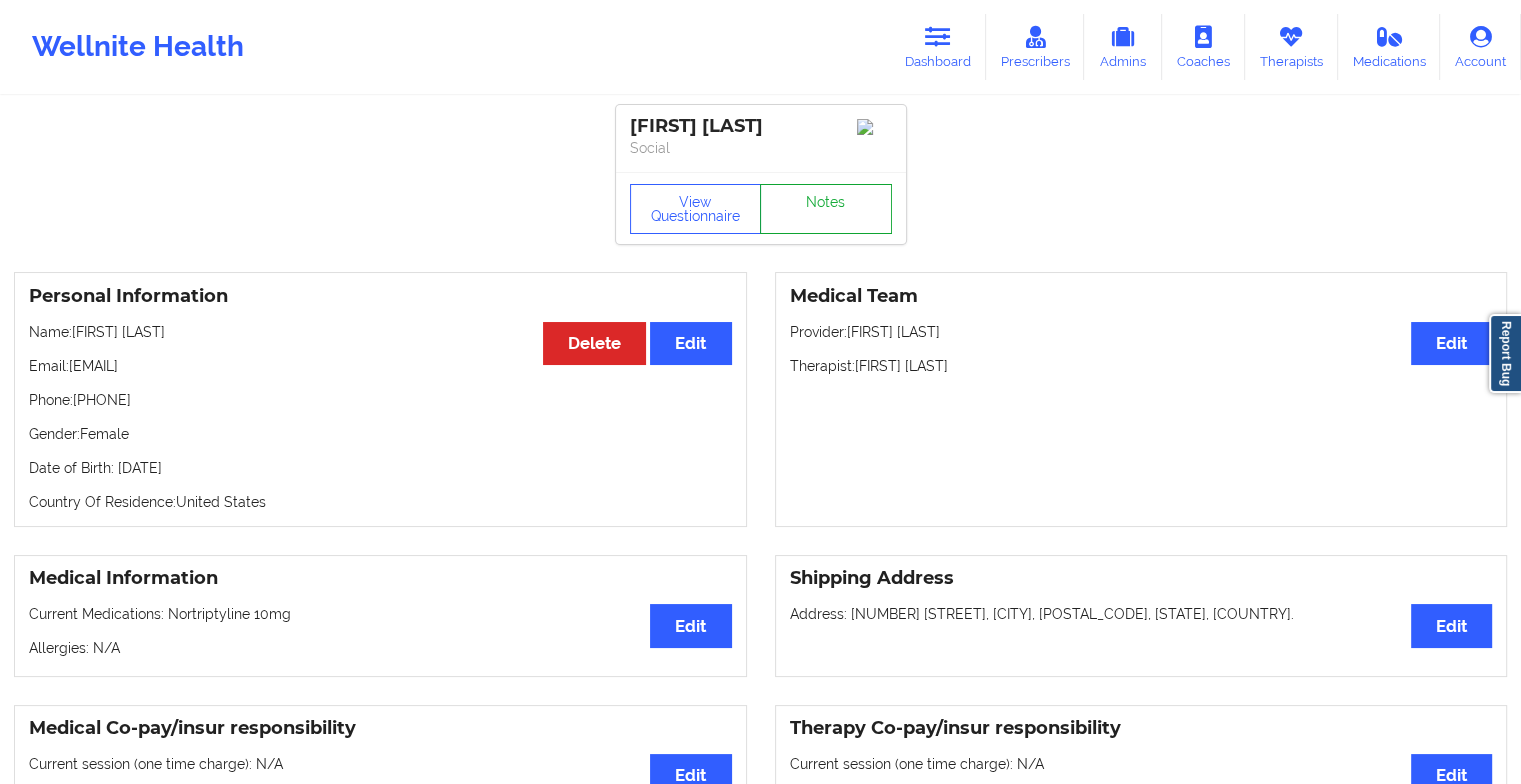 click on "Notes" at bounding box center [826, 209] 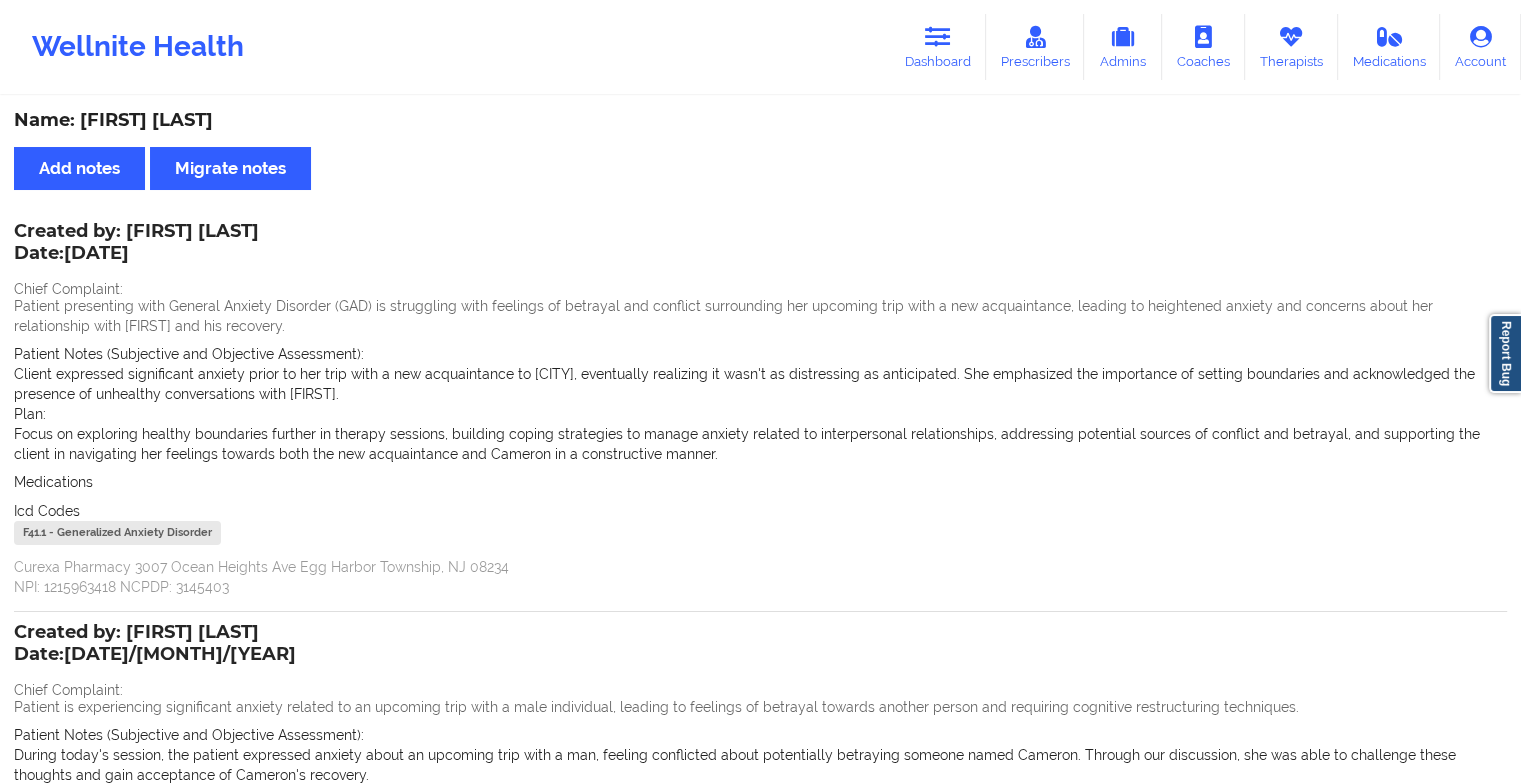 click on "Created by: [FIRST] [LAST] Date:  [DATE] Chief Complaint:  Patient presenting with General Anxiety Disorder (GAD) is struggling with feelings of betrayal and conflict surrounding her upcoming trip with a new acquaintance, leading to heightened anxiety and concerns about her relationship with [FIRST] and his recovery. Patient Notes (Subjective and Objective Assessment):   Client expressed significant anxiety prior to her trip with a new acquaintance to [CITY], eventually realizing it wasn't as distressing as anticipated. She emphasized the importance of setting boundaries and acknowledged the presence of unhealthy conversations with [FIRST]. Plan:  Focus on exploring healthy boundaries further in therapy sessions, building coping strategies to manage anxiety related to interpersonal relationships, addressing potential sources of conflict and betrayal, and supporting the client in navigating her feelings towards both the new acquaintance and [FIRST] in a constructive manner. Medications Icd Codes" at bounding box center (760, 418) 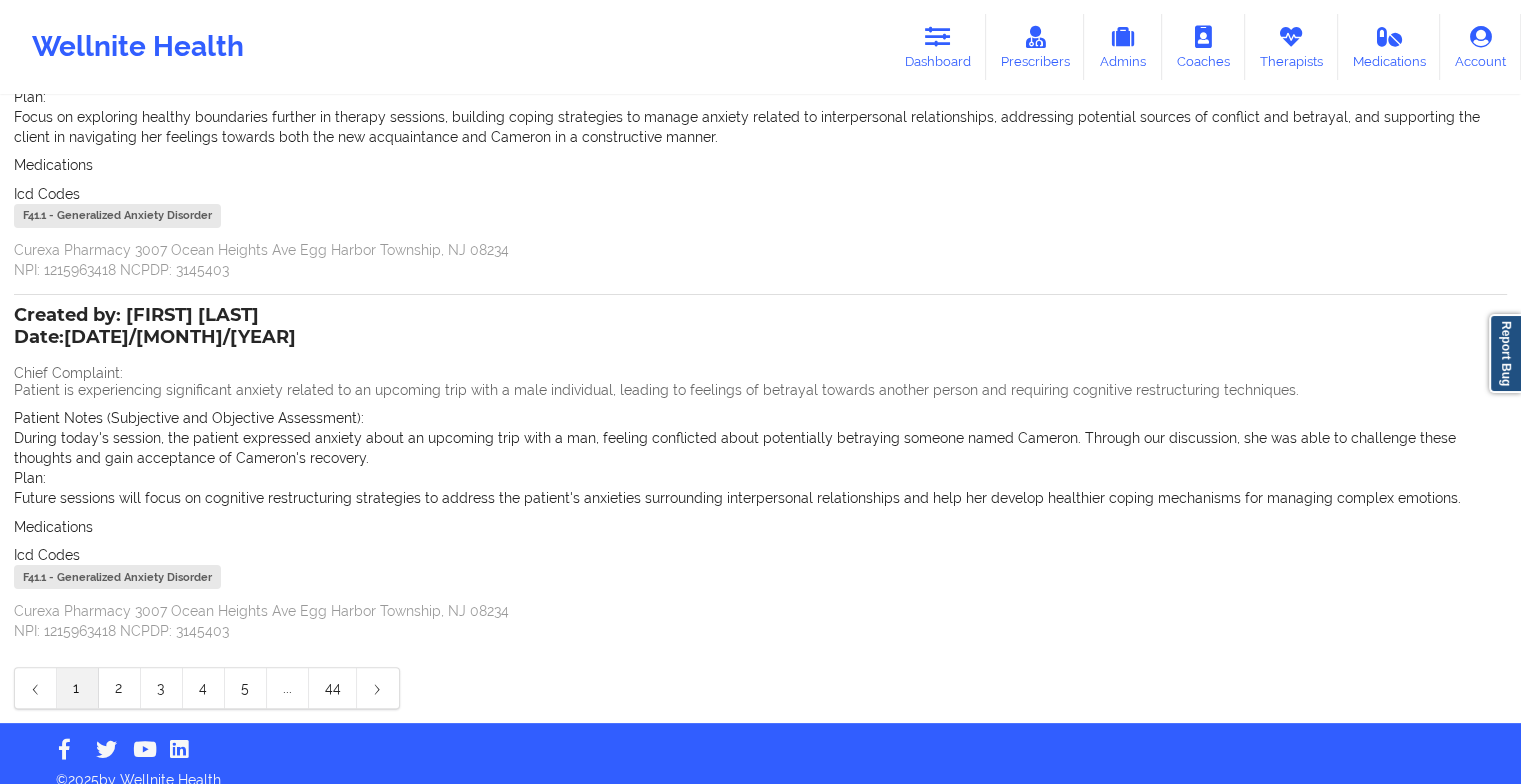 scroll, scrollTop: 336, scrollLeft: 0, axis: vertical 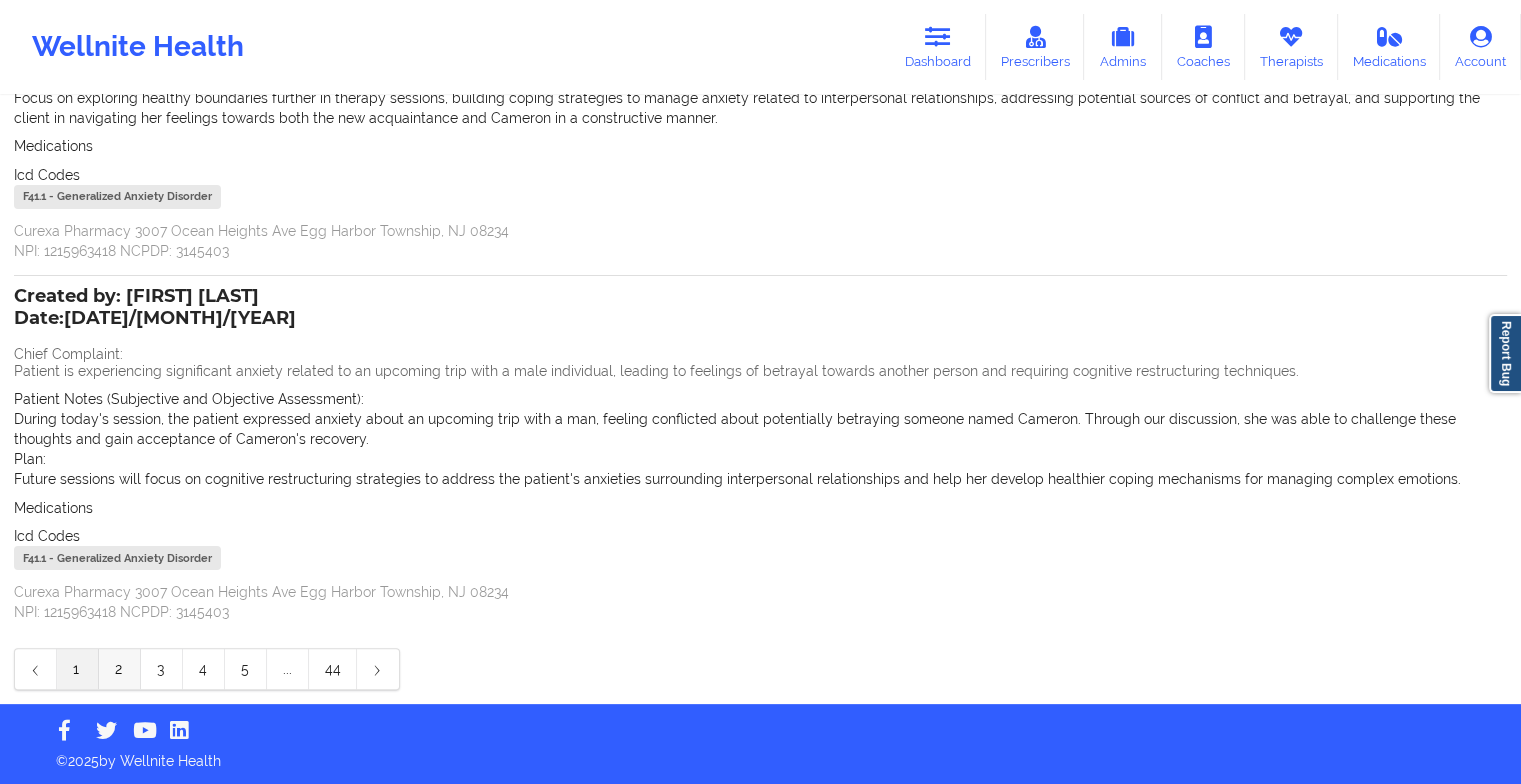 click on "2" at bounding box center [120, 669] 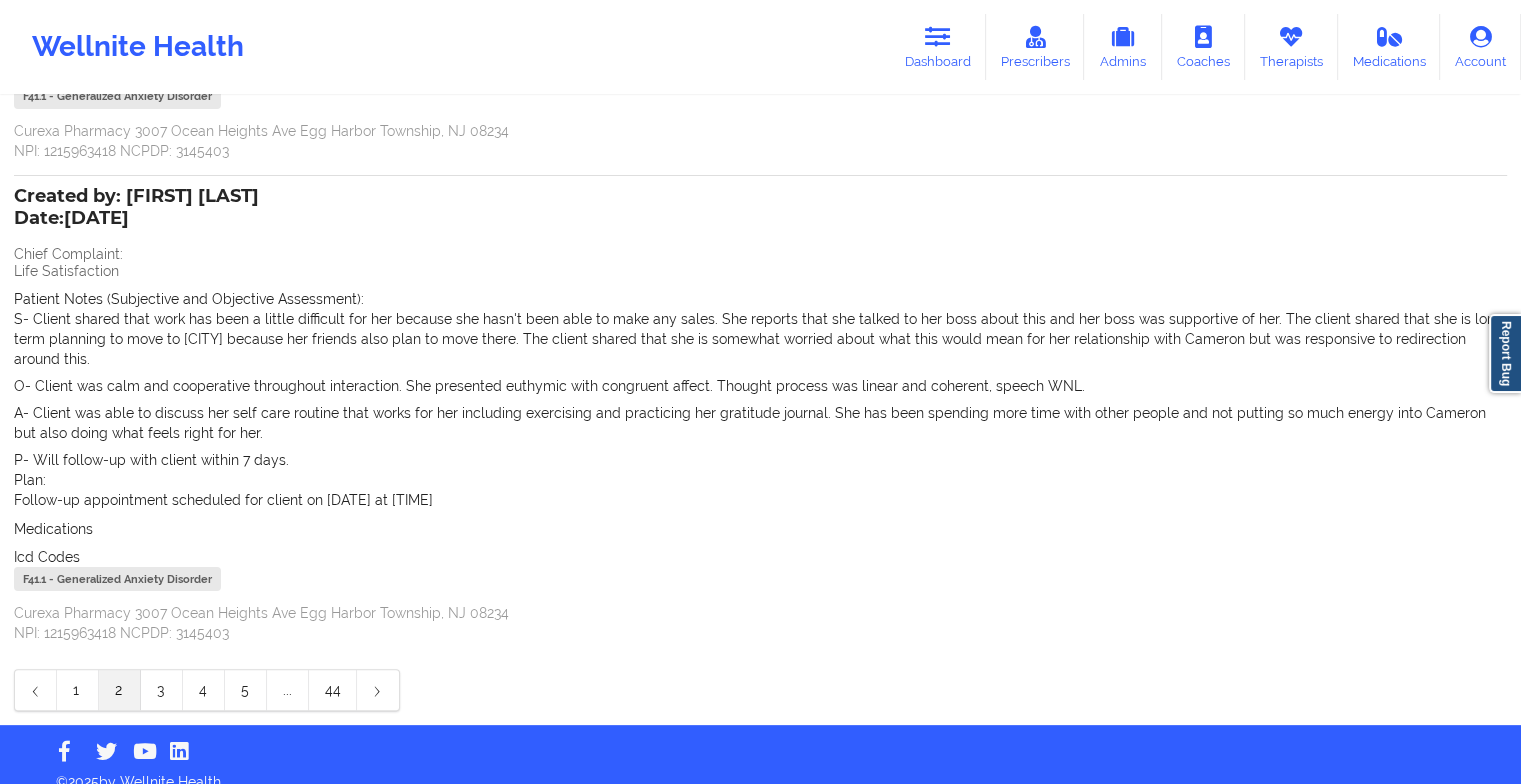 scroll, scrollTop: 316, scrollLeft: 0, axis: vertical 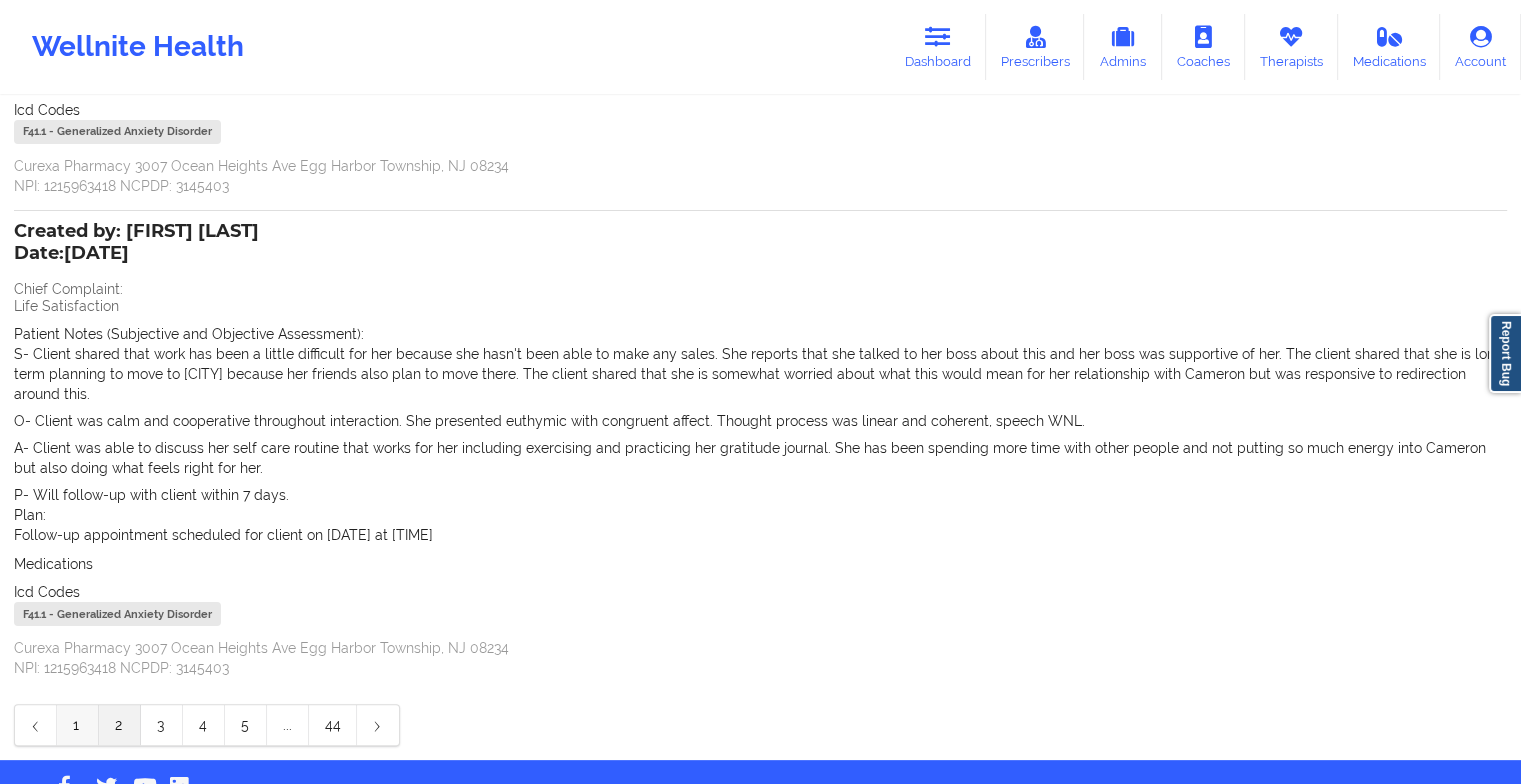 click on "1" at bounding box center (78, 725) 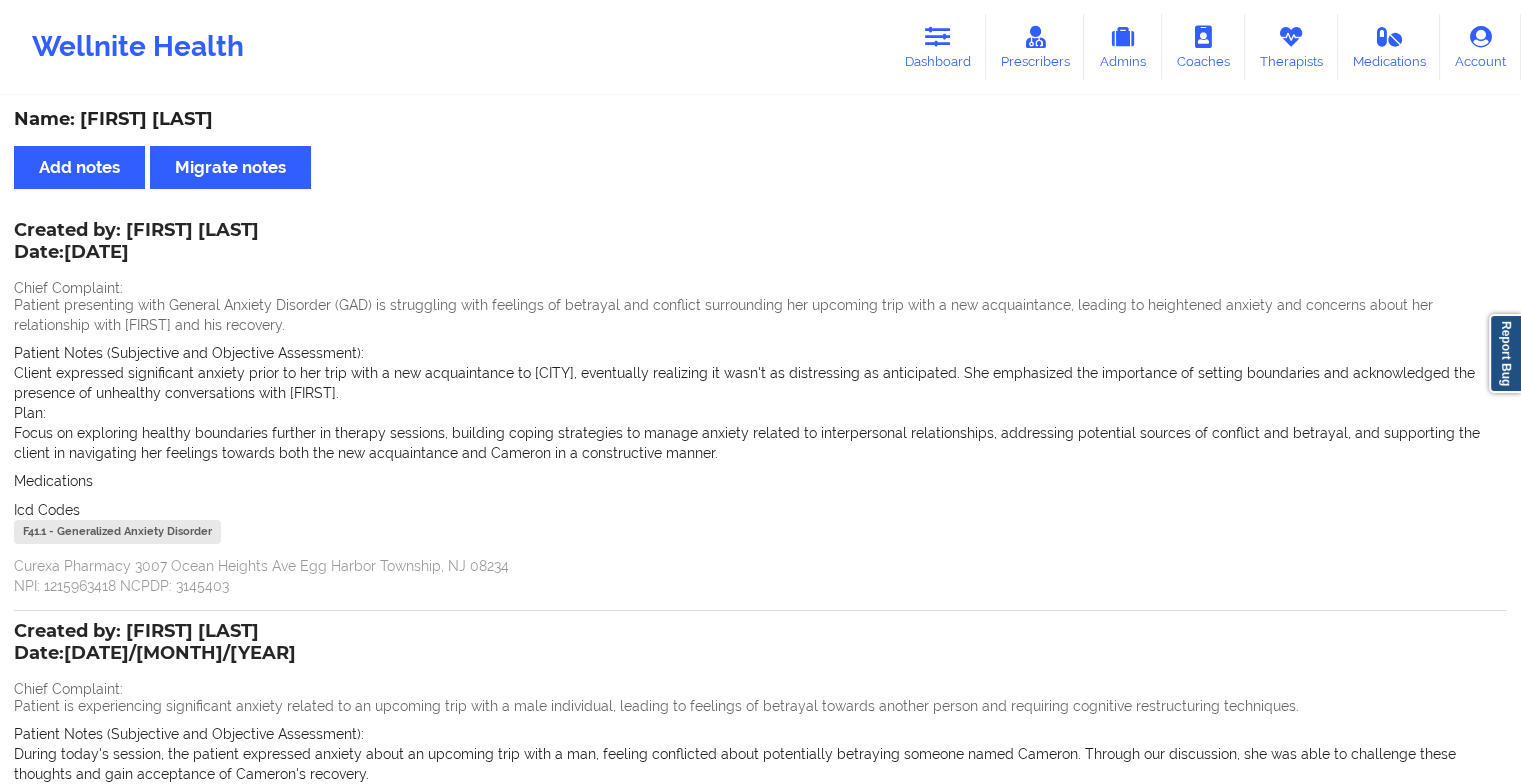 scroll, scrollTop: 0, scrollLeft: 0, axis: both 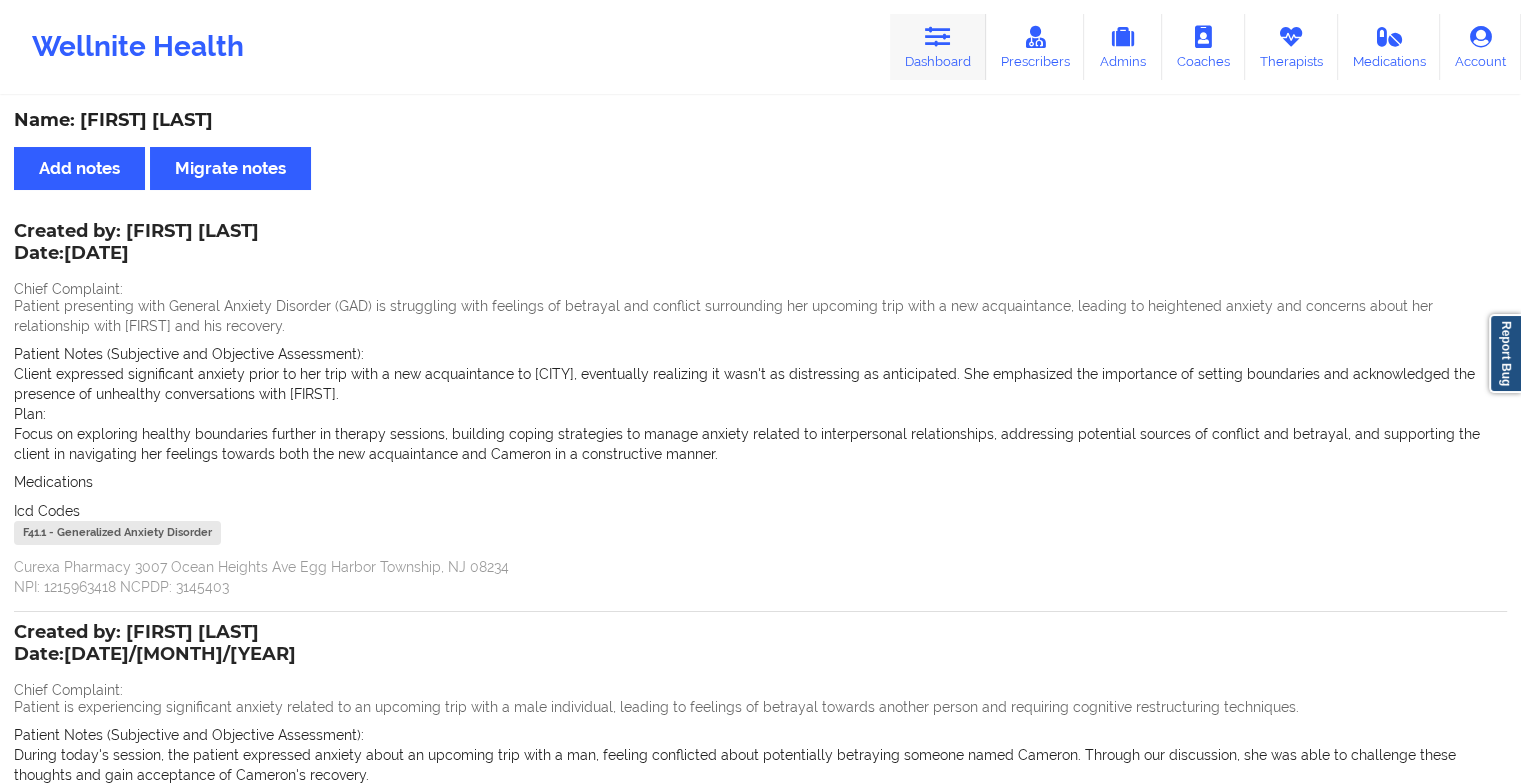 click on "Dashboard" at bounding box center (938, 47) 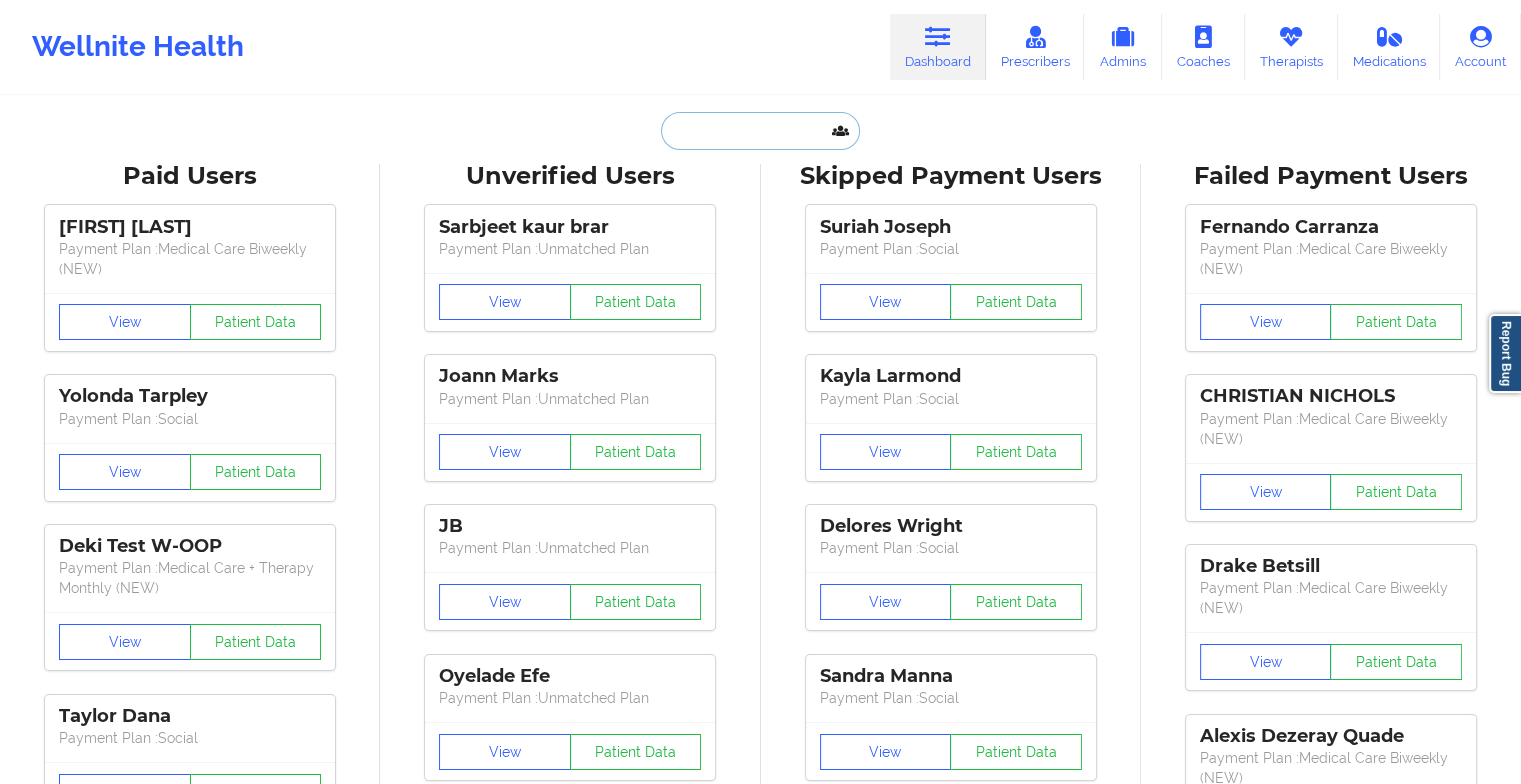 click at bounding box center [760, 131] 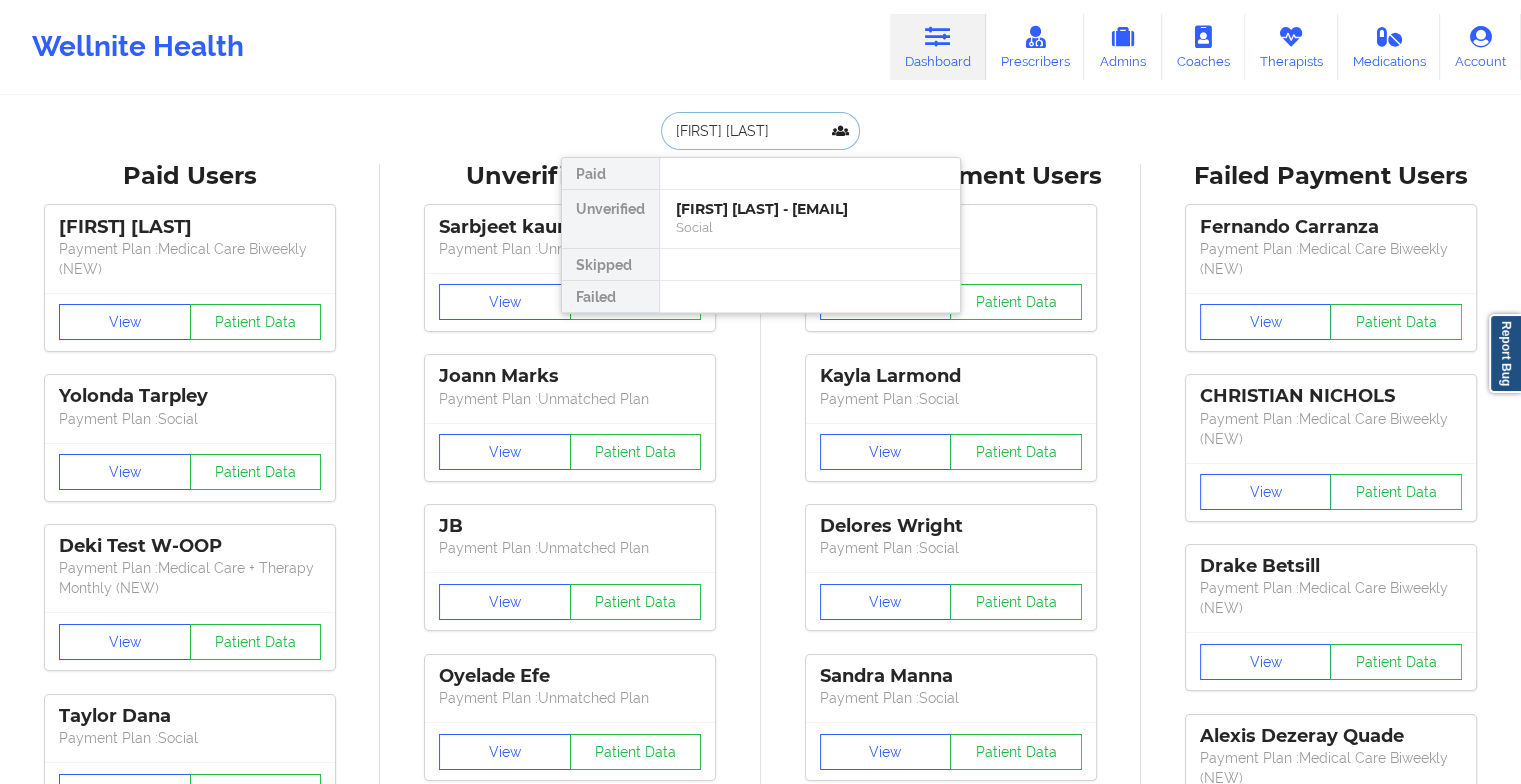 type on "[FIRST] [LAST]" 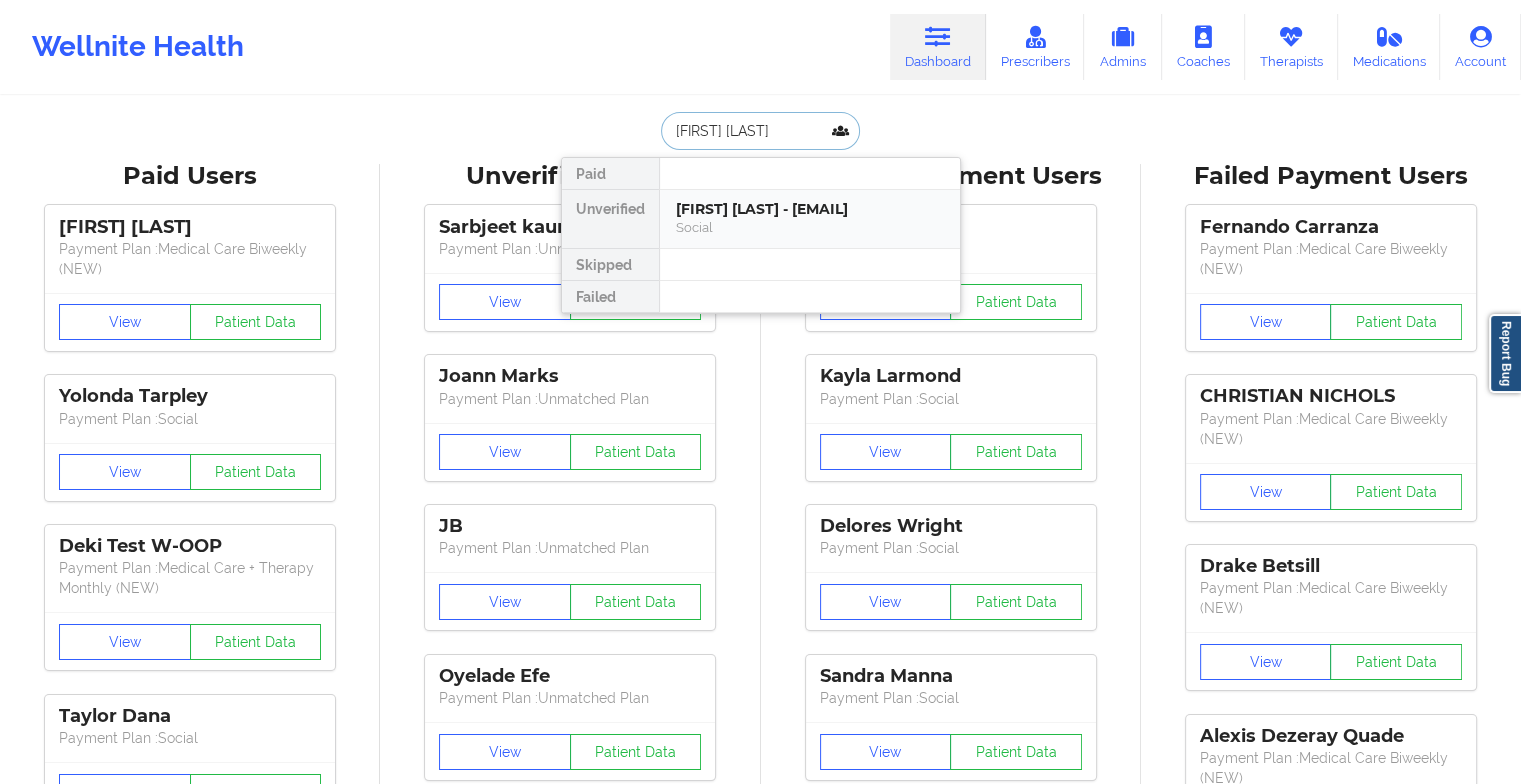click on "[FIRST] [LAST] - [EMAIL]" at bounding box center [810, 209] 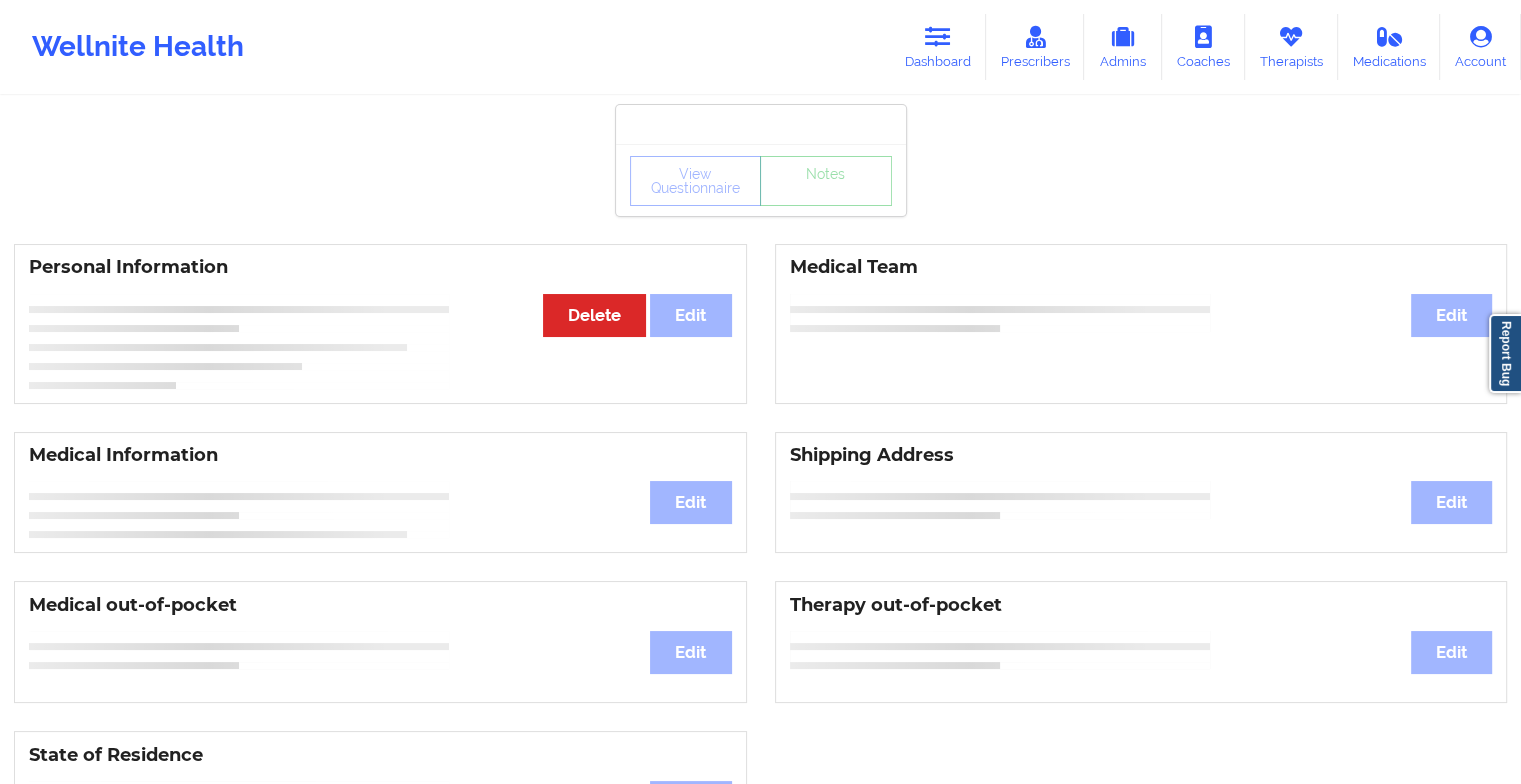 click on "View Questionnaire Notes" at bounding box center (761, 181) 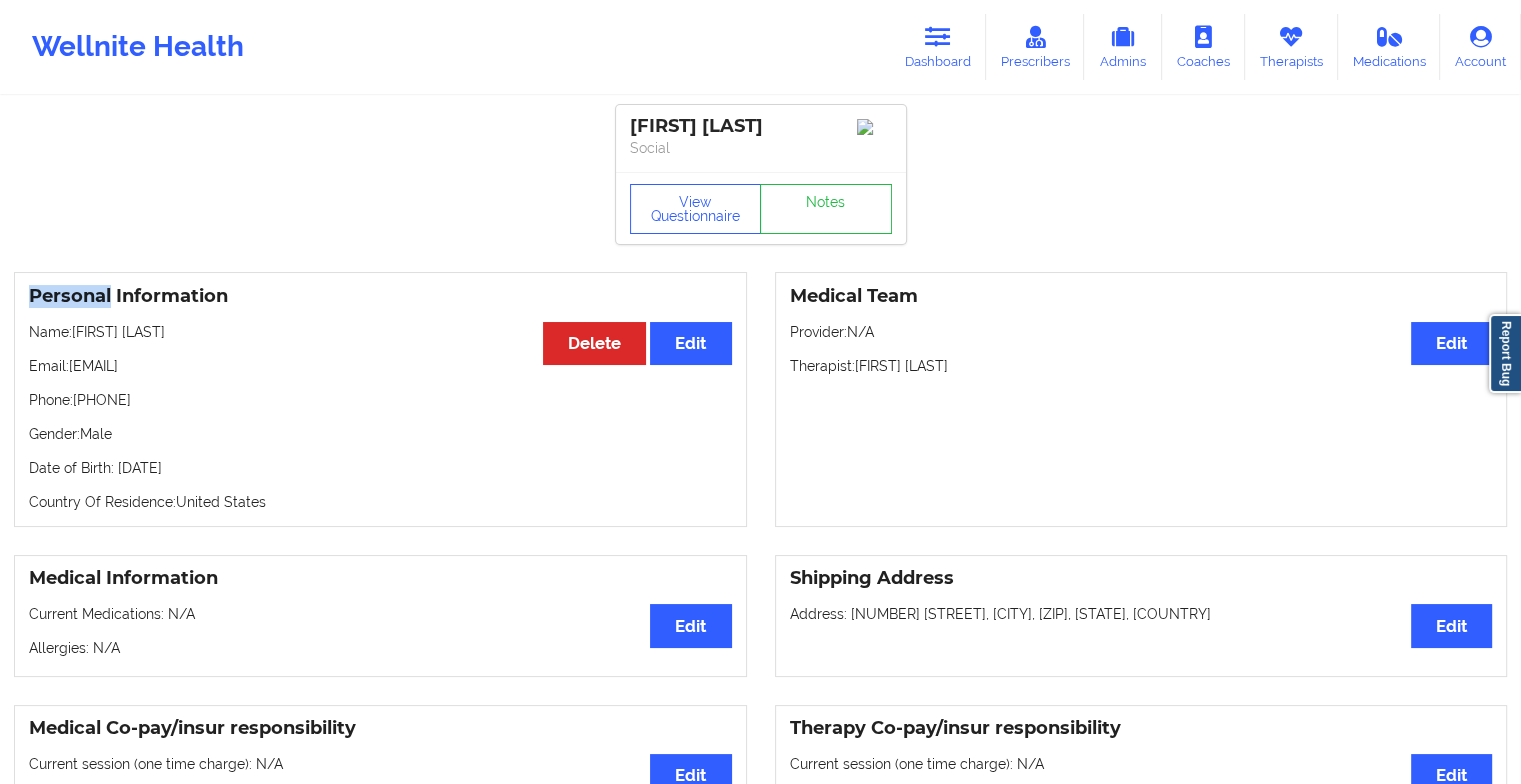 click on "View Questionnaire Notes" at bounding box center (761, 209) 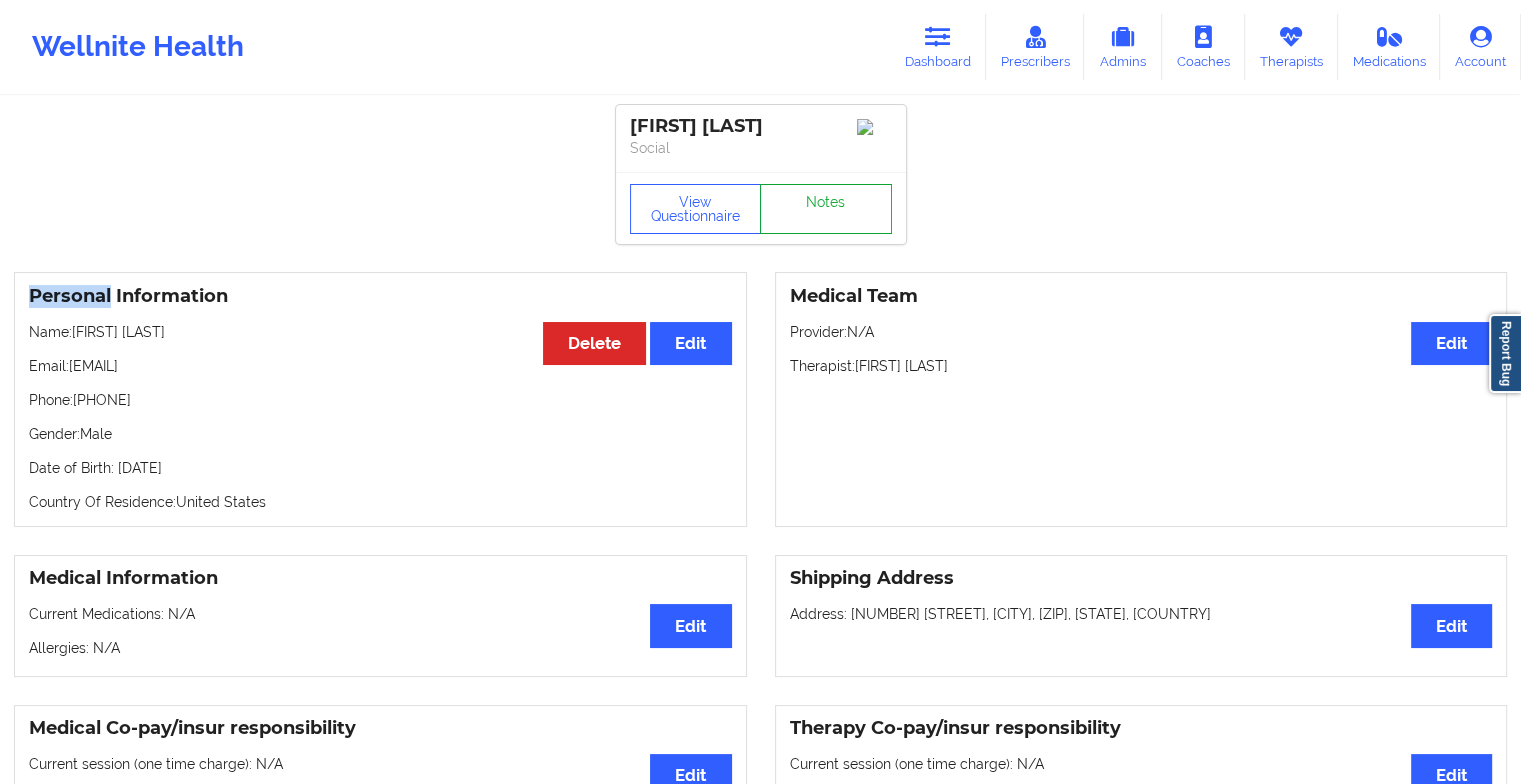 click on "Notes" at bounding box center (826, 209) 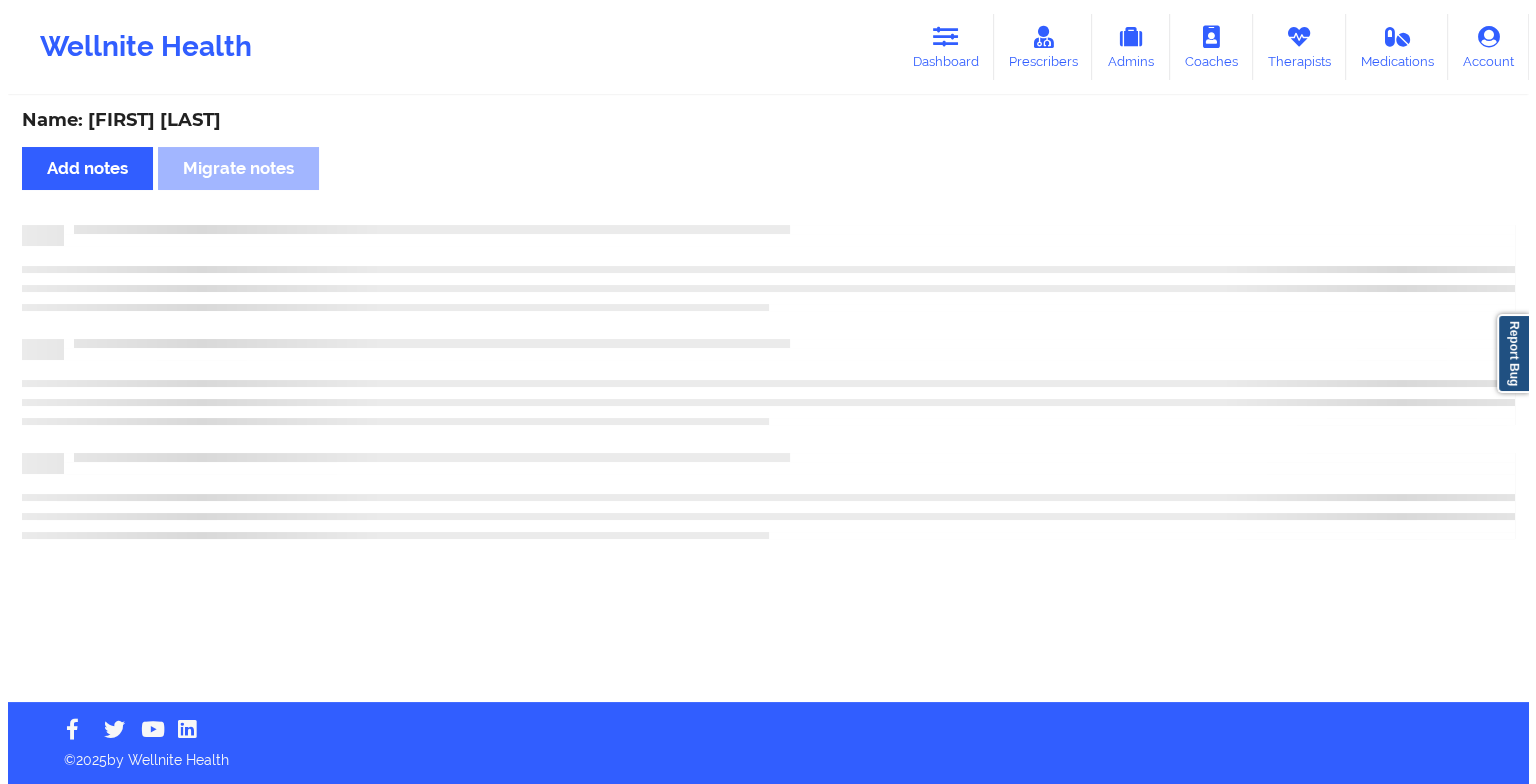 scroll, scrollTop: 0, scrollLeft: 0, axis: both 